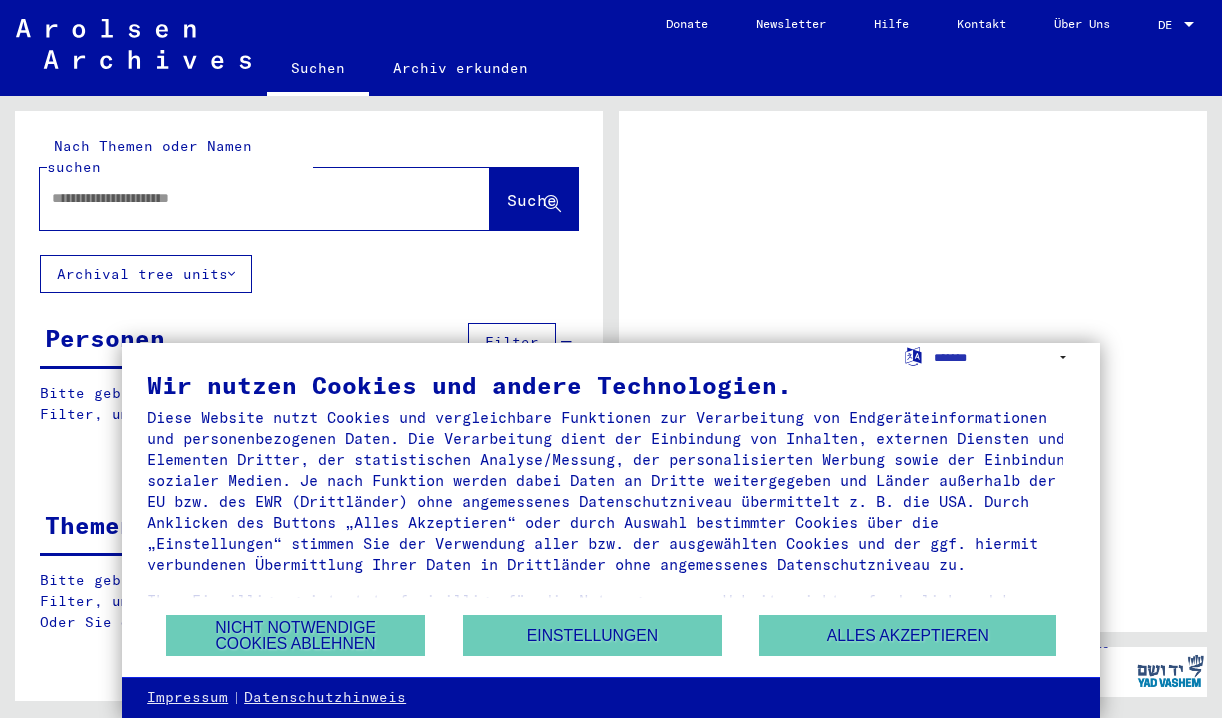 scroll, scrollTop: 0, scrollLeft: 0, axis: both 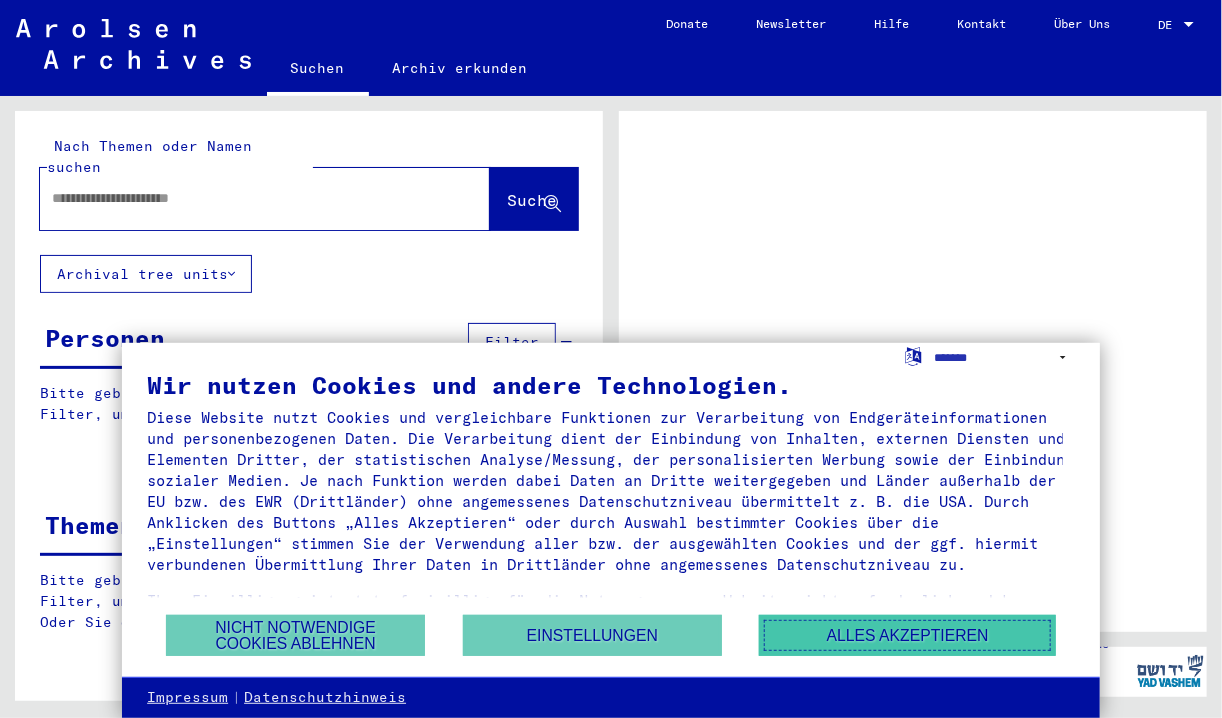 click on "Alles akzeptieren" at bounding box center [907, 635] 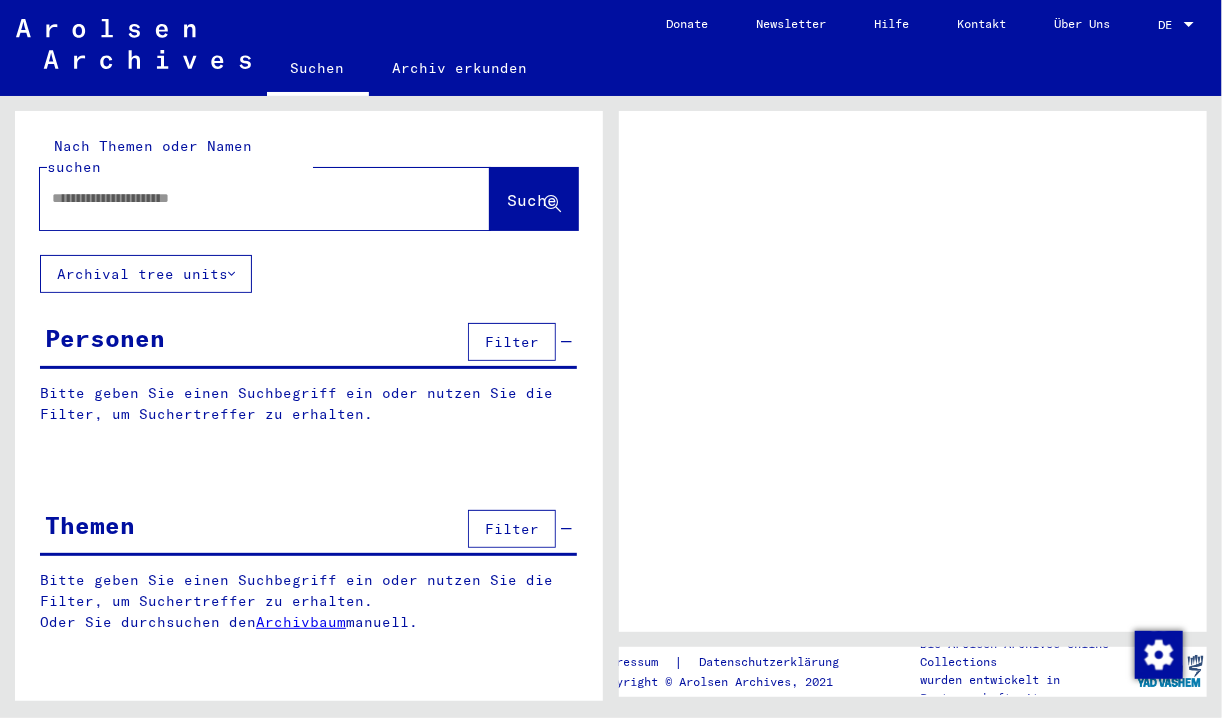 click at bounding box center (247, 198) 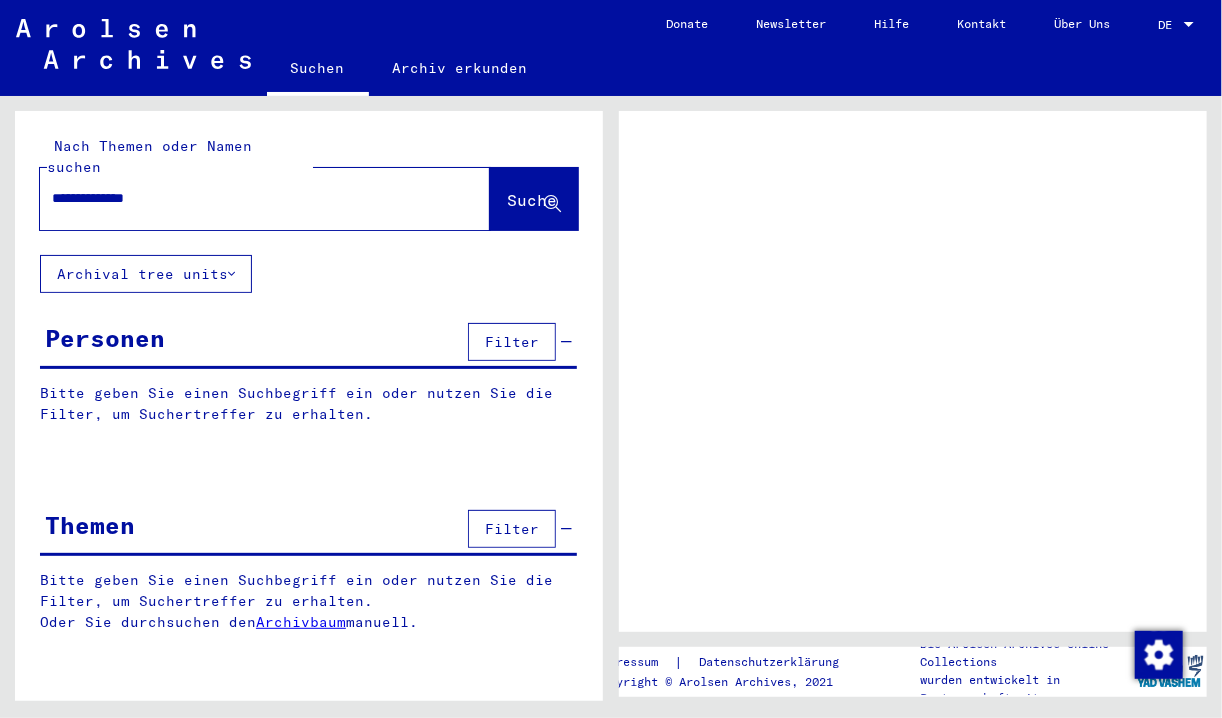 type on "**********" 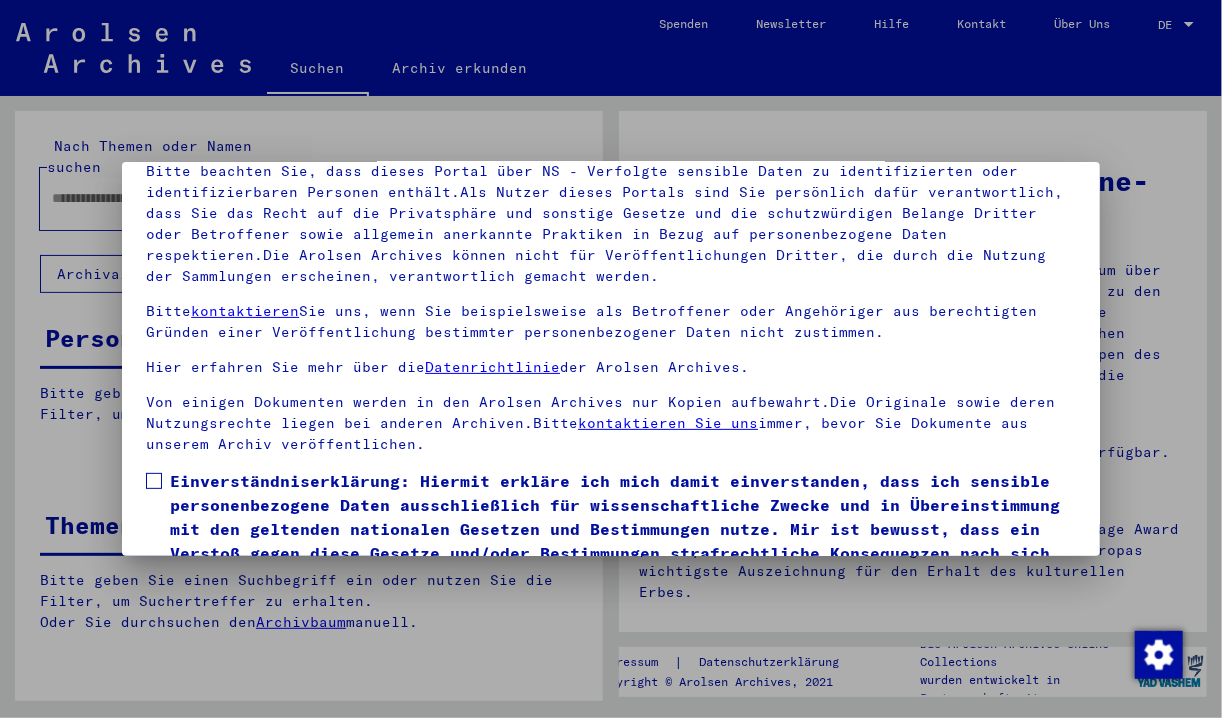 scroll, scrollTop: 172, scrollLeft: 0, axis: vertical 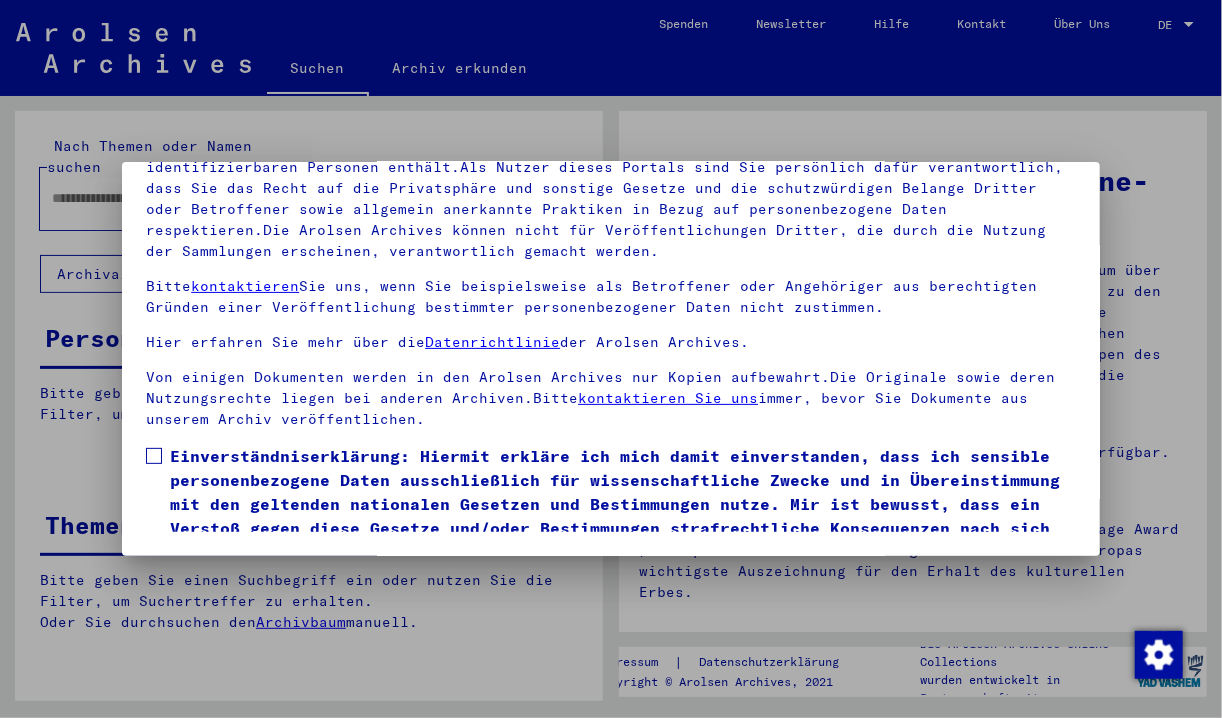 click on "Unsere  Nutzungsbedingungen  wurden durch den Internationalen Ausschuss als oberstes Leitungsgremium der Arolsen Archives festgelegt und entsprechen nicht deutschem oder anderem nationalen Archivrecht. Bitte beachten Sie, dass dieses Portal über NS - Verfolgte sensible Daten zu identifizierten oder identifizierbaren Personen enthält.Als Nutzer dieses Portals sind Sie persönlich dafür verantwortlich, dass Sie das Recht auf die Privatsphäre und sonstige Gesetze und die schutzwürdigen Belange Dritter oder Betroffener sowie allgemein anerkannte Praktiken in Bezug auf personenbezogene Daten respektieren.Die Arolsen Archives können nicht für Veröffentlichungen Dritter, die durch die Nutzung der Sammlungen erscheinen, verantwortlich gemacht werden. Bitte  kontaktieren  Sie uns, wenn Sie beispielsweise als Betroffener oder Angehöriger aus berechtigten Gründen einer Veröffentlichung bestimmter personenbezogener Daten nicht zustimmen. Hier erfahren Sie mehr über die  Datenrichtlinie  der Arolsen Archives." at bounding box center (611, 299) 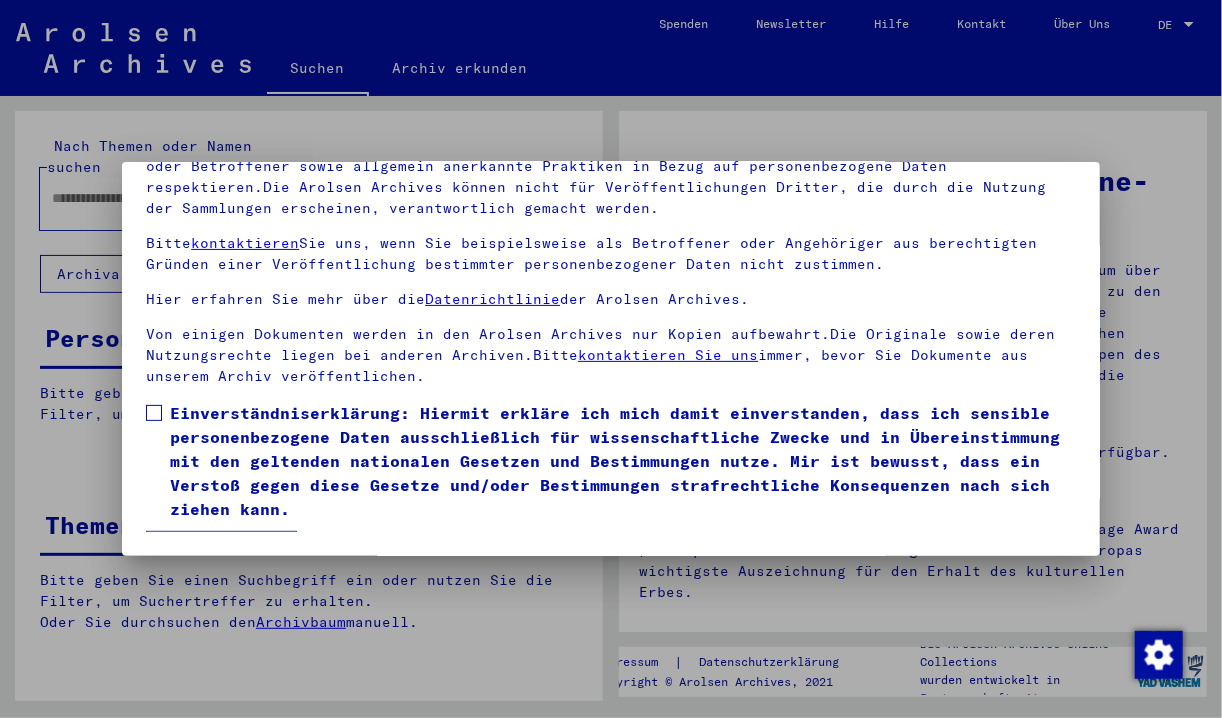 scroll, scrollTop: 78, scrollLeft: 0, axis: vertical 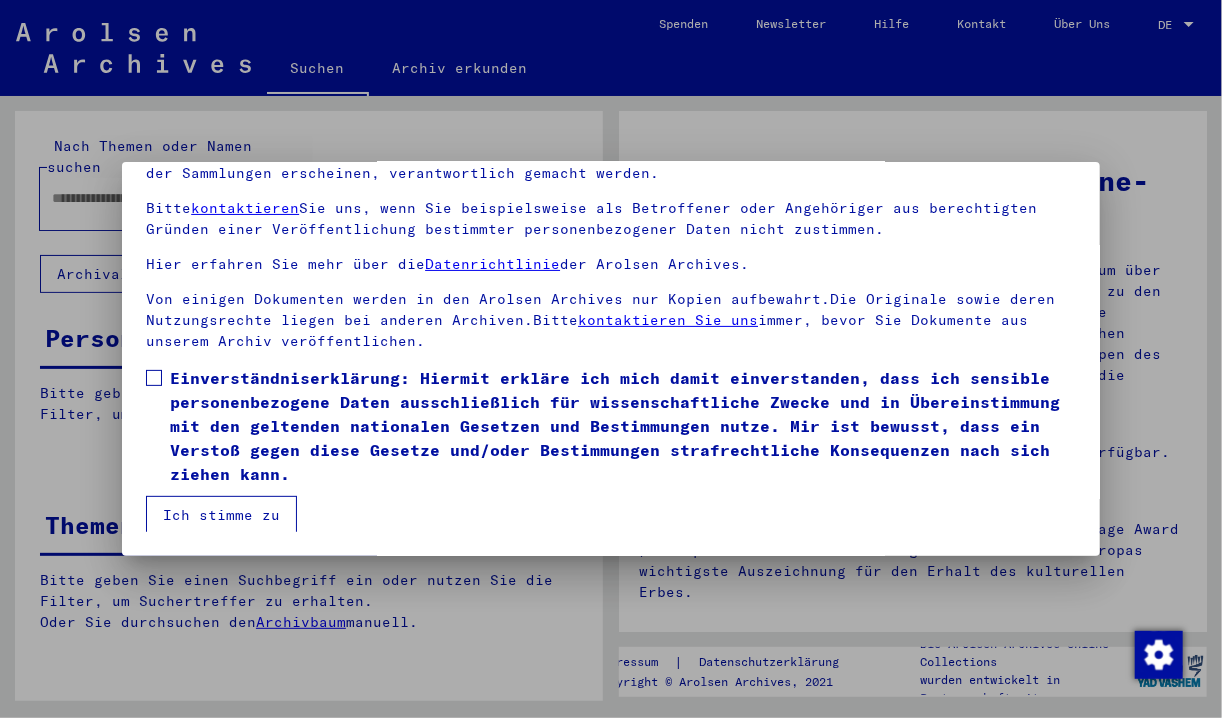 click on "Ich stimme zu" at bounding box center (221, 515) 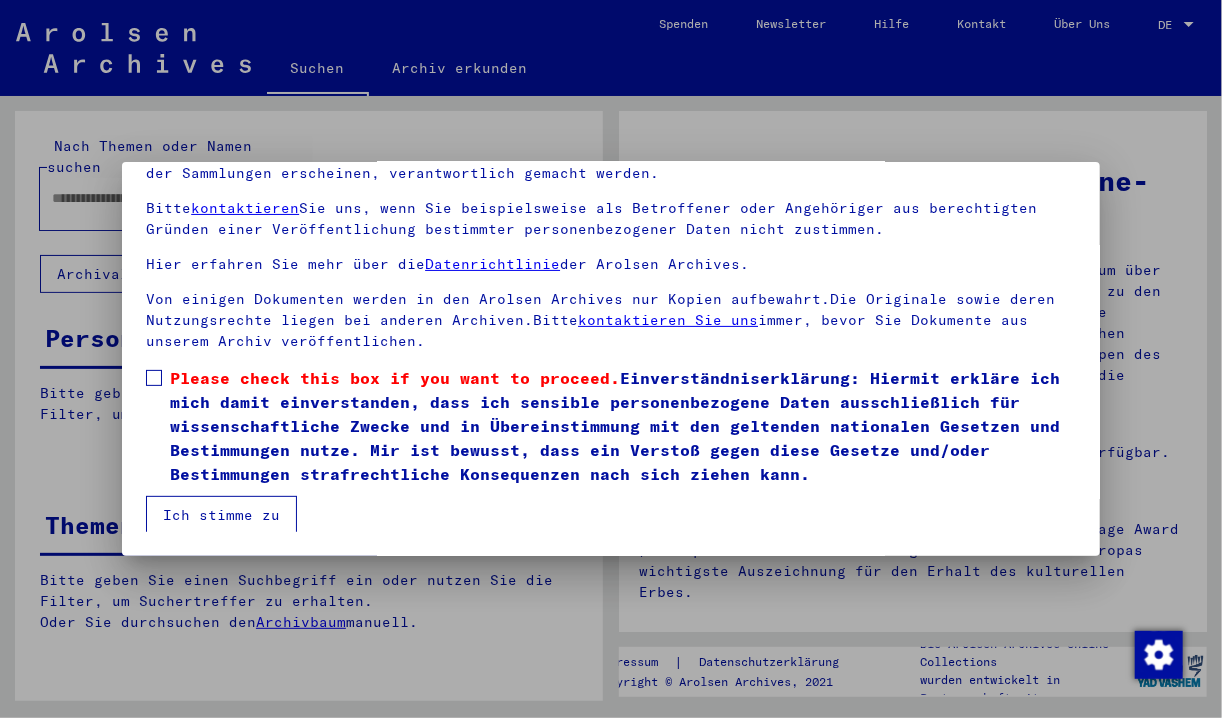 click at bounding box center (154, 378) 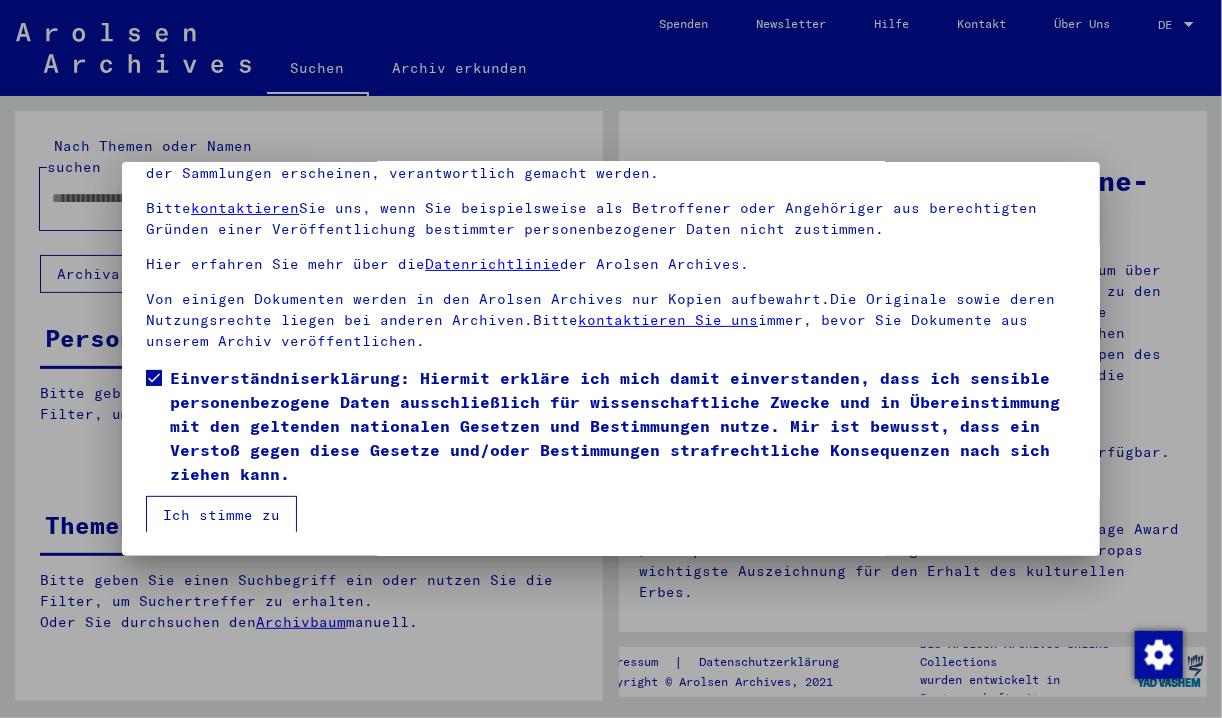 click on "Ich stimme zu" at bounding box center [221, 515] 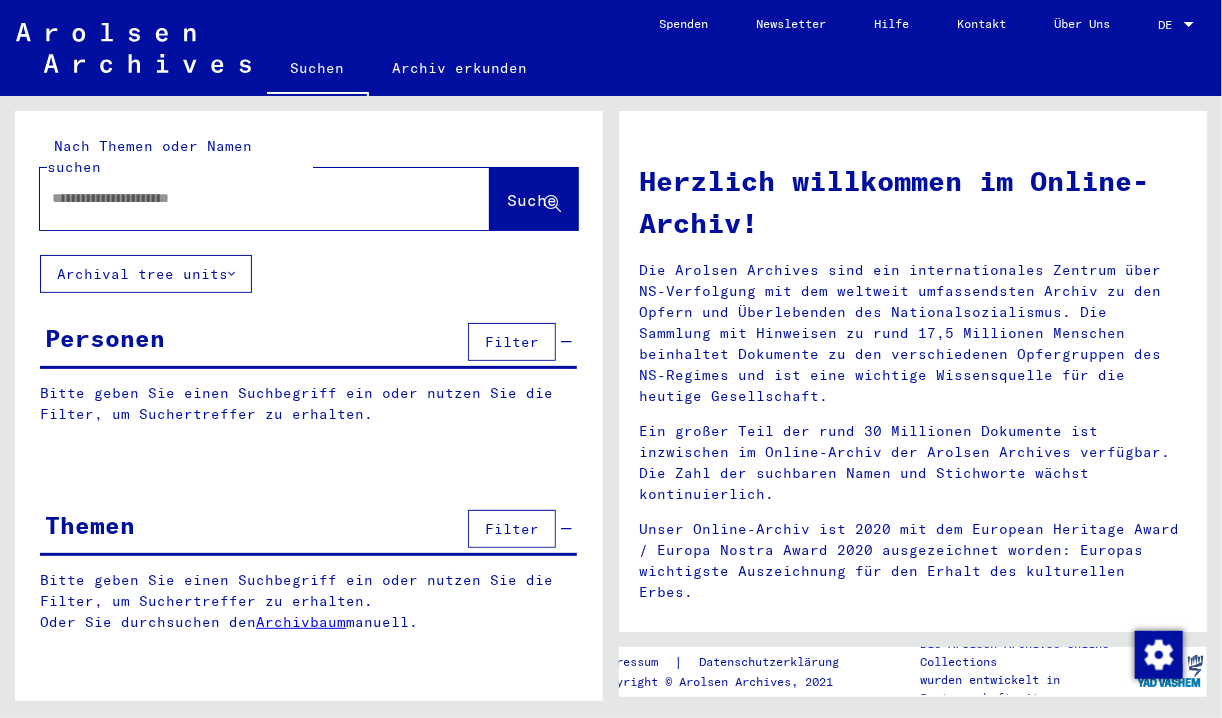click at bounding box center (241, 198) 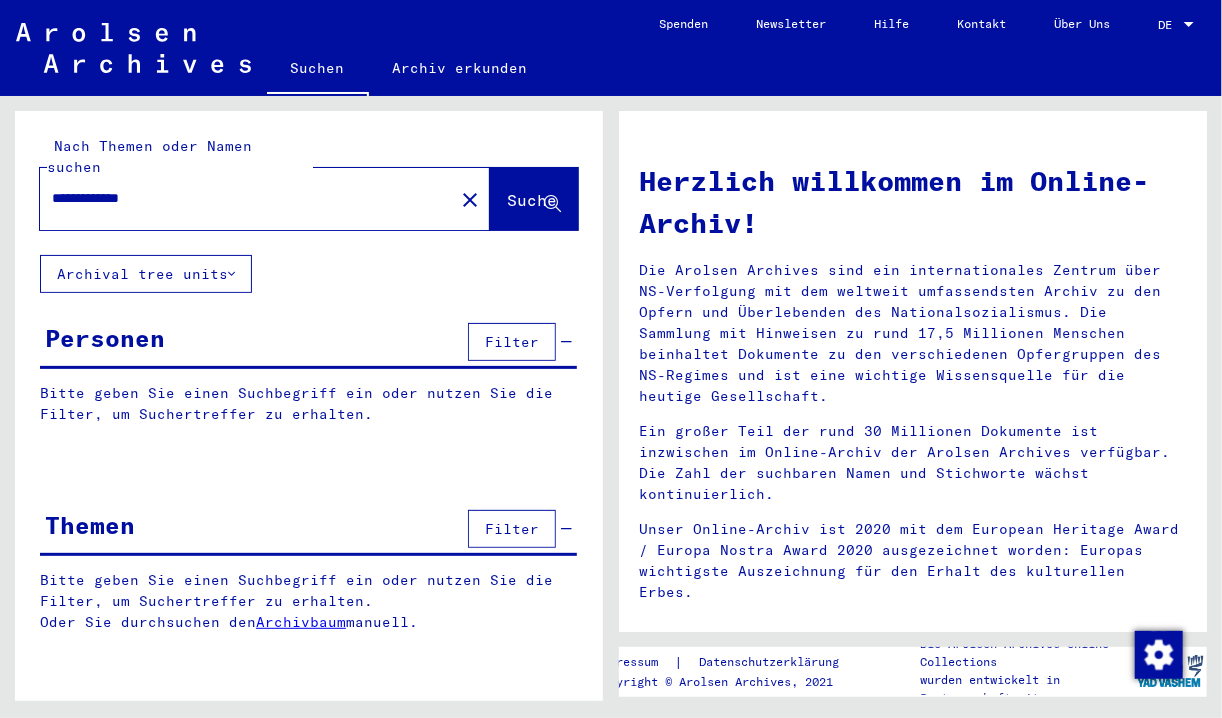 type on "**********" 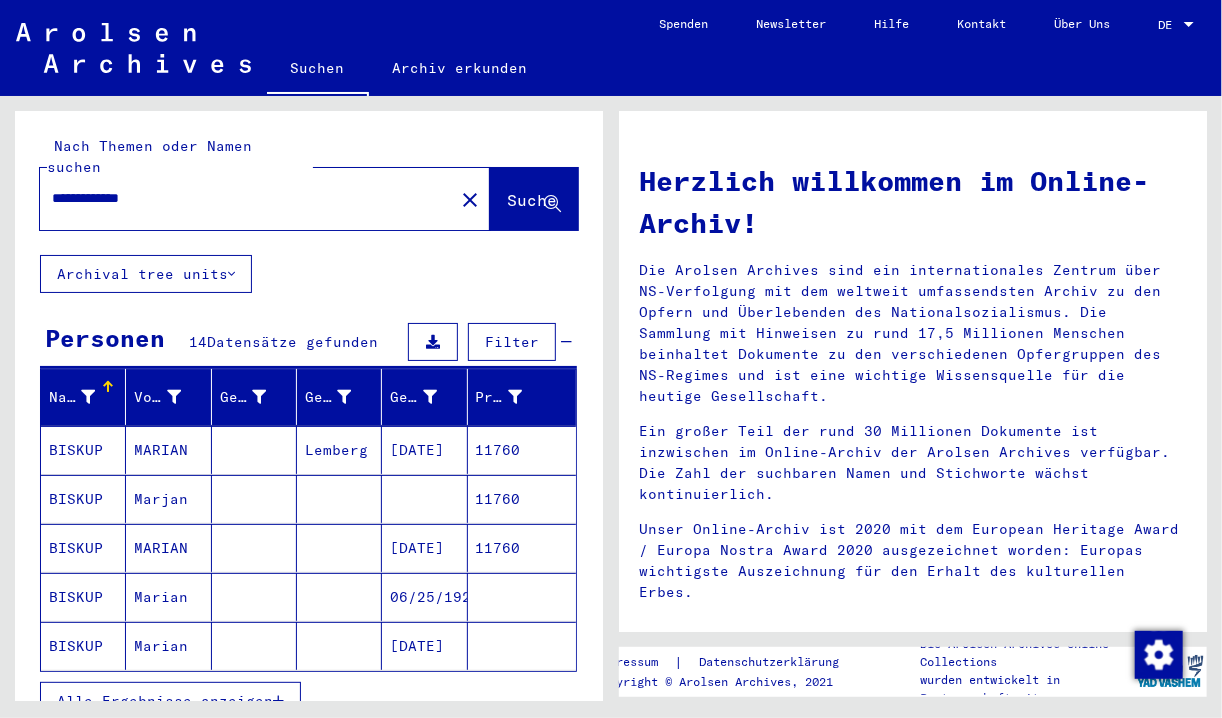 click on "BISKUP" at bounding box center (83, 499) 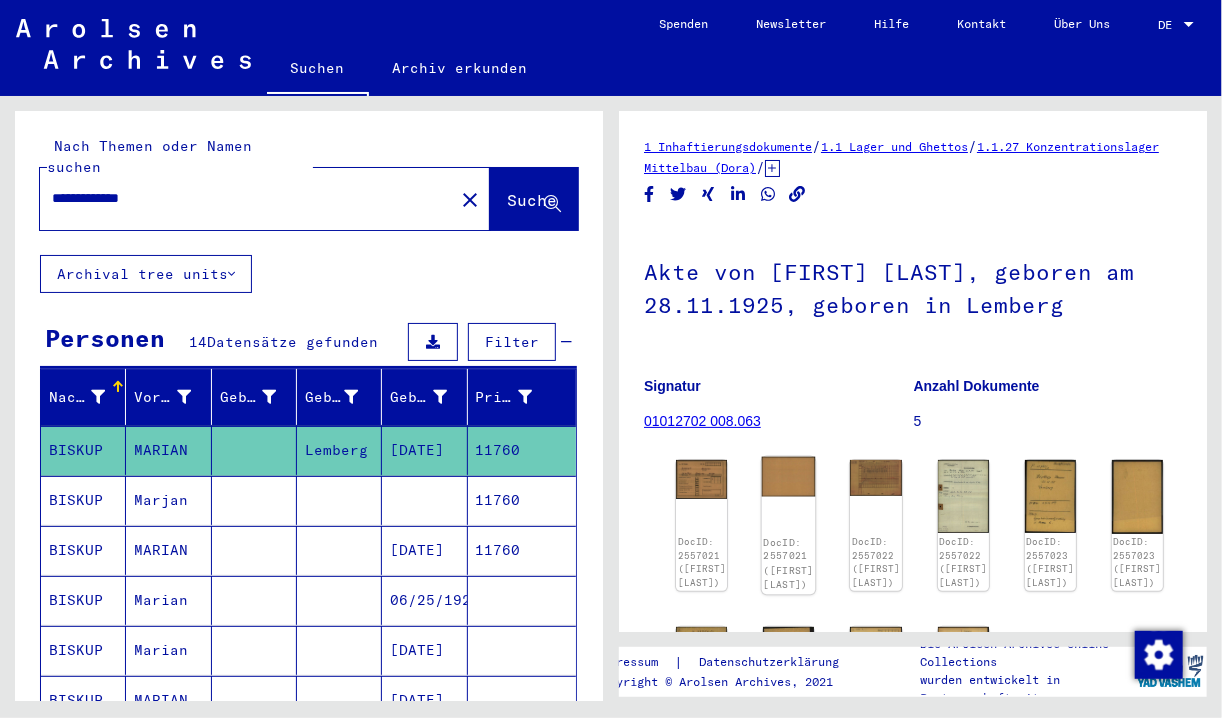 scroll, scrollTop: 0, scrollLeft: 0, axis: both 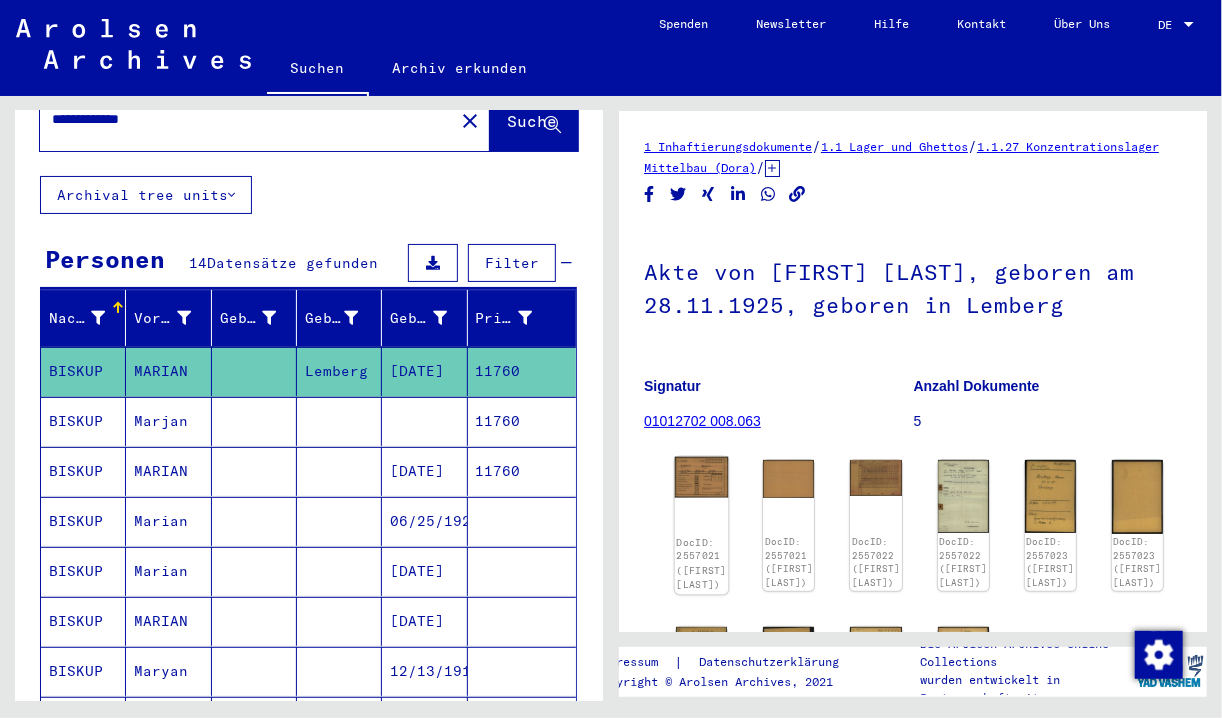 click 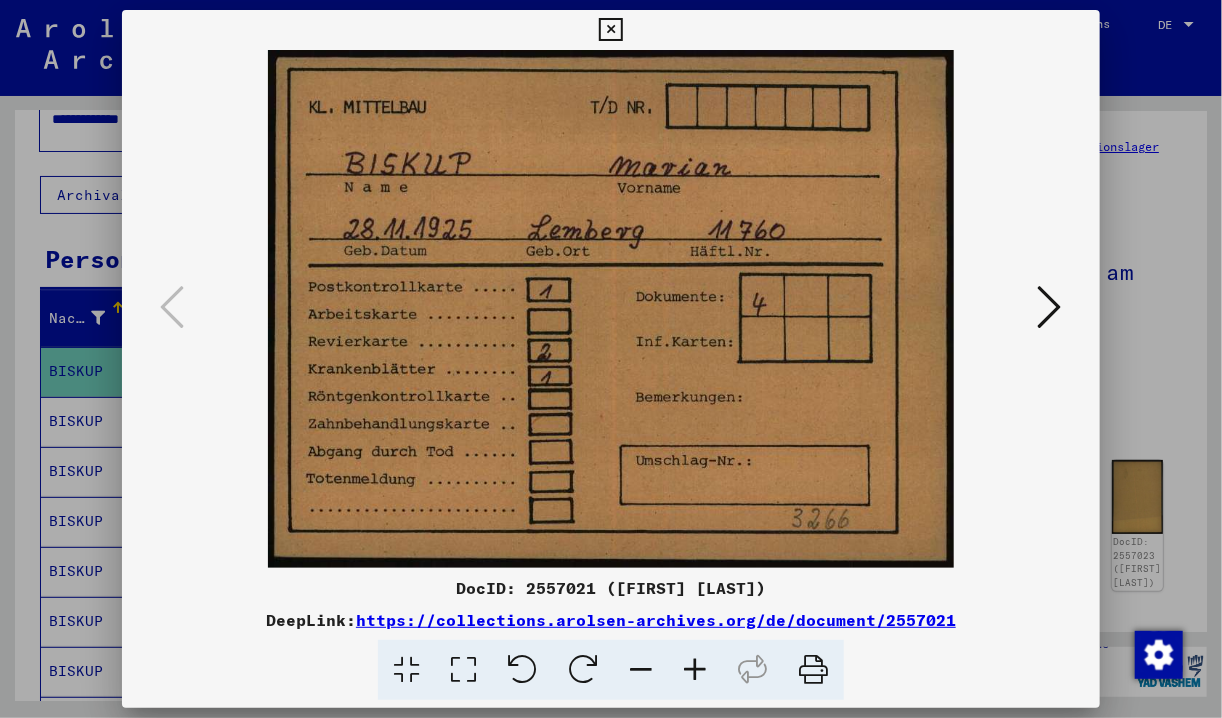 click at bounding box center [1050, 307] 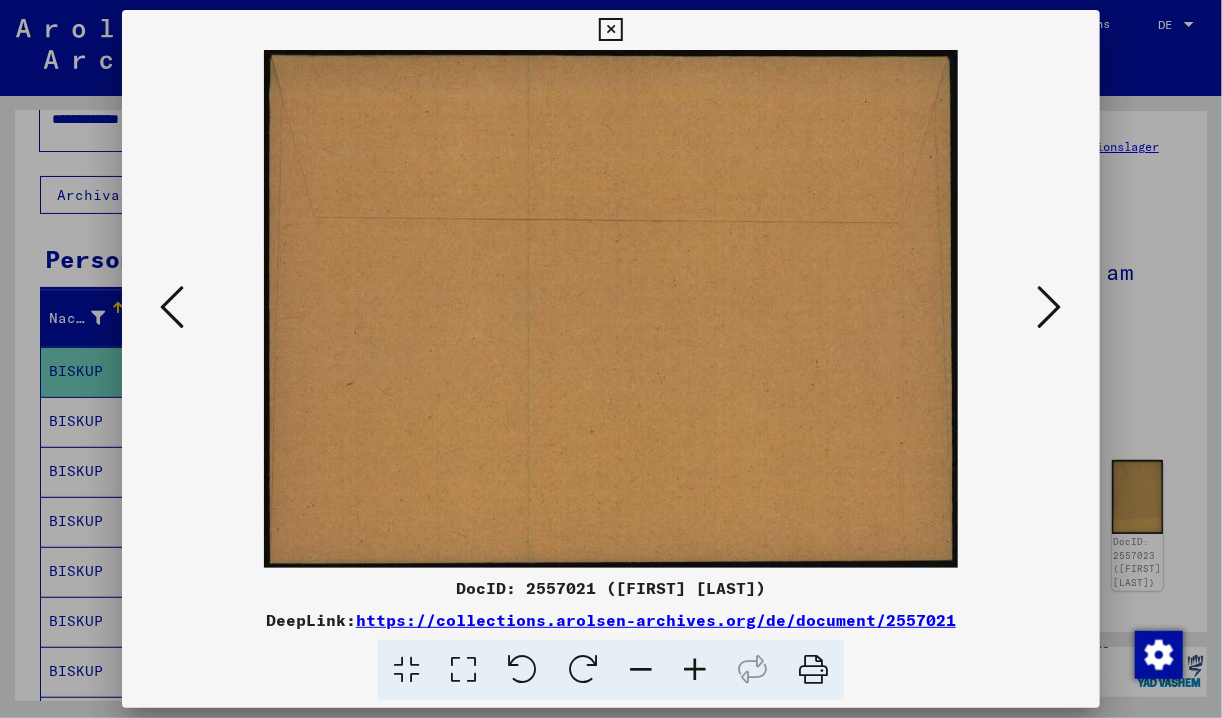 click at bounding box center [1050, 307] 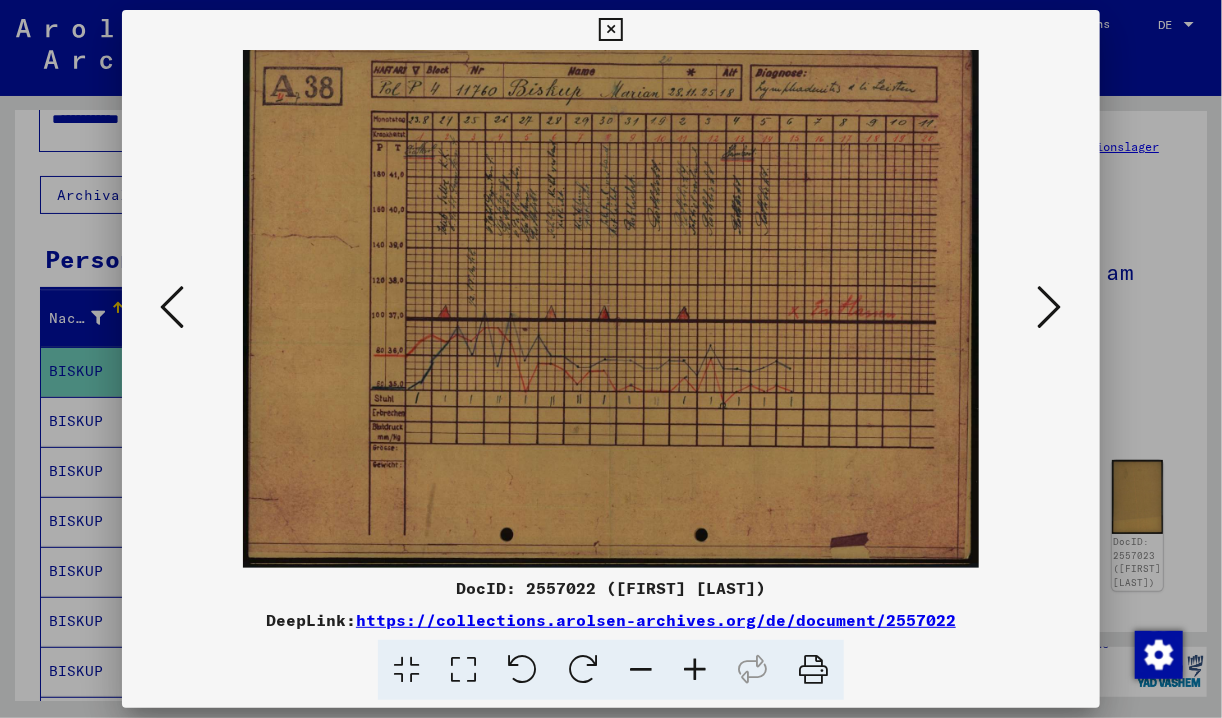 click at bounding box center (1050, 307) 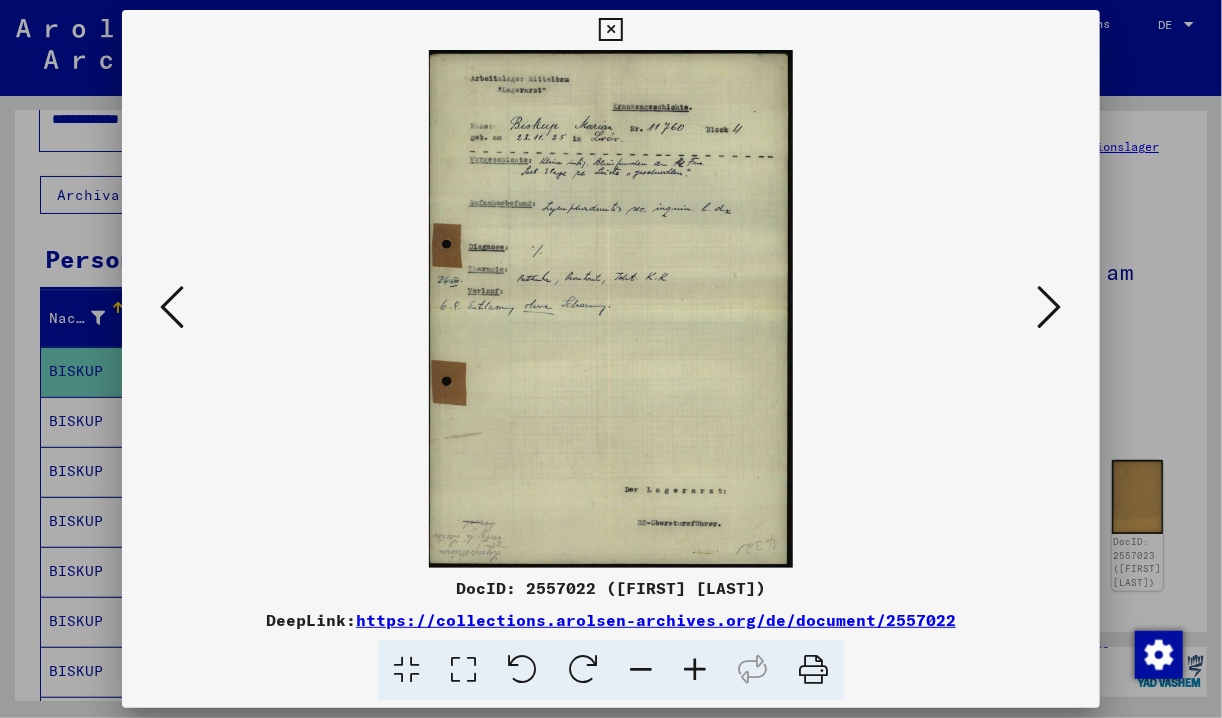 click at bounding box center (172, 307) 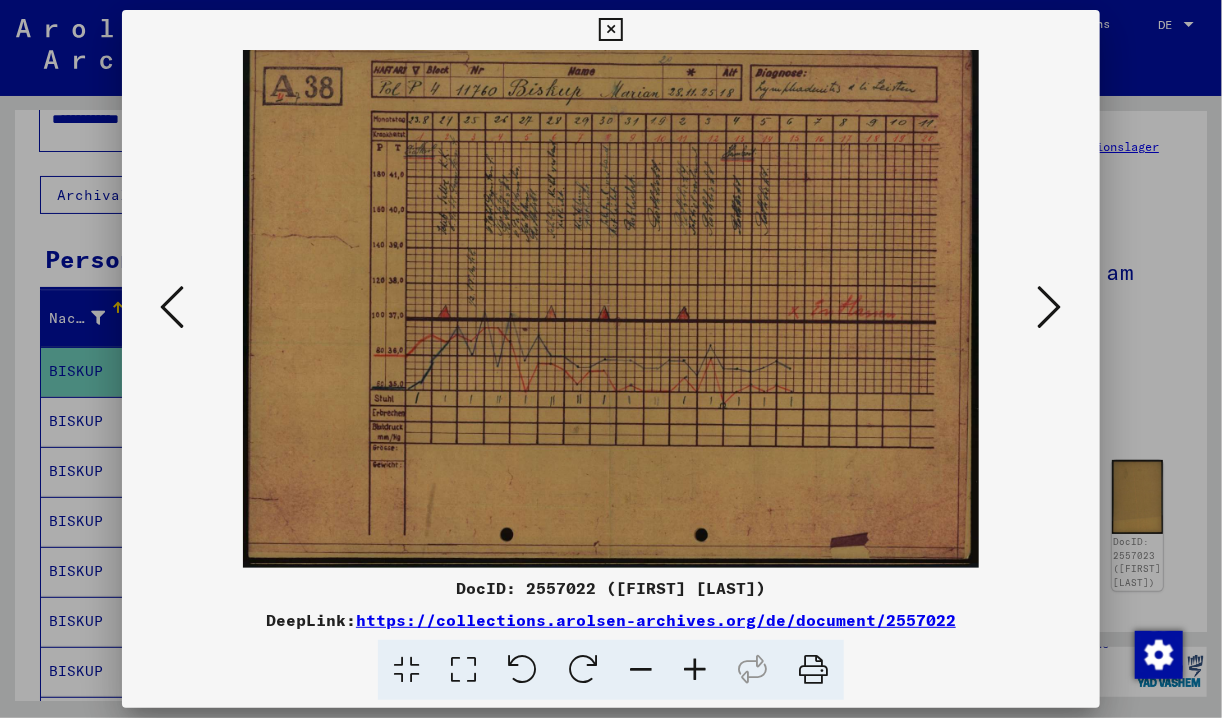 click at bounding box center [1050, 308] 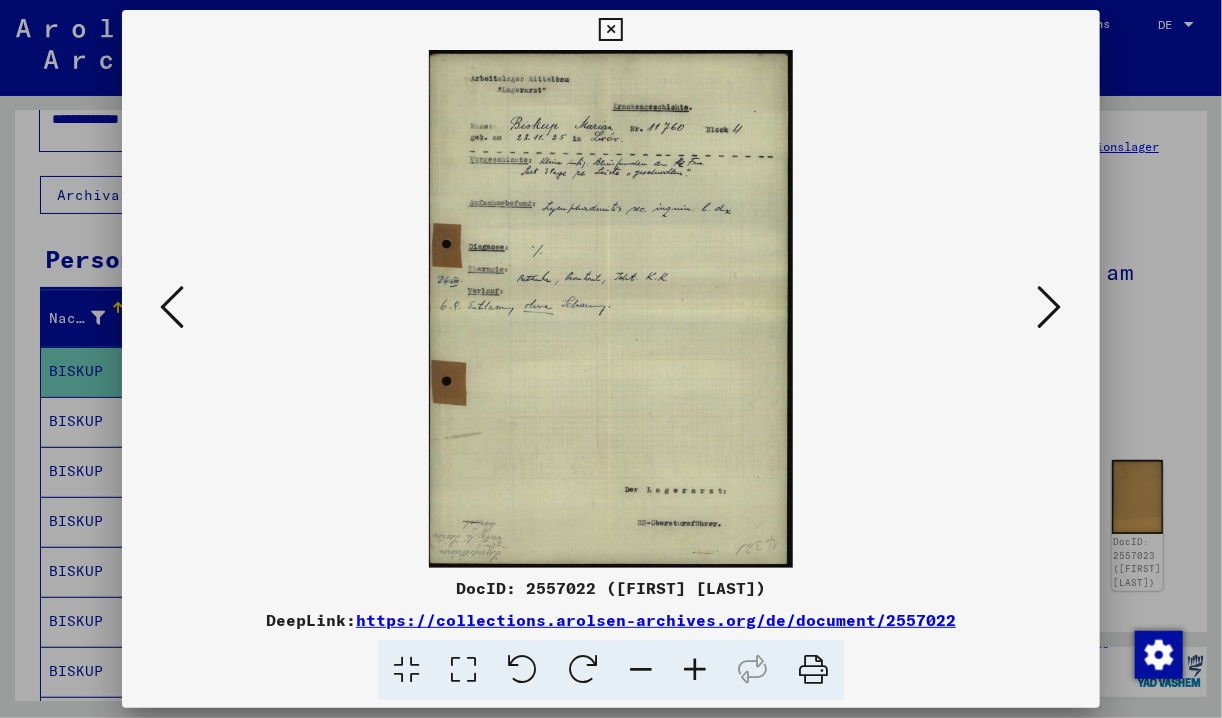 click at bounding box center (1050, 307) 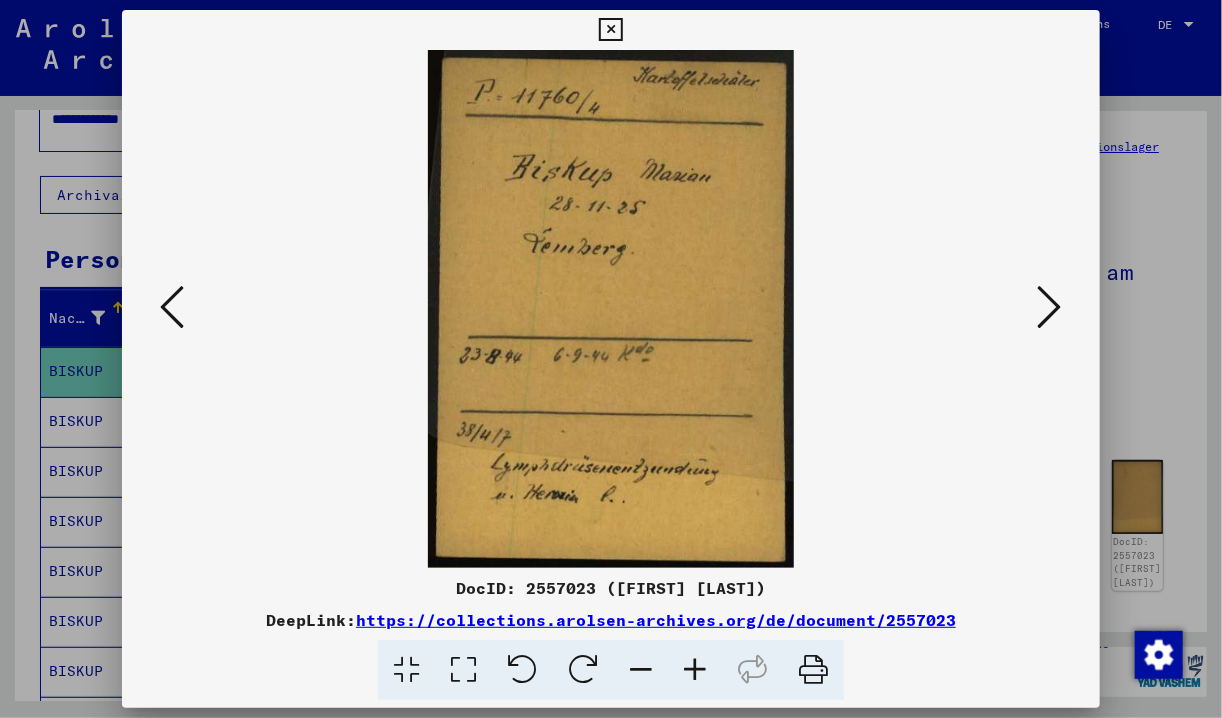click at bounding box center [1050, 307] 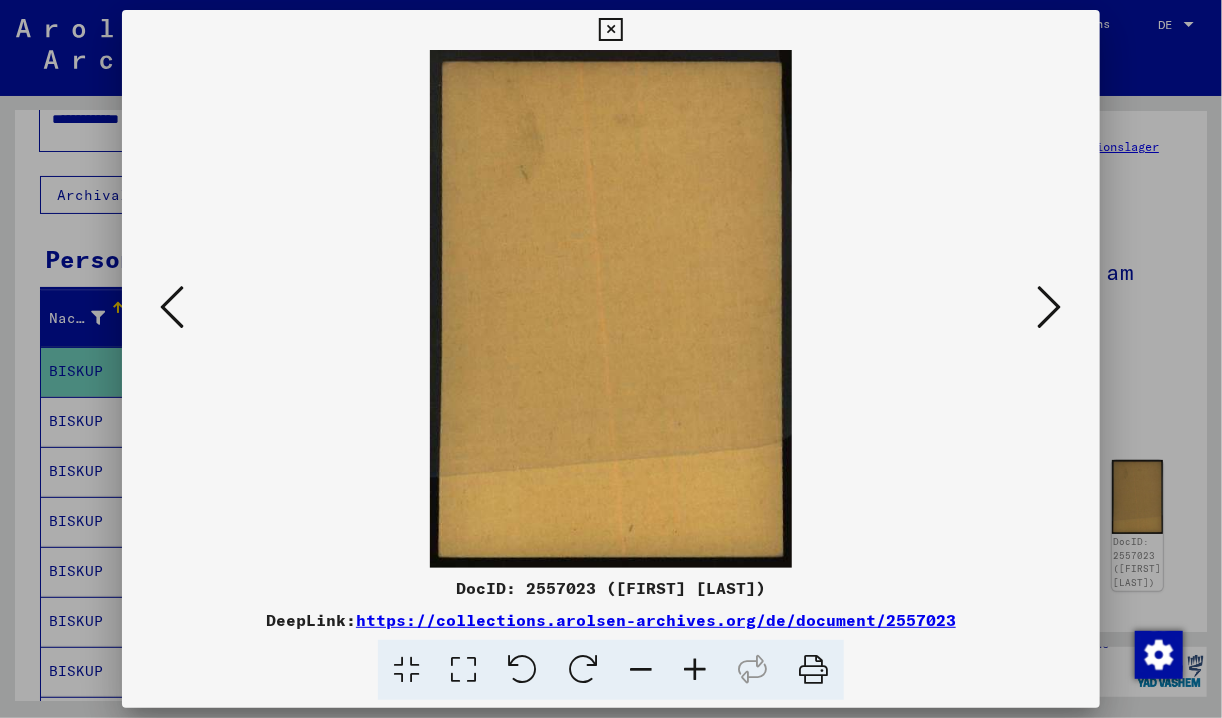 click at bounding box center [1050, 307] 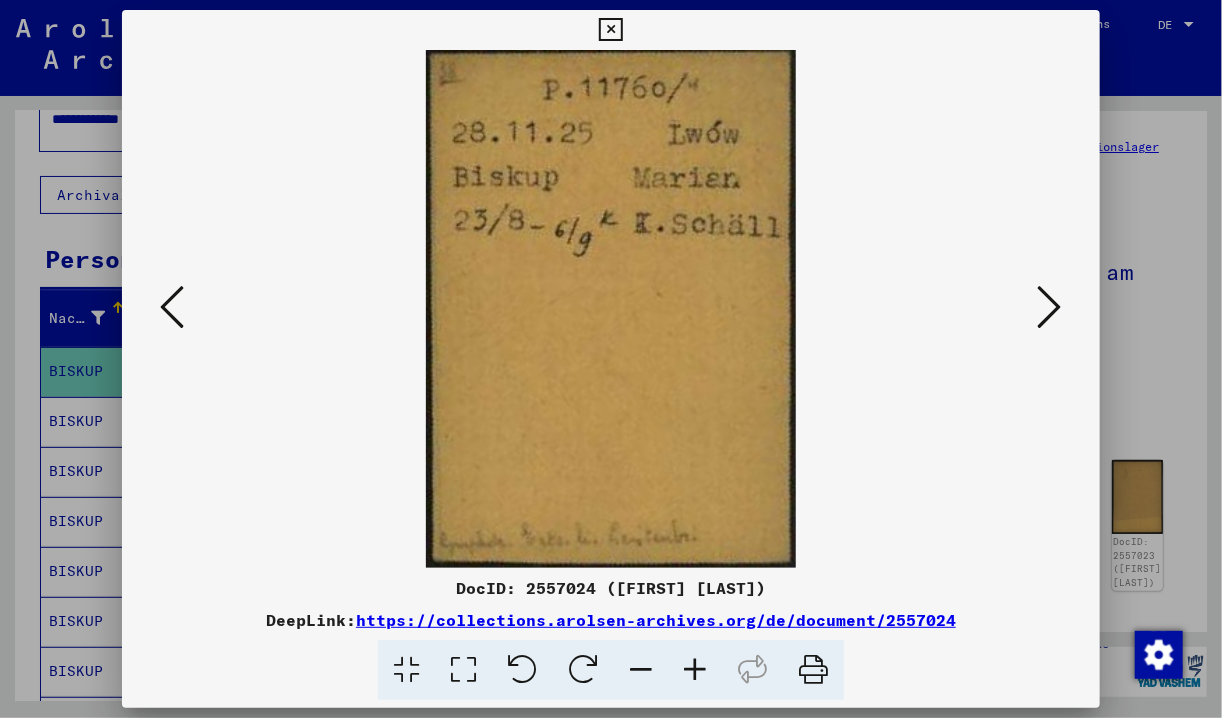 click at bounding box center [1050, 307] 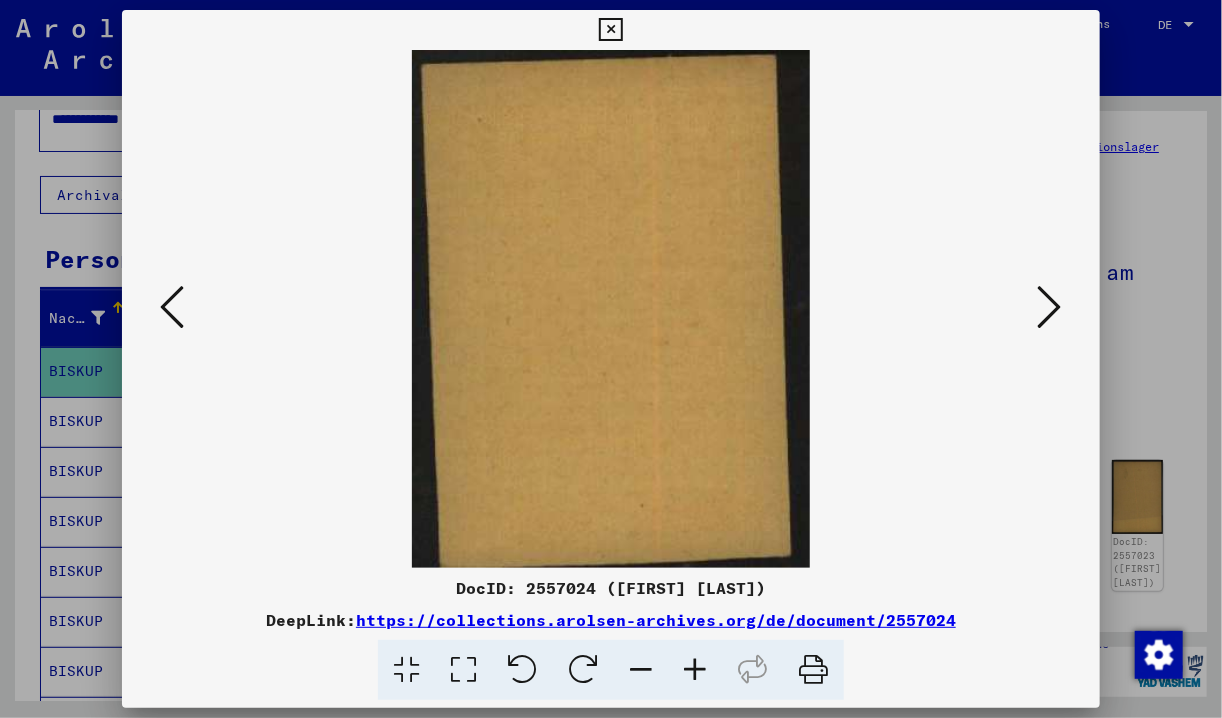 click at bounding box center [1050, 307] 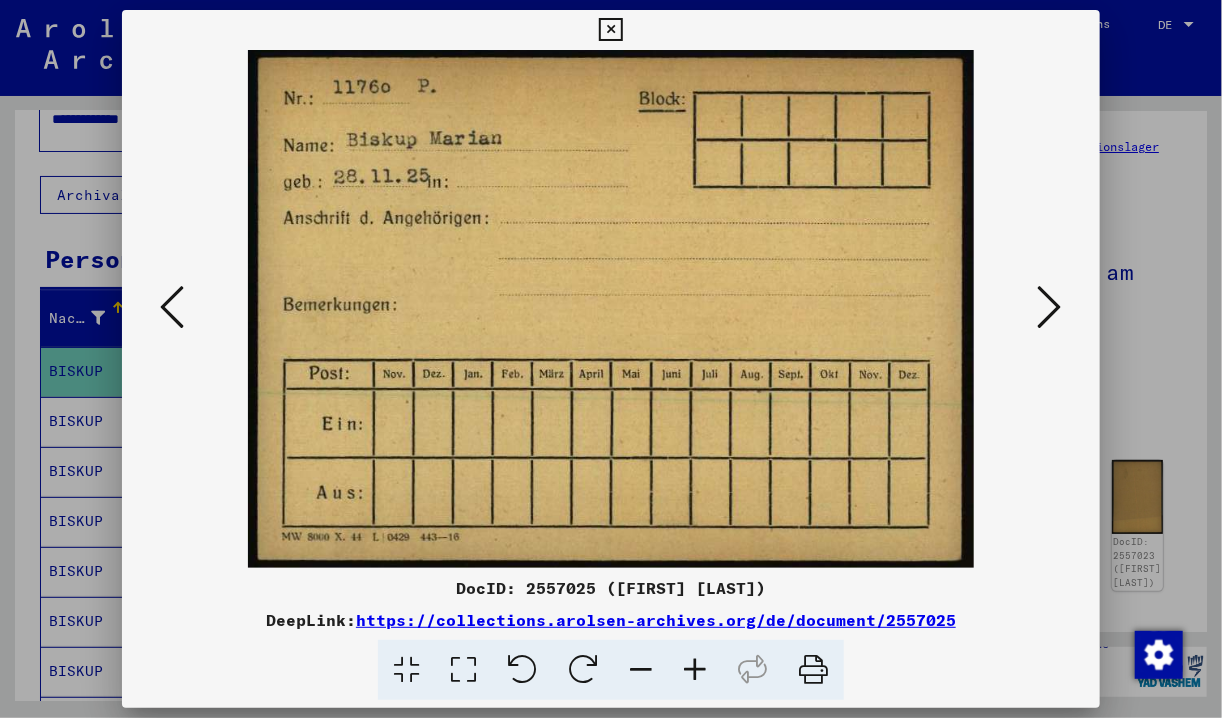 click at bounding box center (1050, 307) 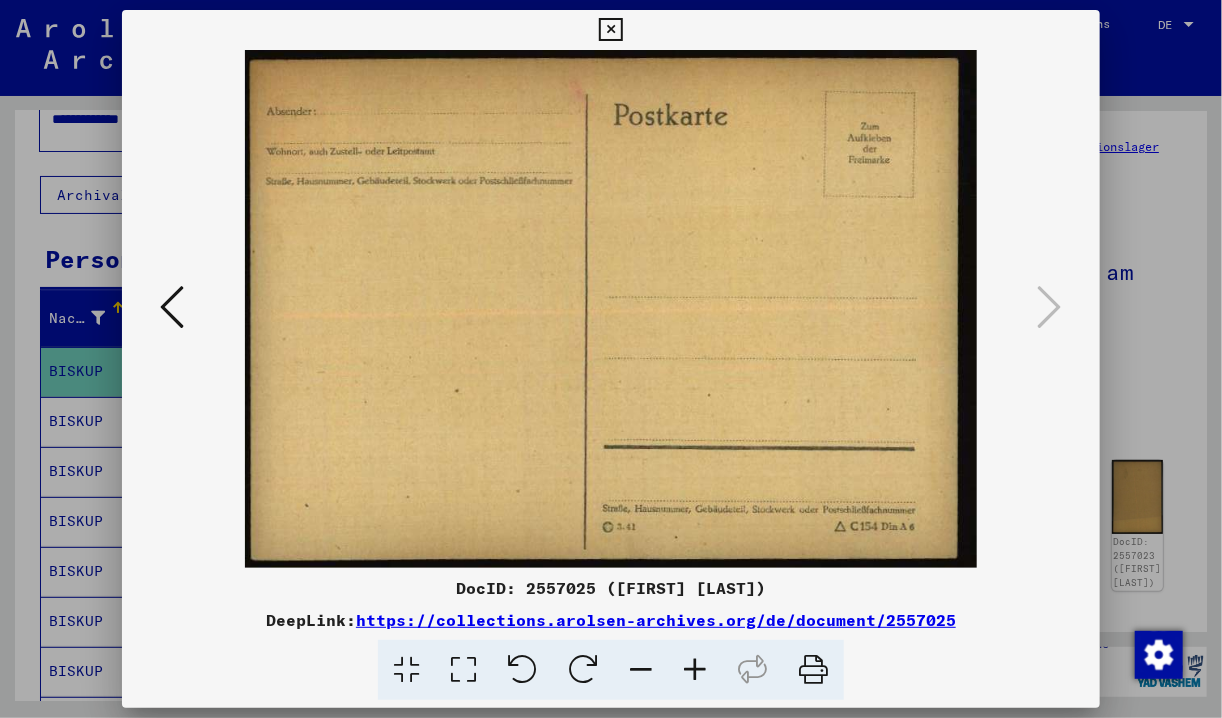 click at bounding box center [611, 359] 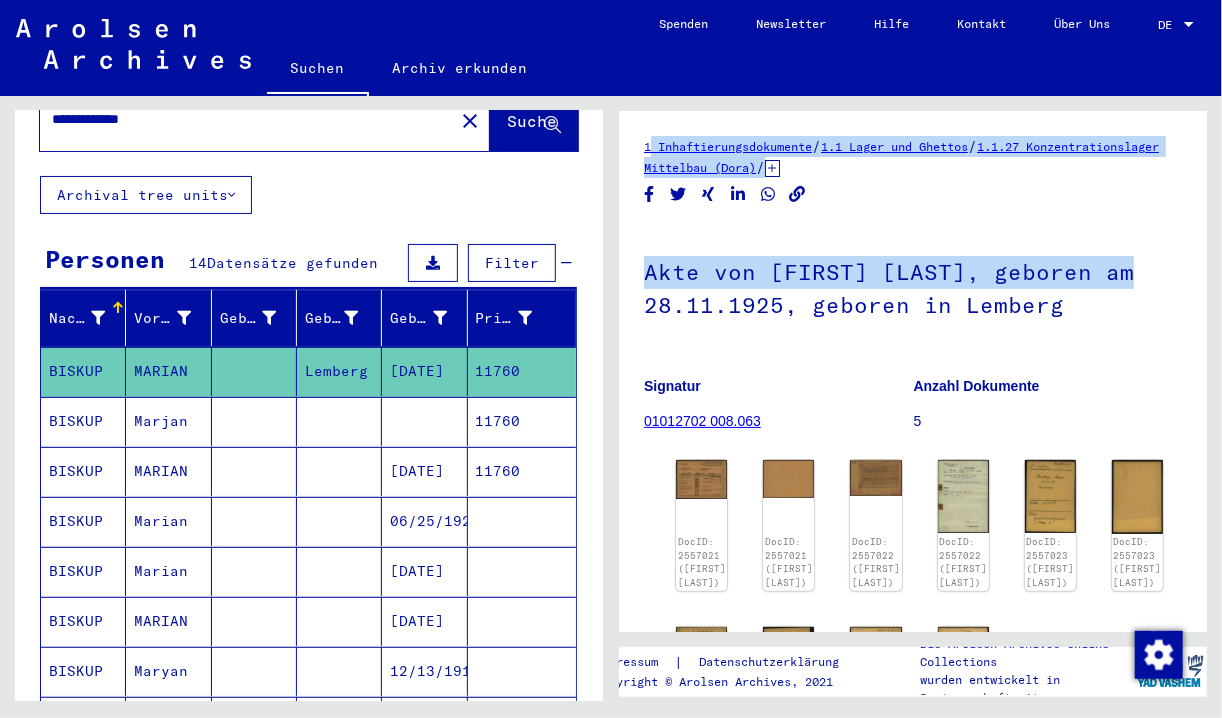 drag, startPoint x: 1221, startPoint y: 220, endPoint x: 1224, endPoint y: 244, distance: 24.186773 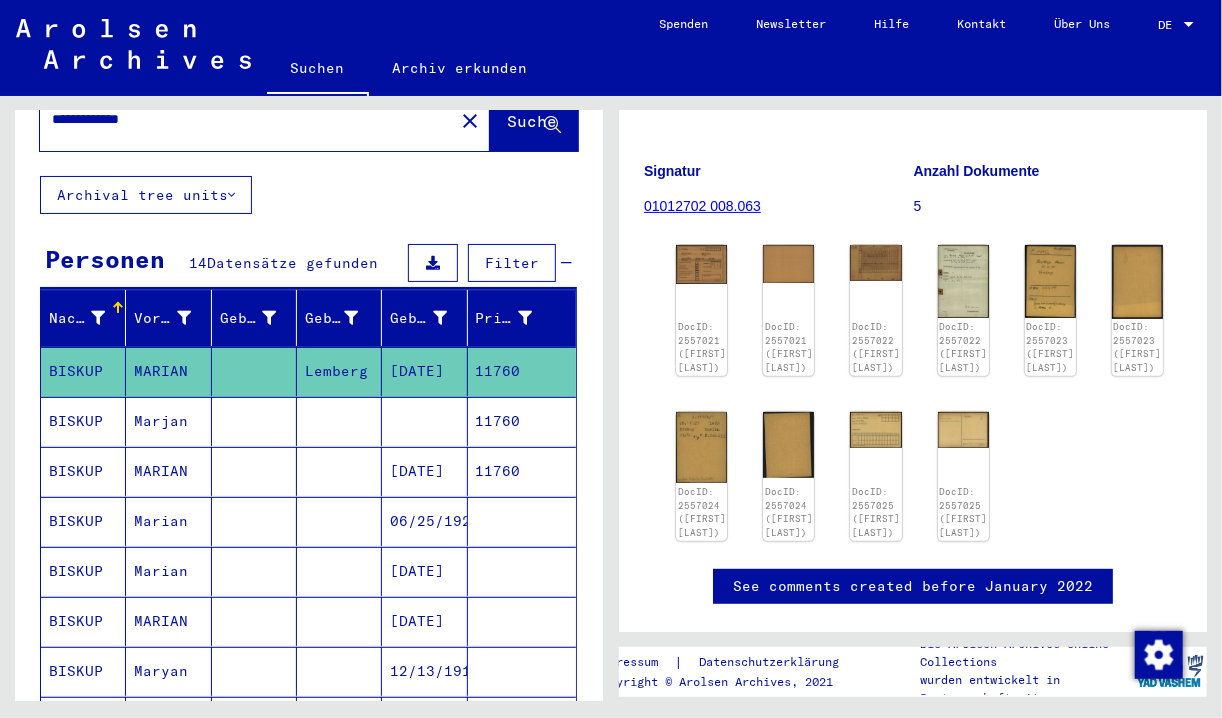 scroll, scrollTop: 0, scrollLeft: 0, axis: both 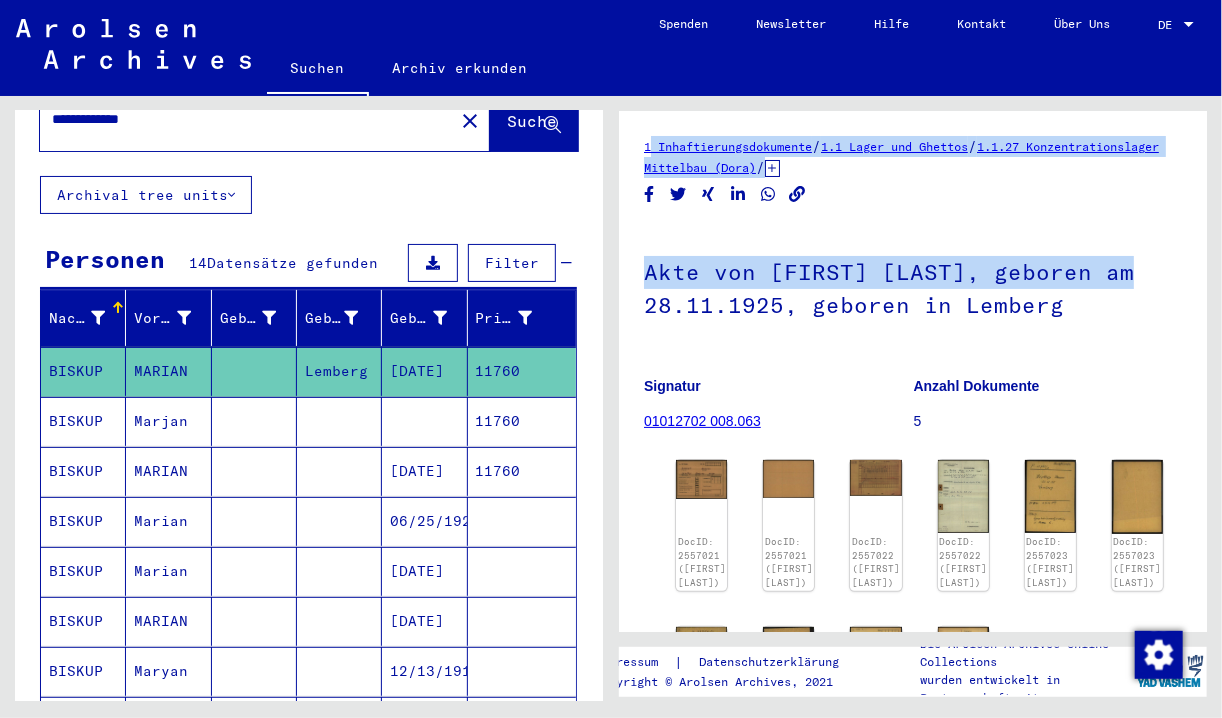 click on "1 Inhaftierungsdokumente   /   1.1 Lager und Ghettos   /   1.1.27 Konzentrationslager Mittelbau (Dora)   /   1.1.27.2 Konzentrationslager Mittelbau (Dora), Einzelpersonen-bezogene Unterlagen   /   Individuelle Häftlings Unterlagen - KL Mittelbau (Dora)   /   Akten mit Namen ab BINKIEWICZ   /  Akte von [FIRST] [LAST], geboren am 28.11.1925, geboren in Lemberg  Signatur 01012702 008.063 Anzahl Dokumente 5 DocID: 2557021 ([FIRST] [LAST]) DocID: 2557021 ([FIRST] [LAST]) DocID: 2557022 ([FIRST] [LAST]) DocID: 2557022 ([FIRST] [LAST]) DocID: 2557023 ([FIRST] [LAST]) DocID: 2557023 ([FIRST] [LAST]) DocID: 2557024 ([FIRST] [LAST]) DocID: 2557024 ([FIRST] [LAST]) DocID: 2557025 ([FIRST] [LAST]) DocID: 2557025 ([FIRST] [LAST]) See comments created before January 2022" 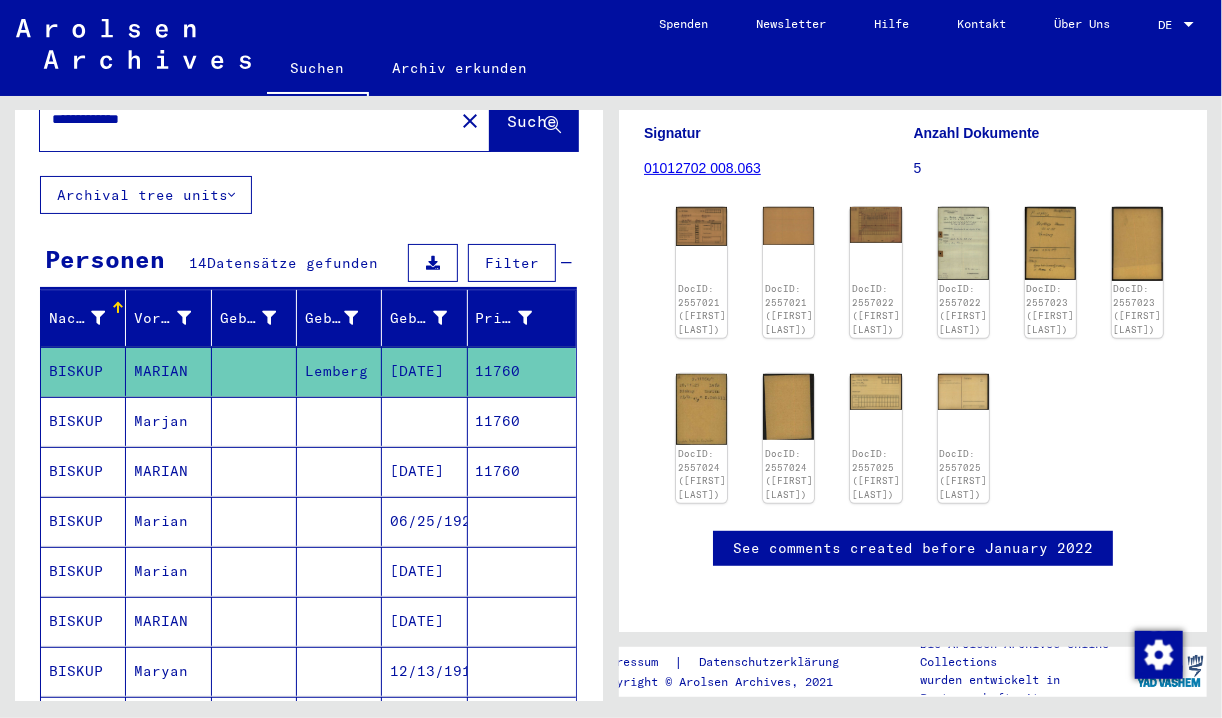 scroll, scrollTop: 0, scrollLeft: 0, axis: both 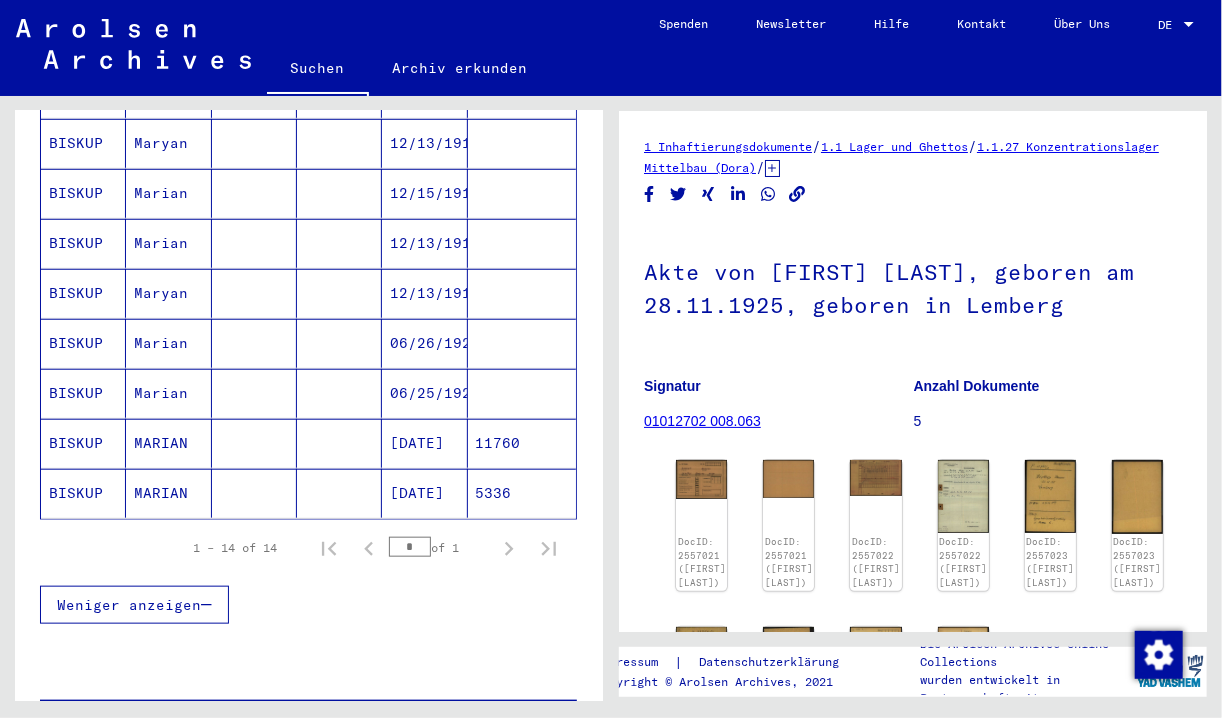 click on "BISKUP" at bounding box center (83, 393) 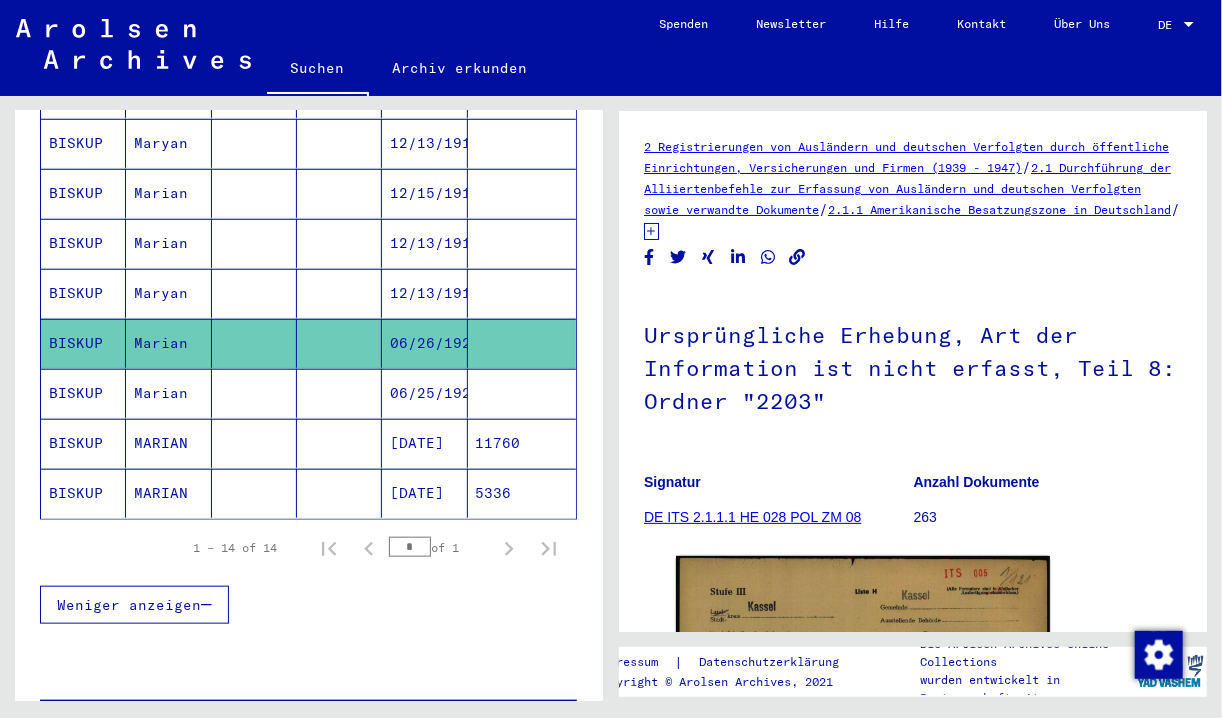 scroll, scrollTop: 0, scrollLeft: 0, axis: both 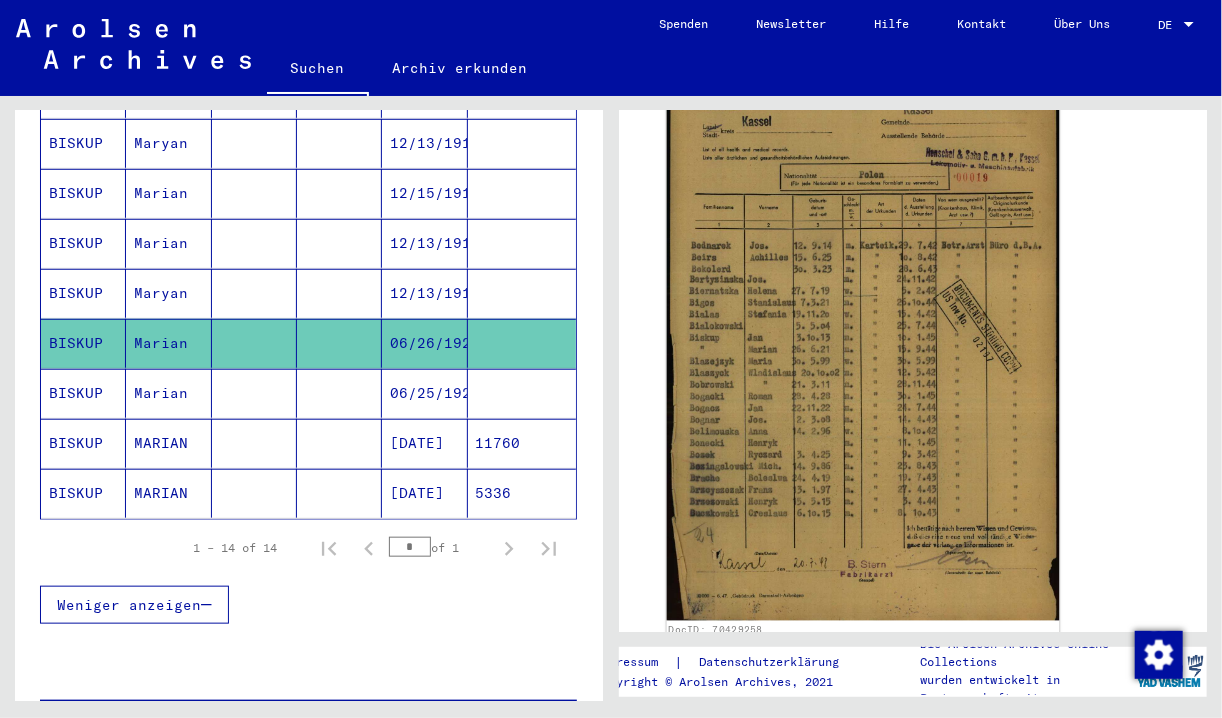 click 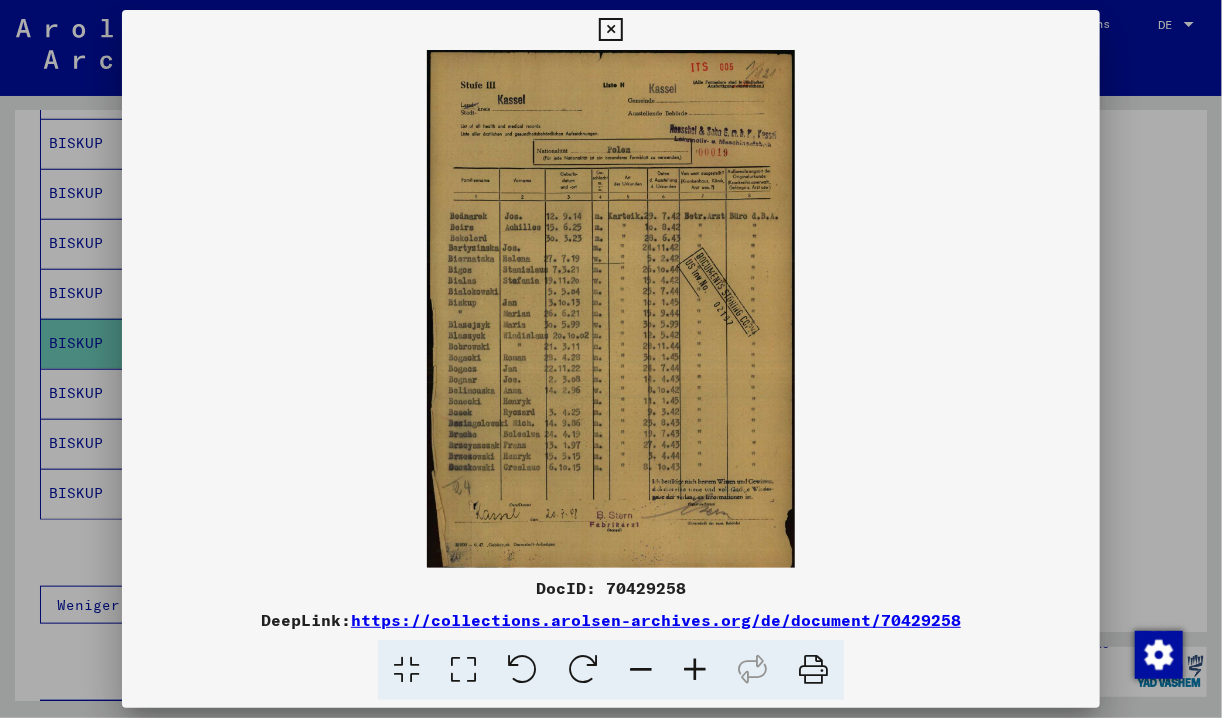 click at bounding box center (611, 359) 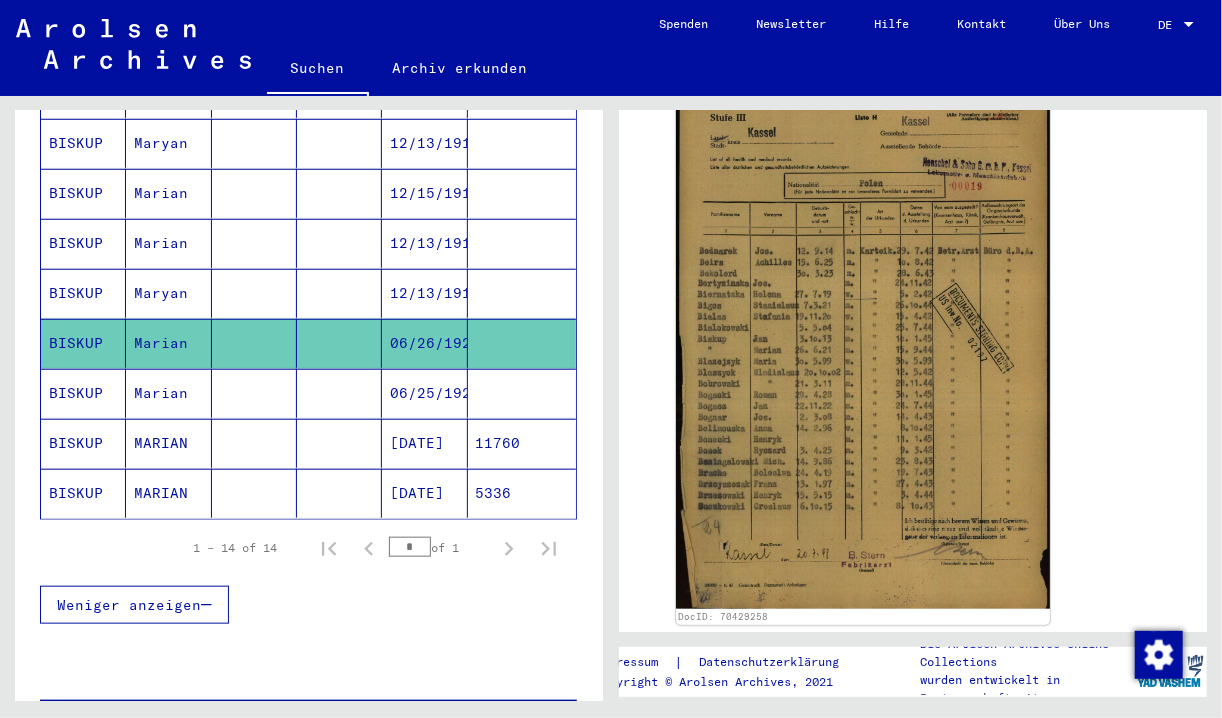click on "BISKUP" at bounding box center [83, 493] 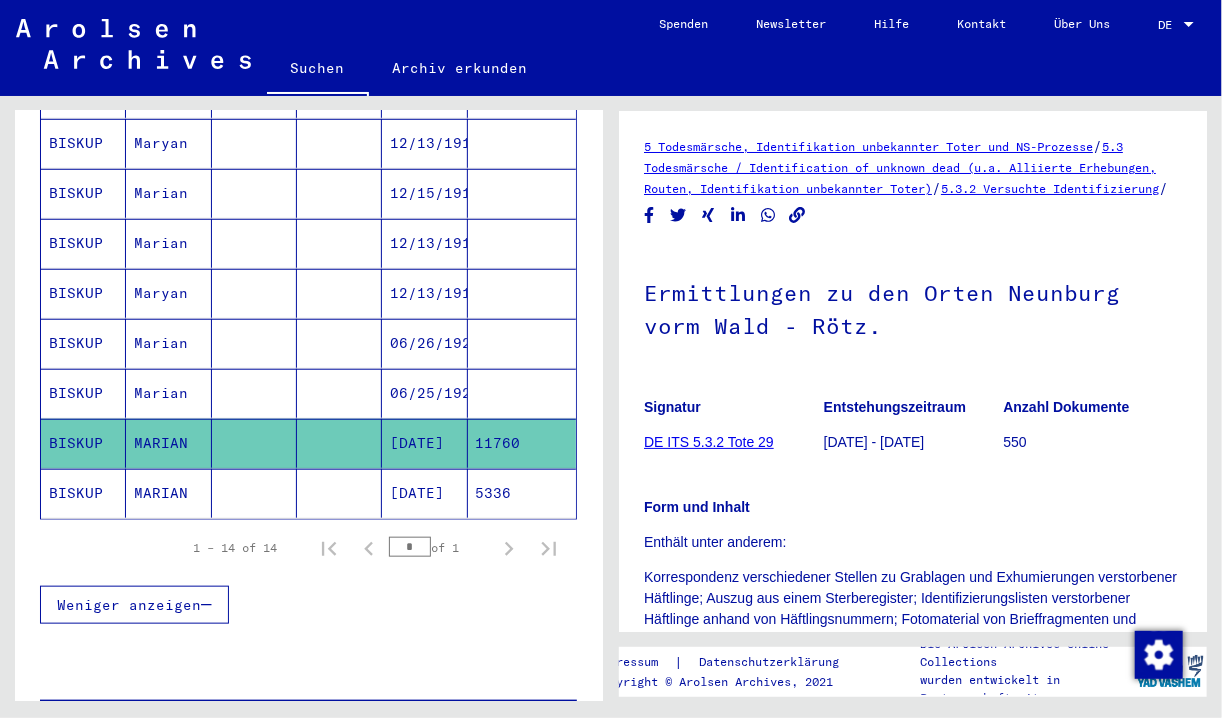 scroll, scrollTop: 0, scrollLeft: 0, axis: both 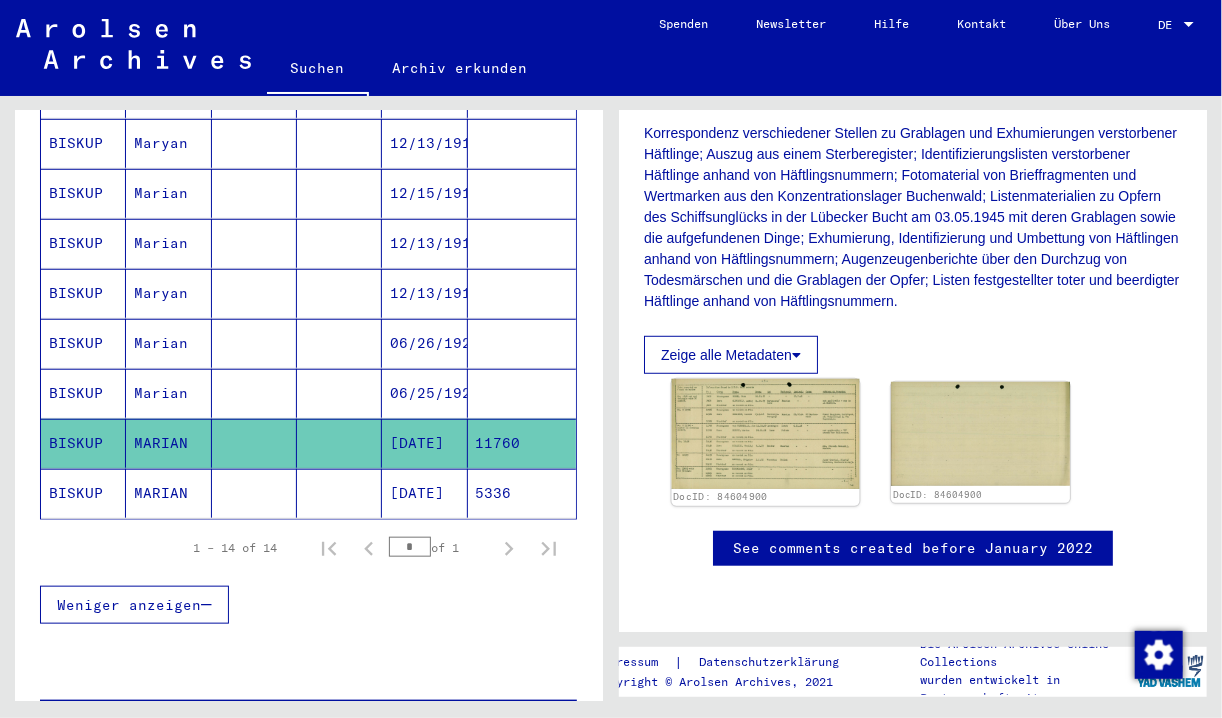 click 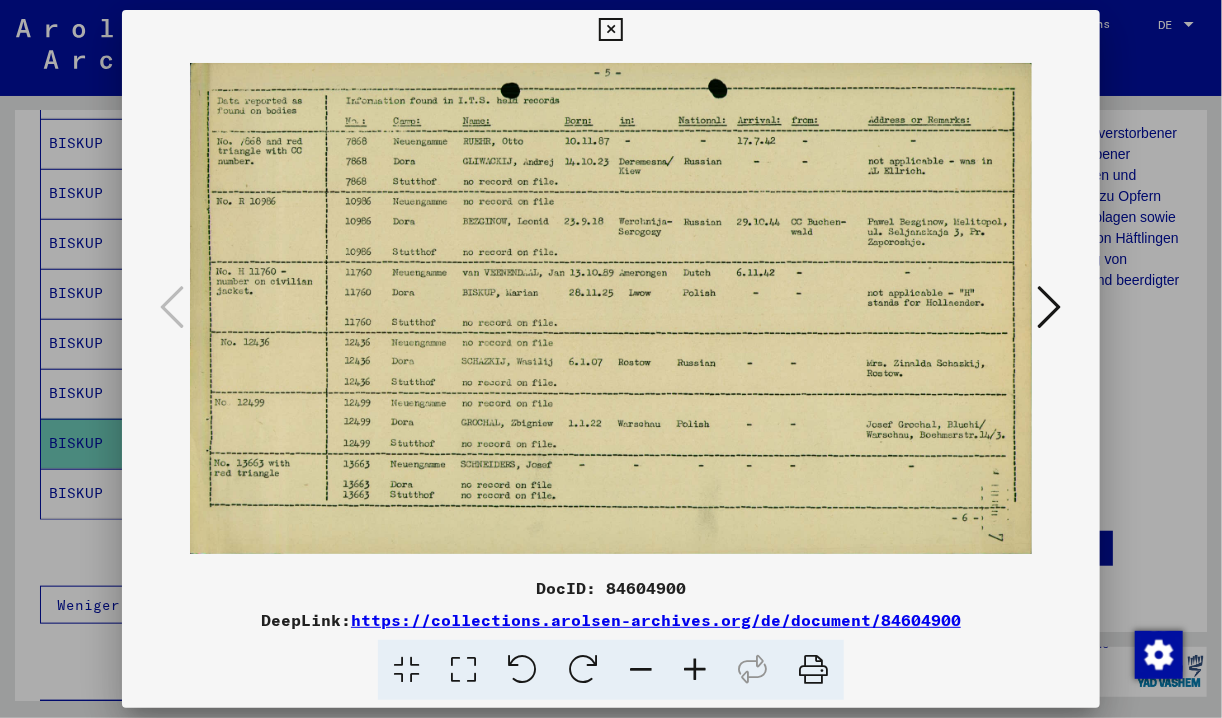 click at bounding box center (695, 670) 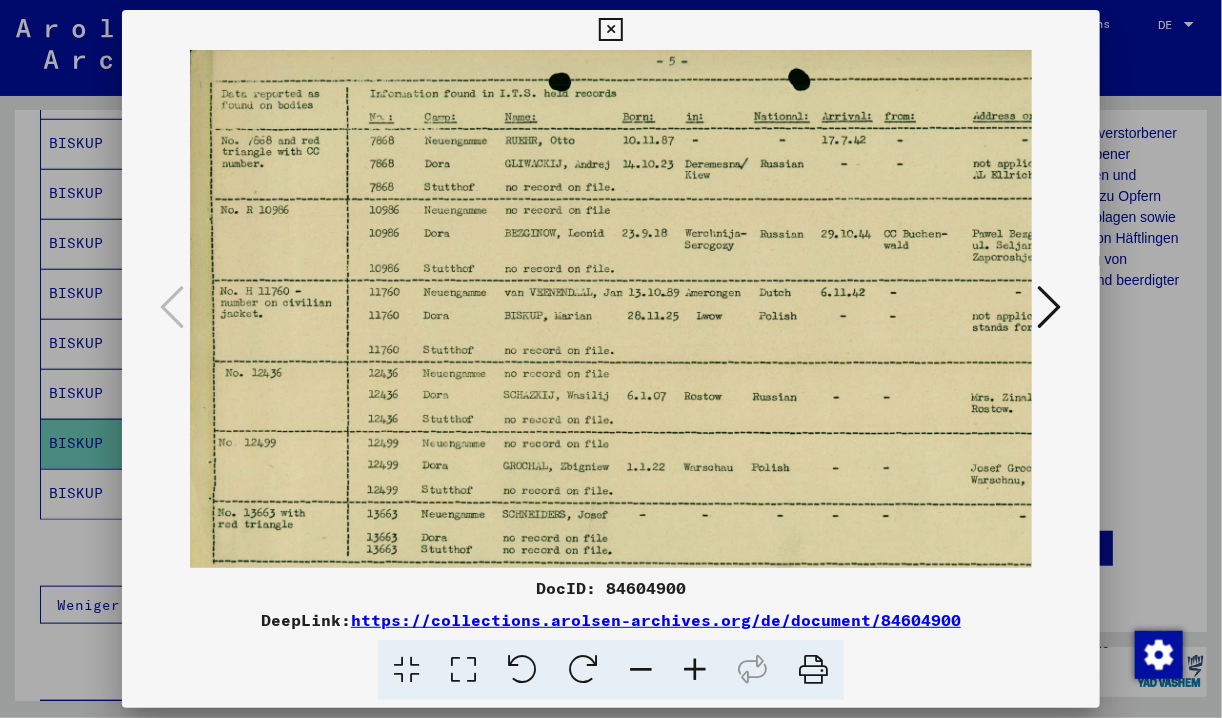 click at bounding box center (695, 670) 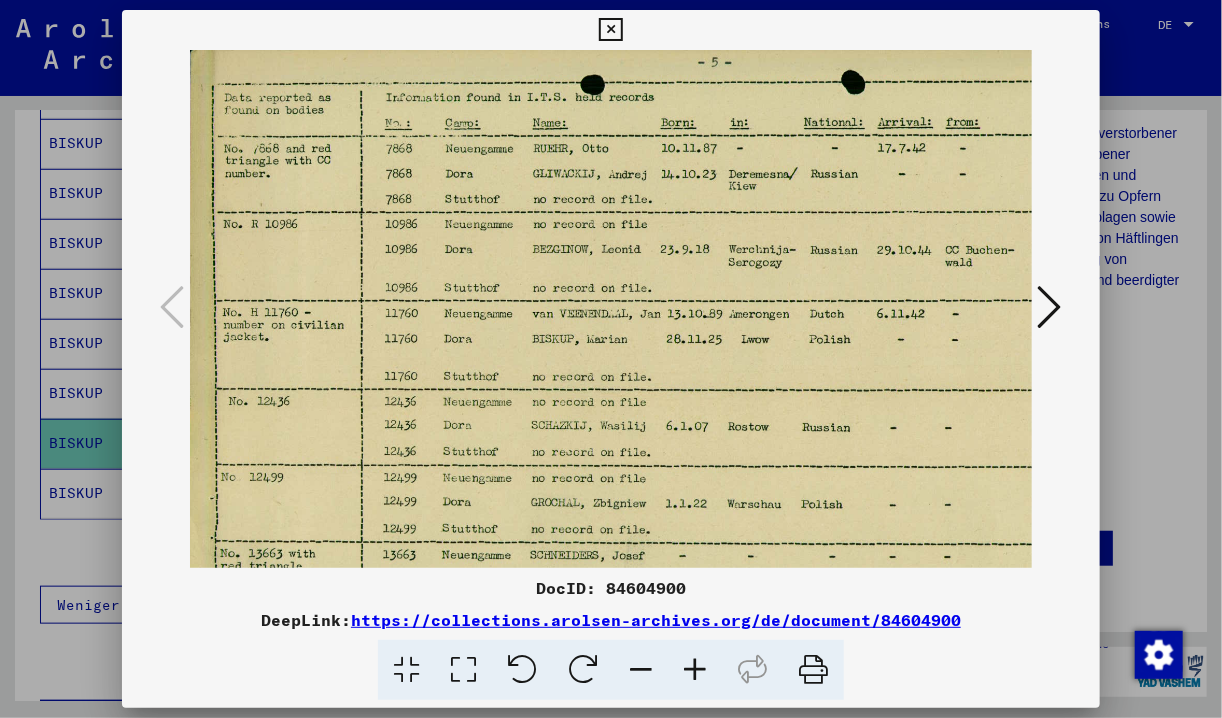 click at bounding box center [695, 670] 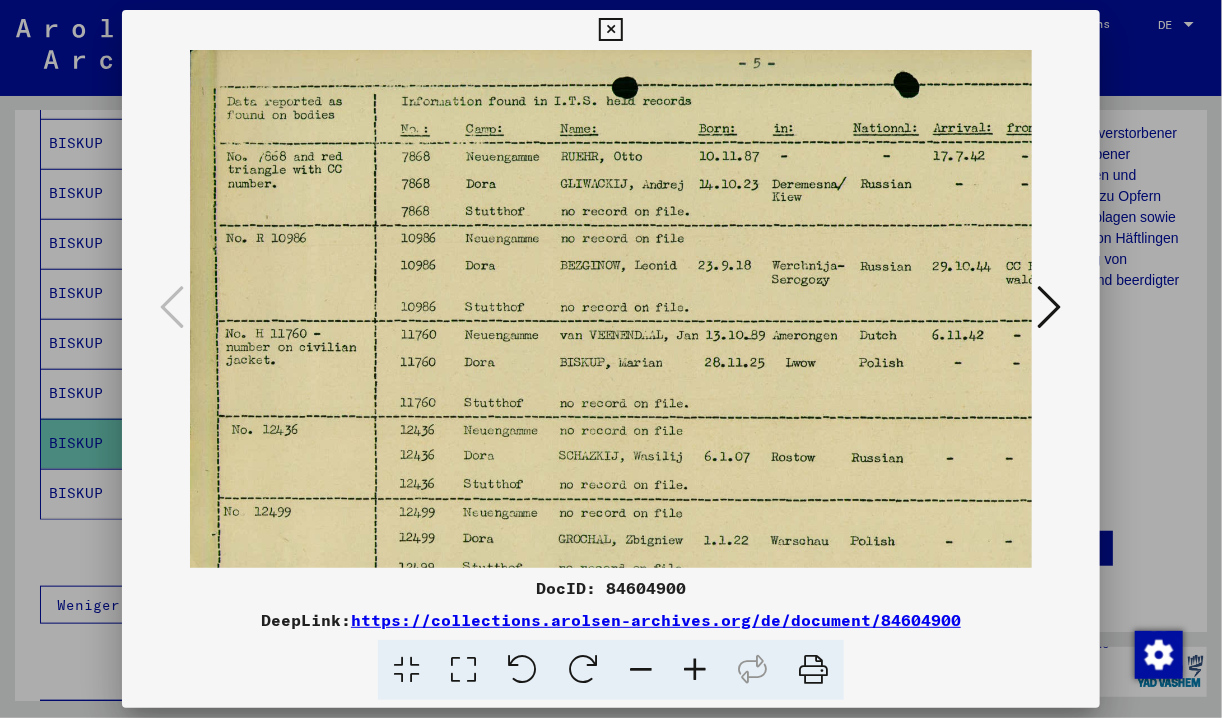 click at bounding box center [611, 359] 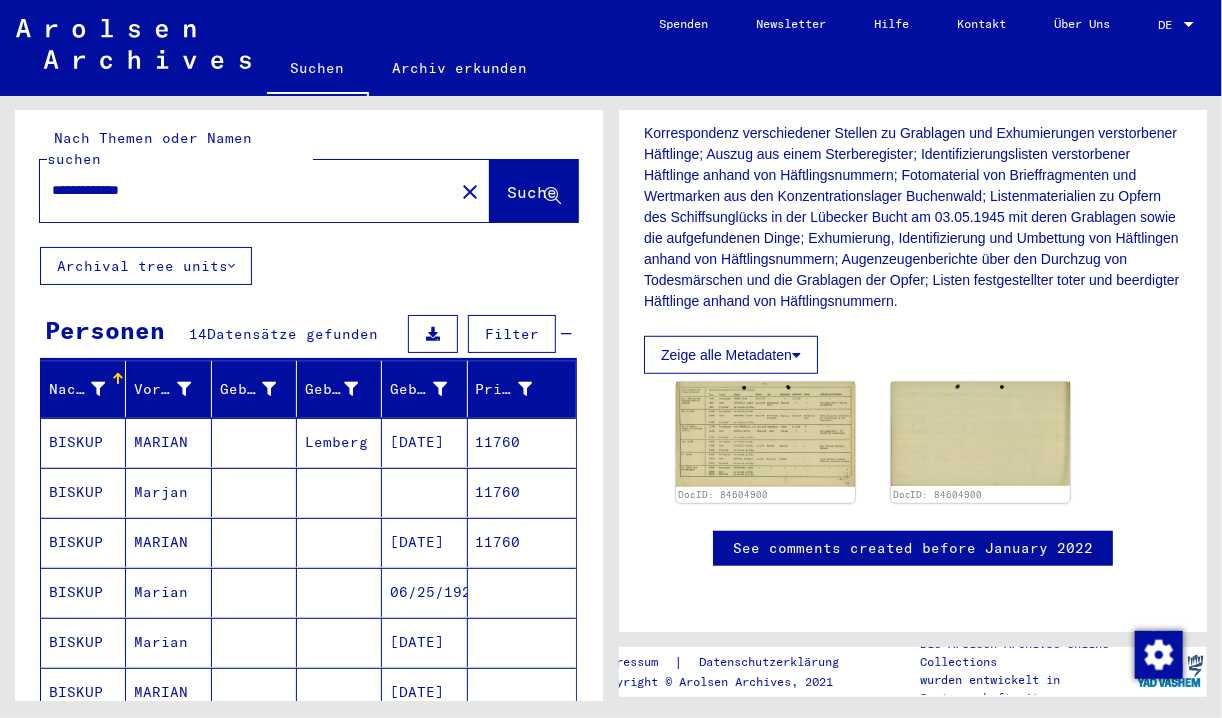 scroll, scrollTop: 0, scrollLeft: 0, axis: both 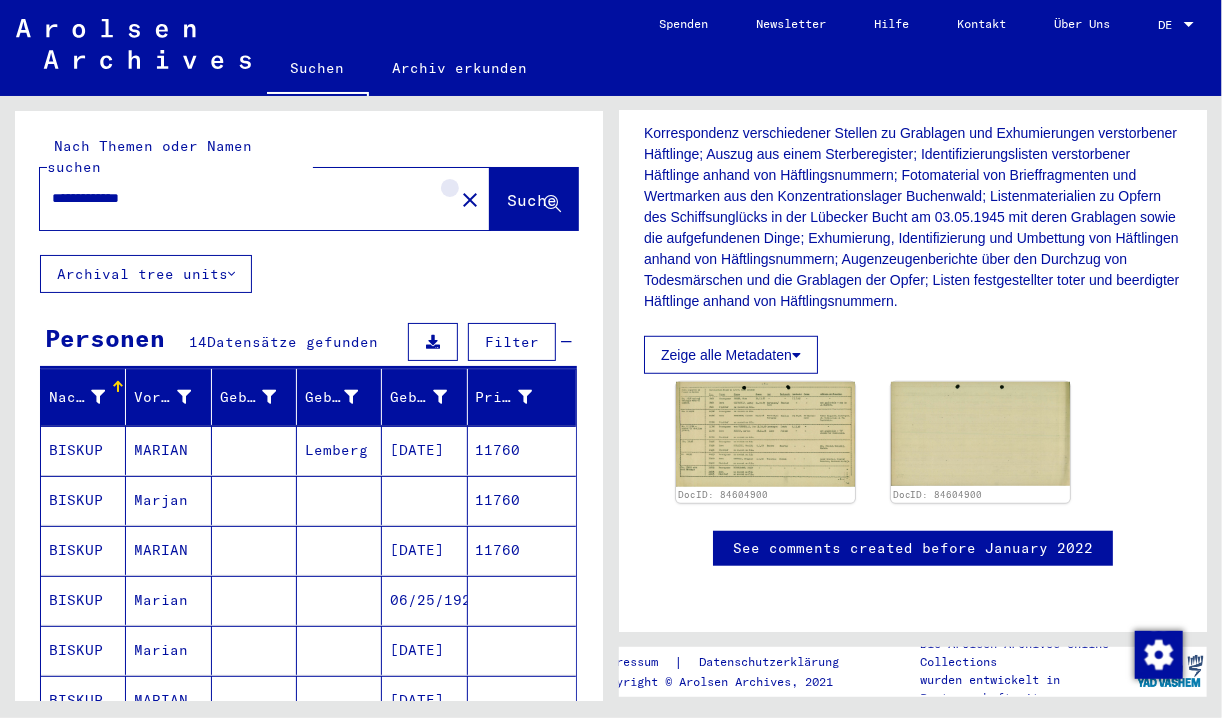 click on "close" 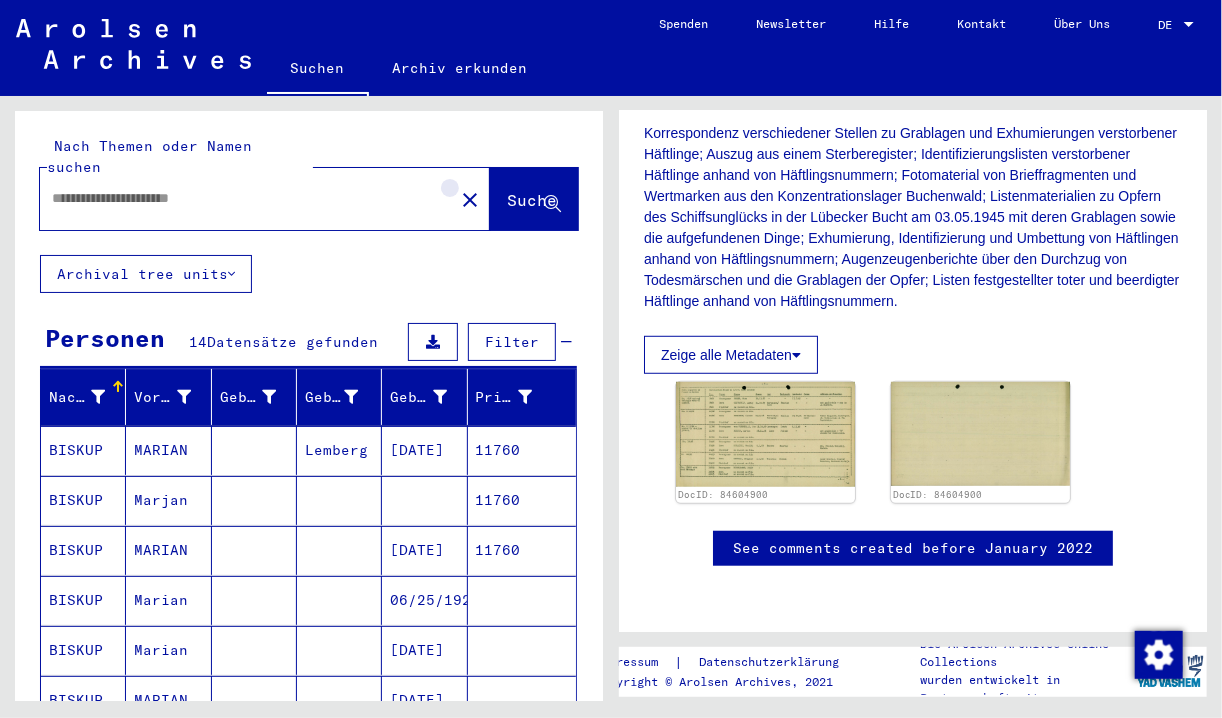 scroll, scrollTop: 0, scrollLeft: 0, axis: both 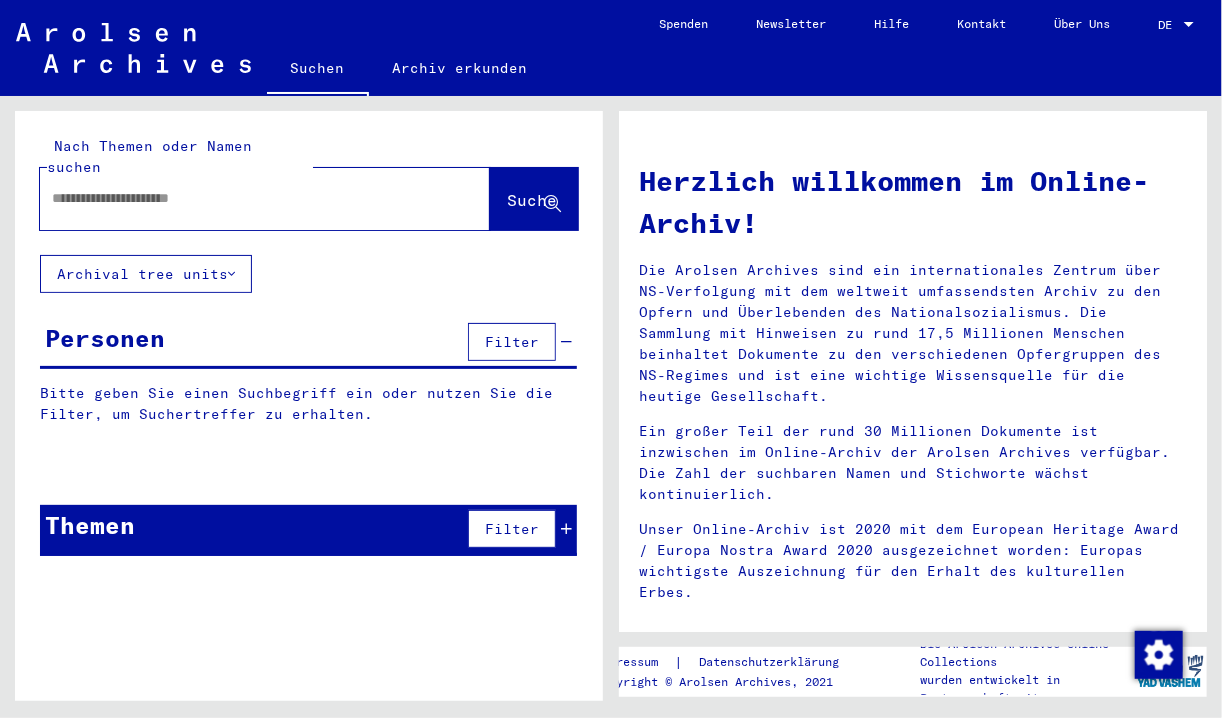 click at bounding box center (241, 198) 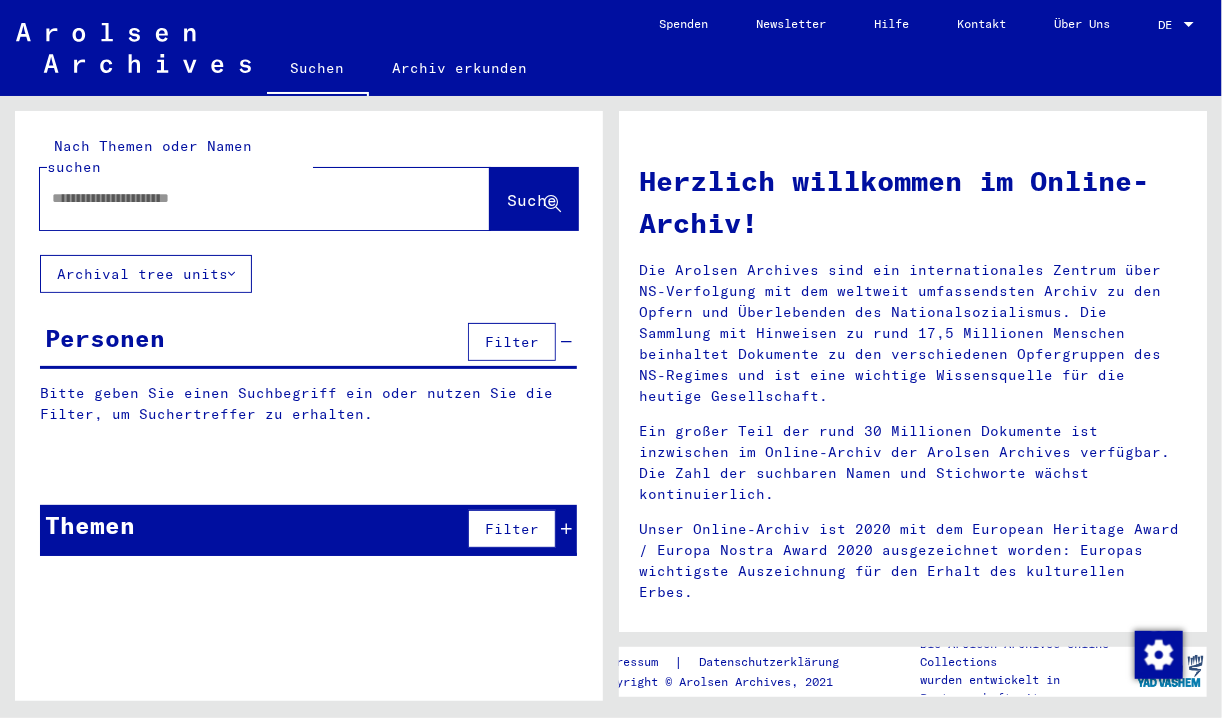 click on "Archival tree units" 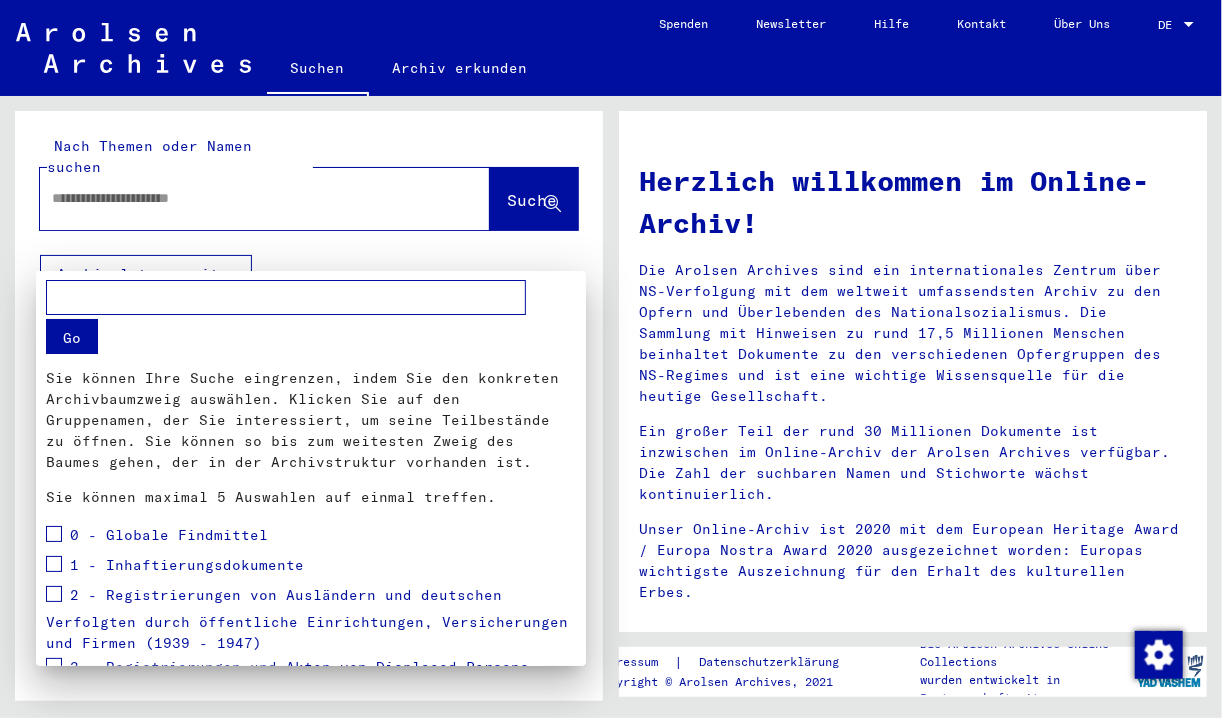 click at bounding box center (611, 359) 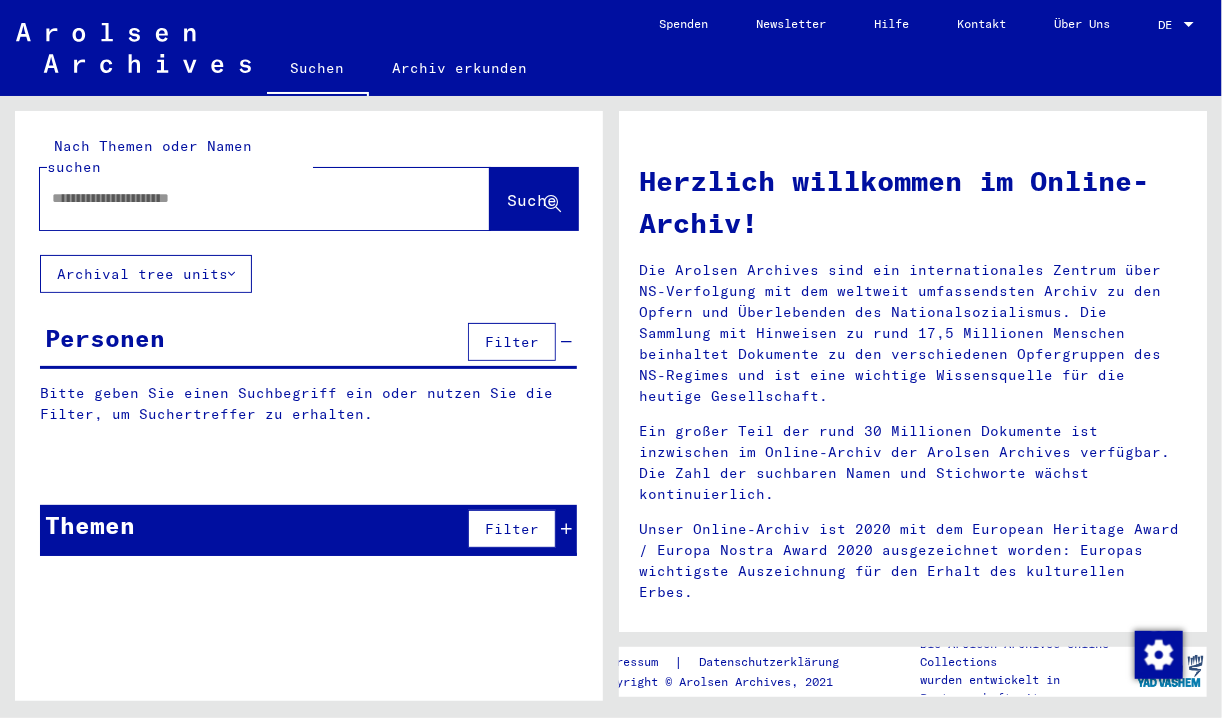 click on "Nach Themen oder Namen suchen  Suche     Archival tree units  Personen  Filter   Bitte geben Sie einen Suchbegriff ein oder nutzen Sie die Filter, um Suchertreffer zu erhalten.  Signature Nachname Vorname Geburtsname Geburt‏ Geburtsdatum Prisoner # Vater (Adoptivvater) Mutter (Adoptivmutter) Religion Nationalität Beruf Haftstätte Sterbedatum Letzter Wohnort Letzter Wohnort (Land) Haftstätte Letzter Wohnort (Provinz) Letzter Wohnort (Ort) Letzter Wohnort (Stadtteil) Letzter Wohnort (Straße) Letzter Wohnort (Hausnummer) 1.1.27.2 - Akten mit Namen ab BINKIEWICZ [LAST] [FIRST] Lemberg 11/28/1925 11760 1.1.5.1 - Veränderungsmeldungen zu Gefangenen im Konzentrationslager Buchenwald      (Männer), 1943 [LAST] [FIRST] 11760 1.1.5.3 - Akten mit Namen ab BIRJUKOW [LAST] [FIRST] 11/18/1925 11760 3.1.1.1 - Namen in der "phonetischen" Sortierung ab BA [LAST] [FIRST] 06/25/1921 3.1.1.1 - Namen in der "phonetischen" Sortierung ab BA [LAST] [FIRST] 11/28/1925 3.1.1.1 - Namen in der "phonetischen" Sortierung ab BA" 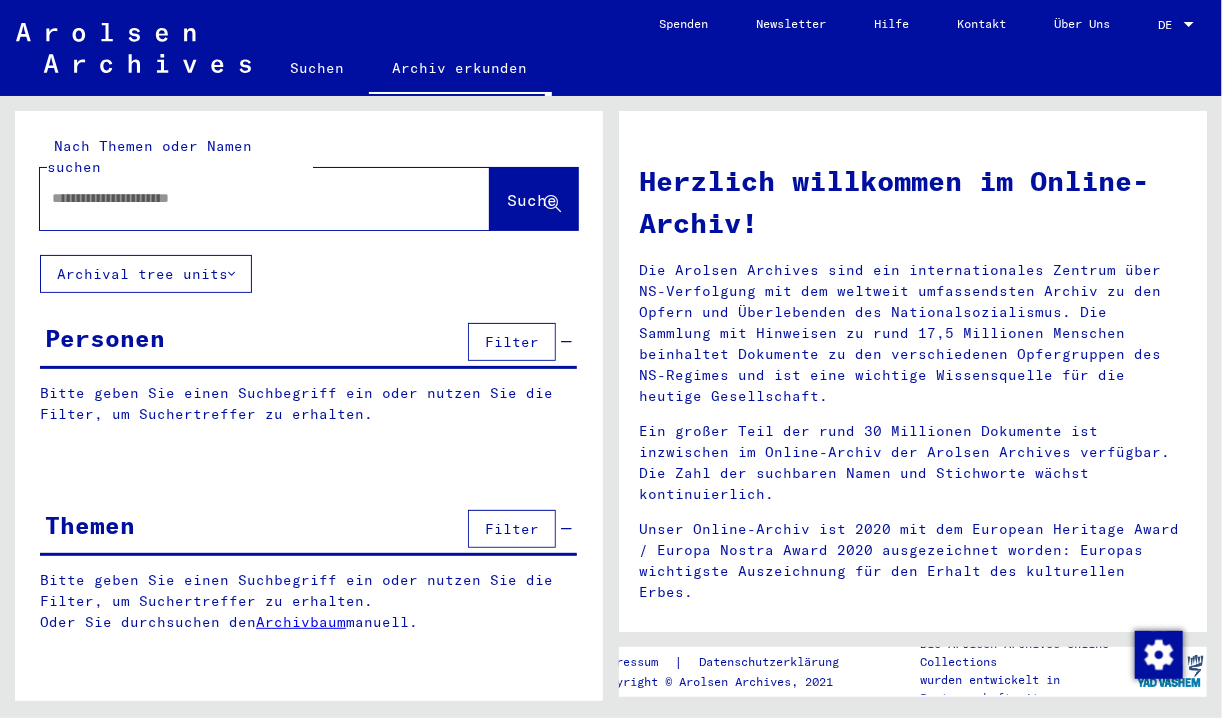 click 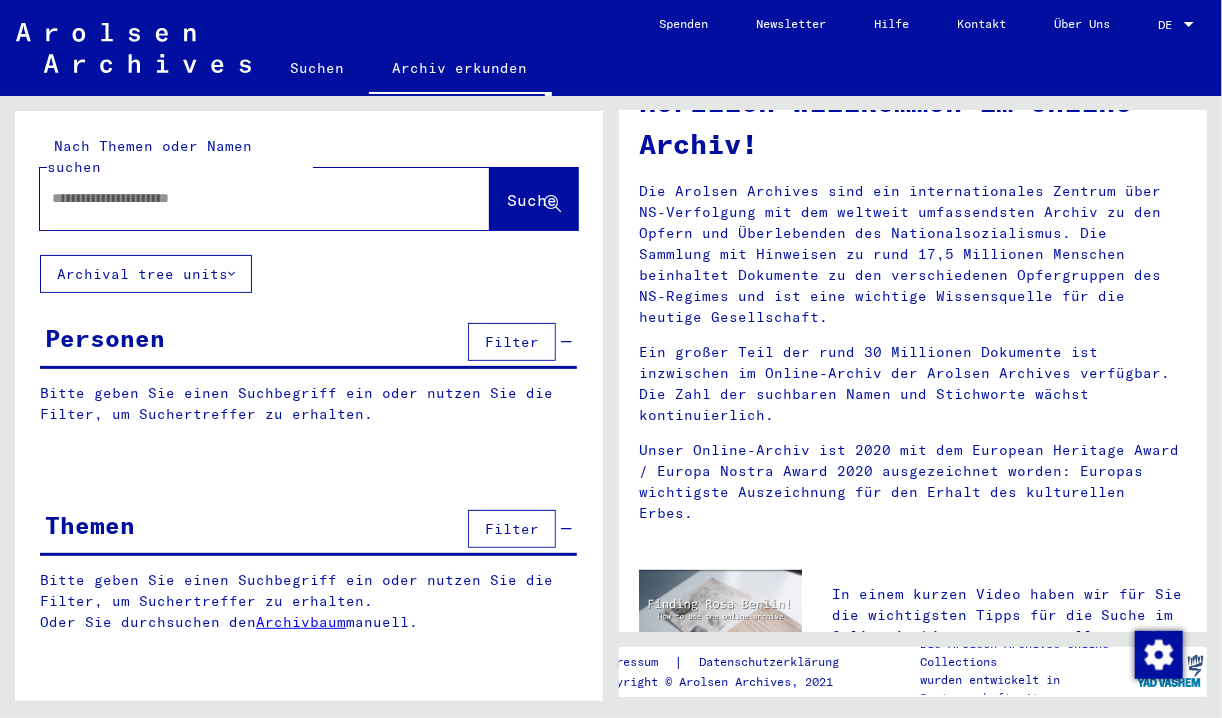 scroll, scrollTop: 0, scrollLeft: 0, axis: both 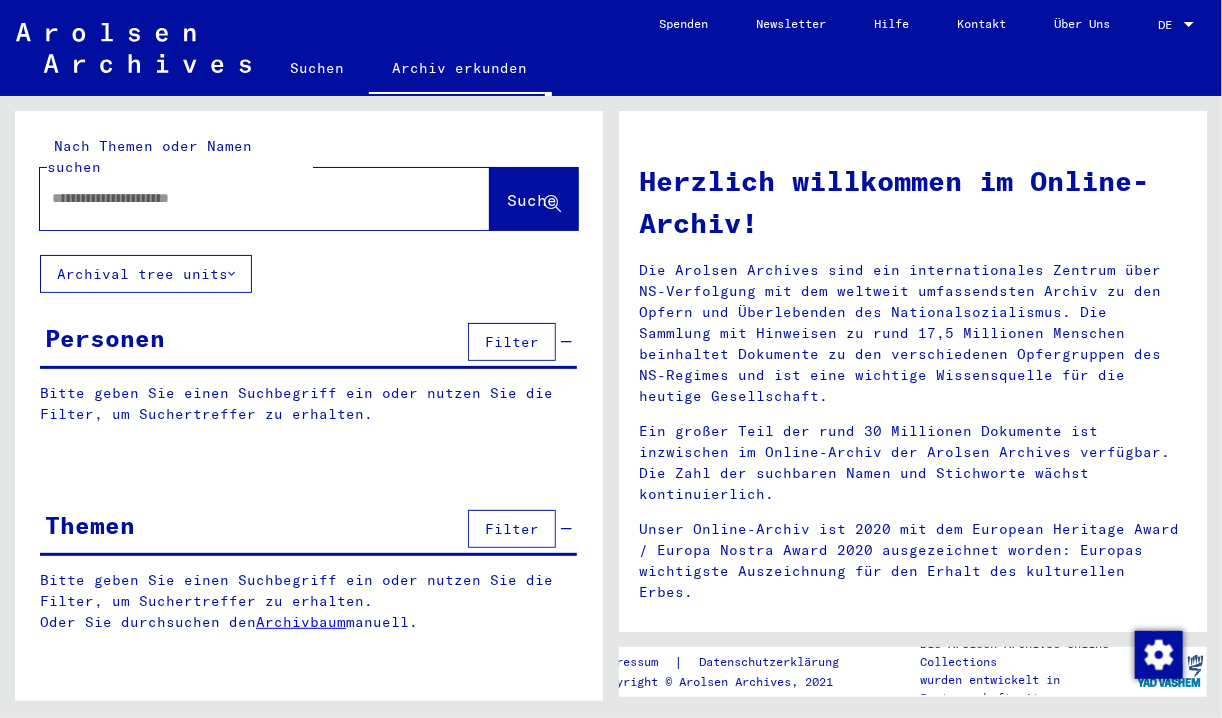 click at bounding box center [241, 198] 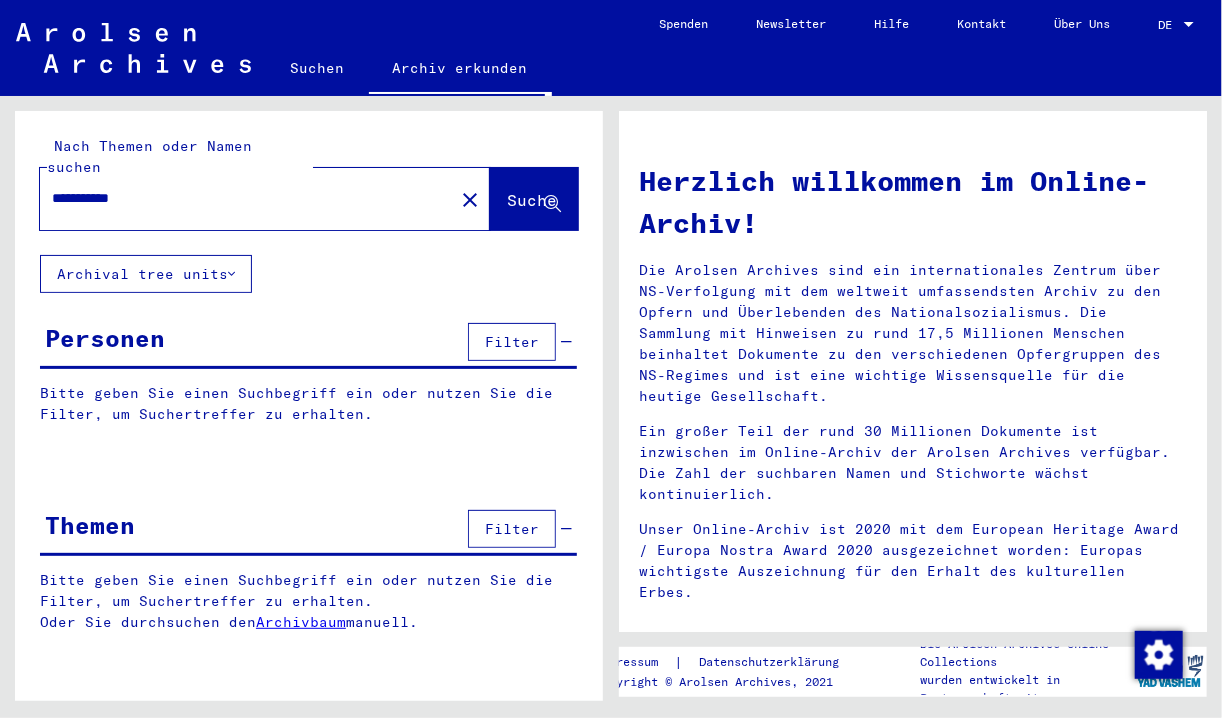 type on "**********" 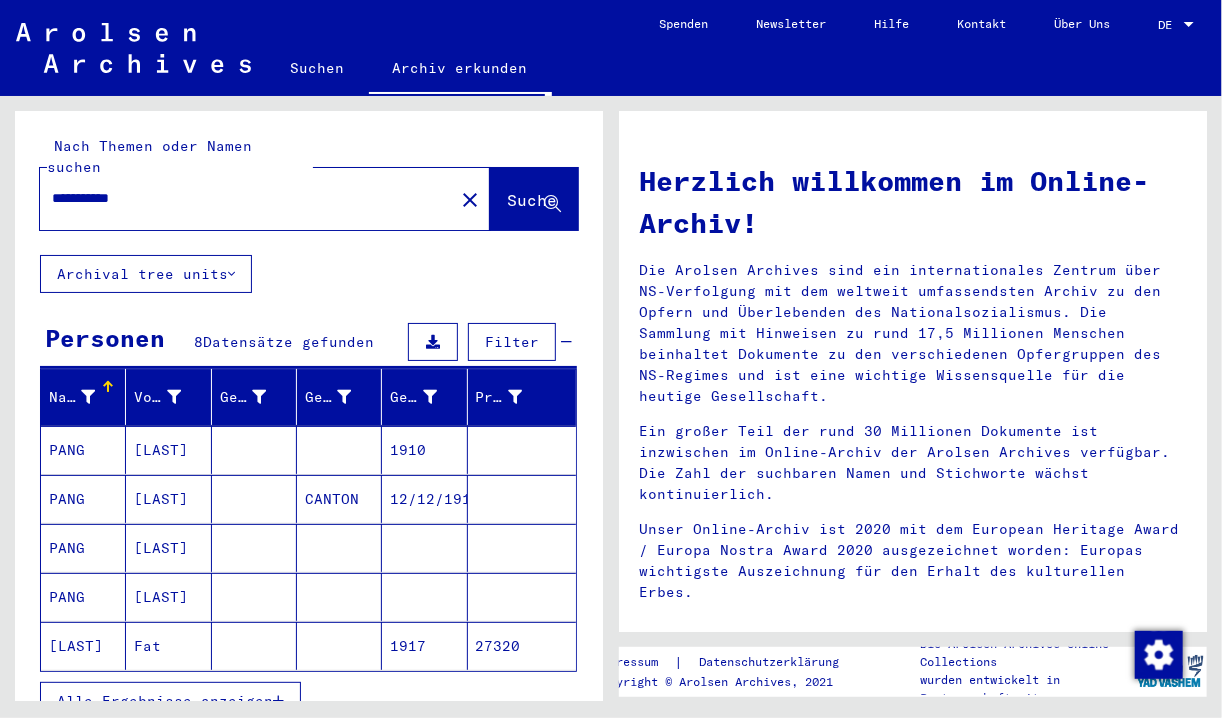 click on "PANG" at bounding box center [83, 499] 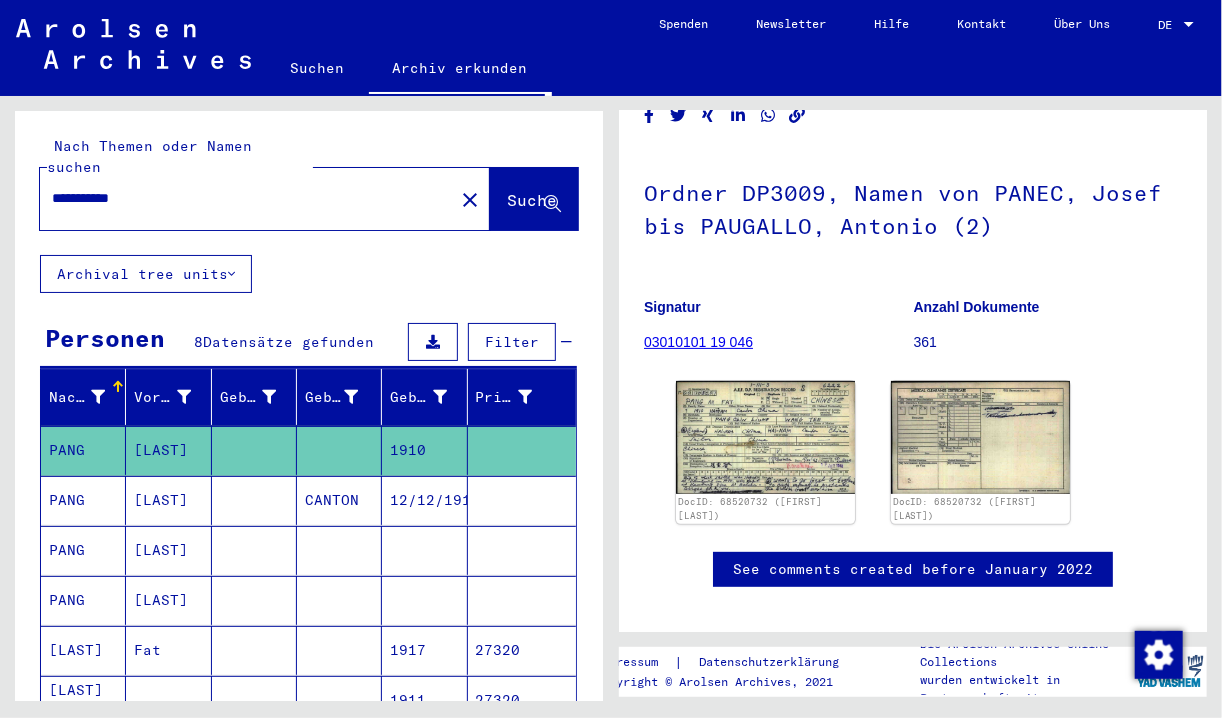 scroll, scrollTop: 148, scrollLeft: 0, axis: vertical 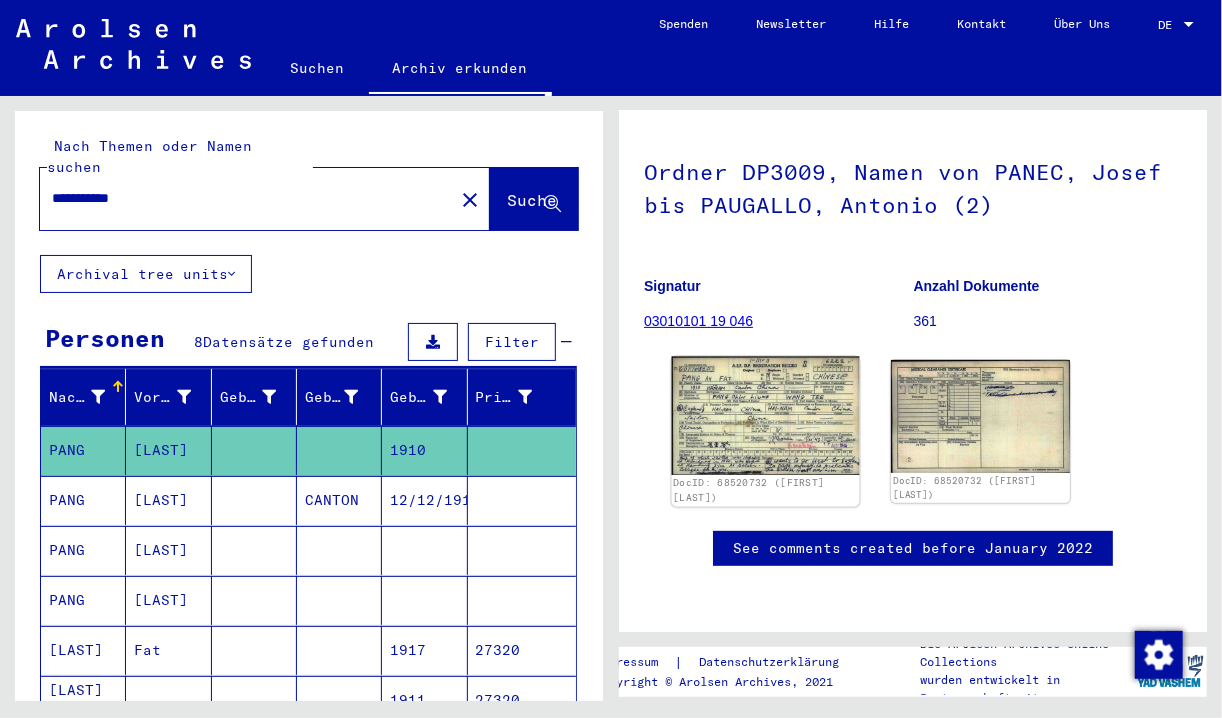 click 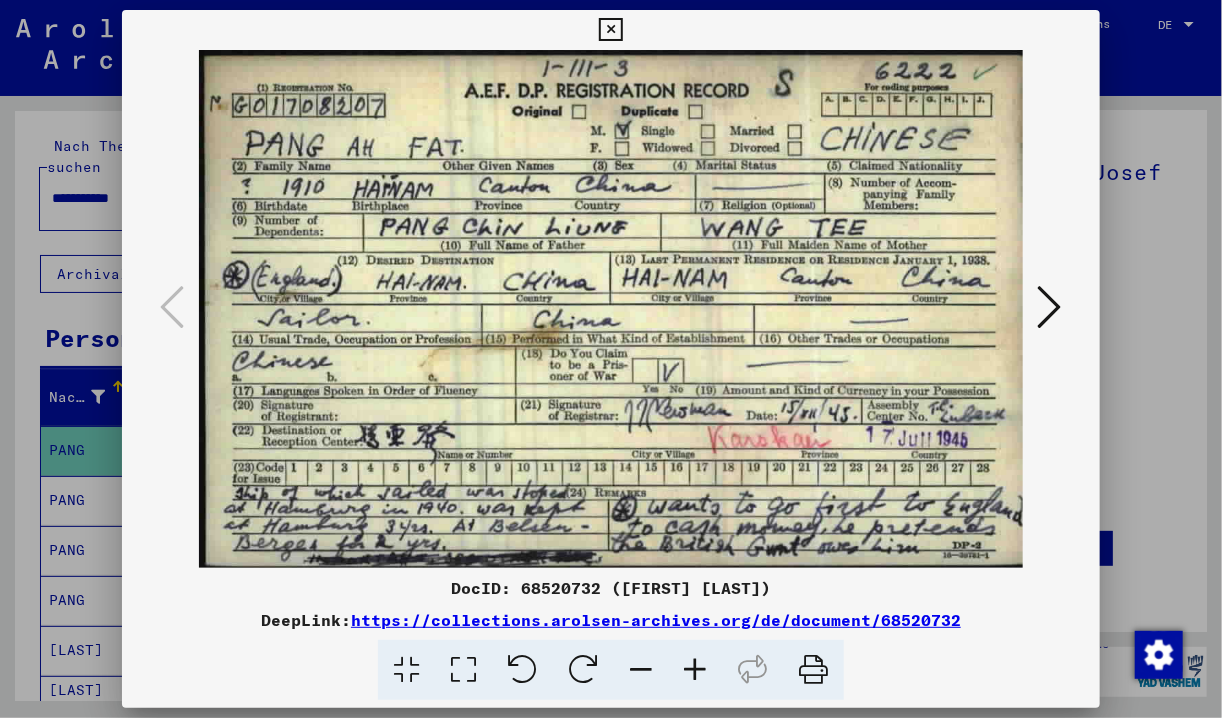 click at bounding box center (1050, 307) 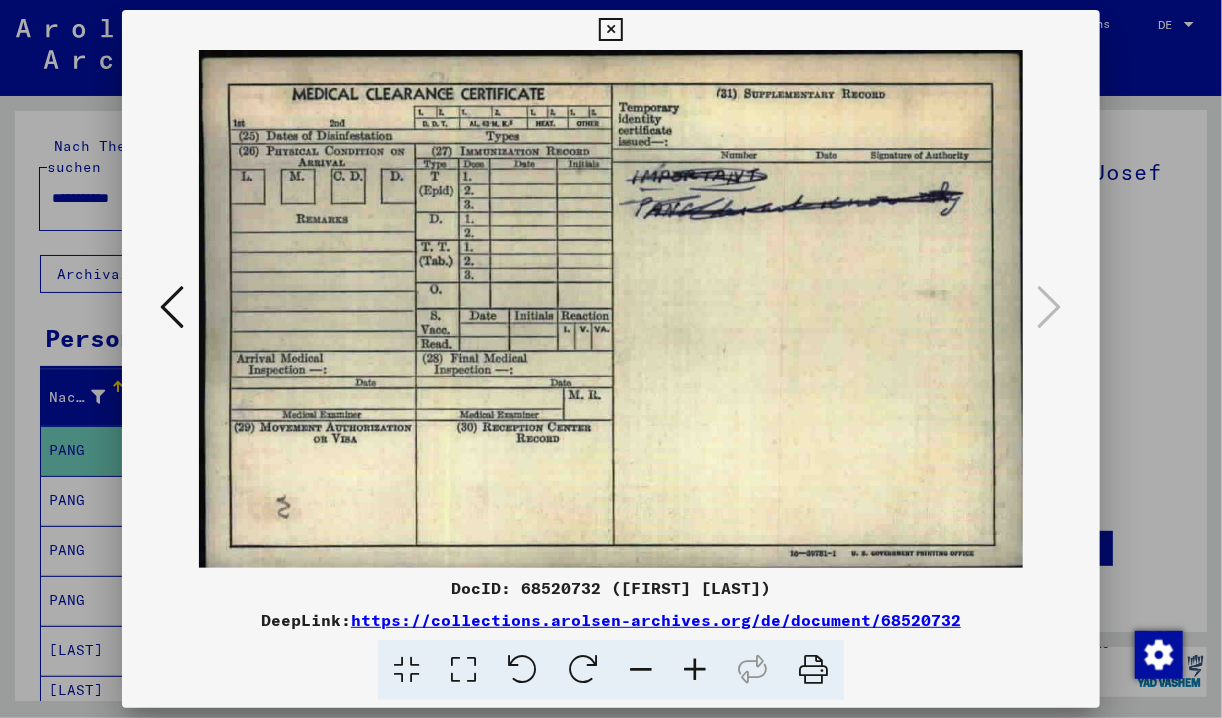 click at bounding box center (611, 309) 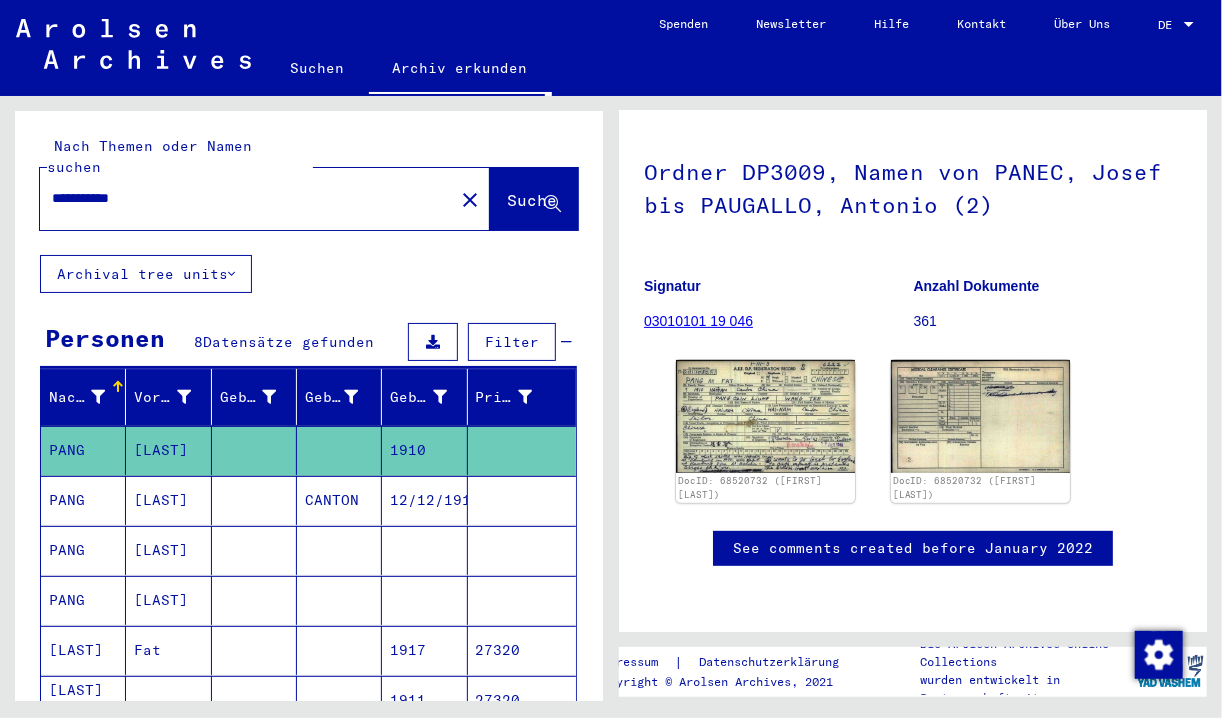 click on "PANG" at bounding box center (83, 550) 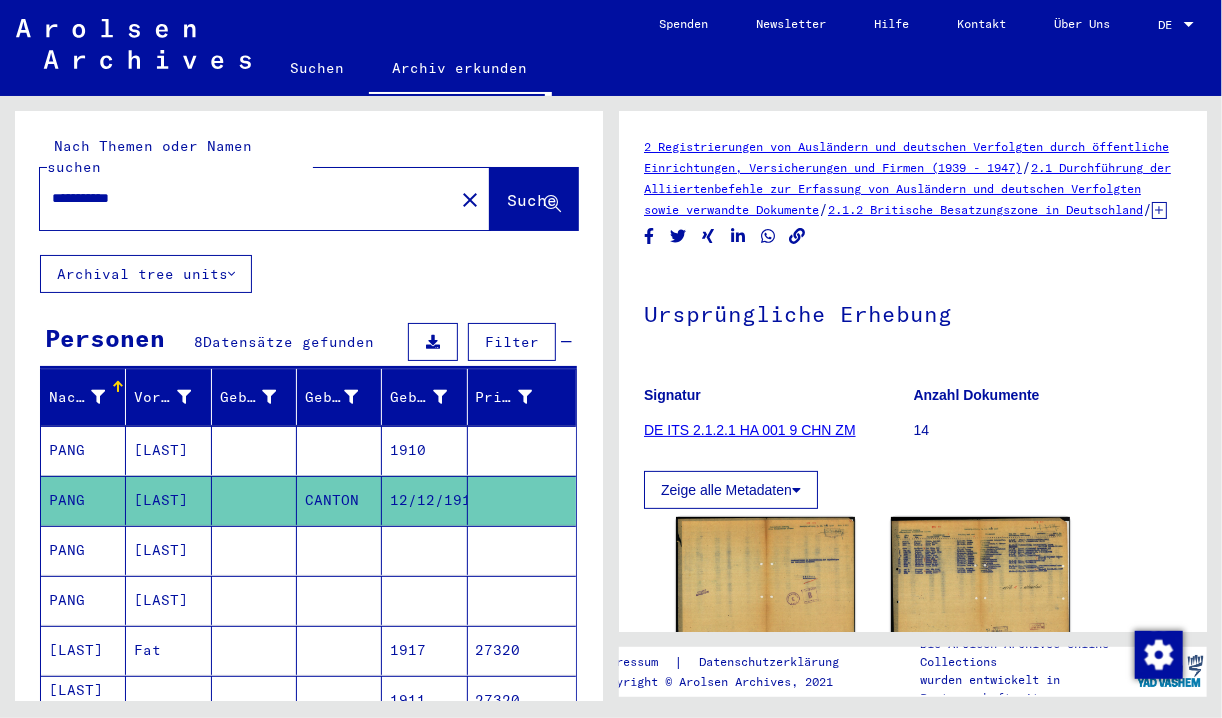 scroll, scrollTop: 456, scrollLeft: 0, axis: vertical 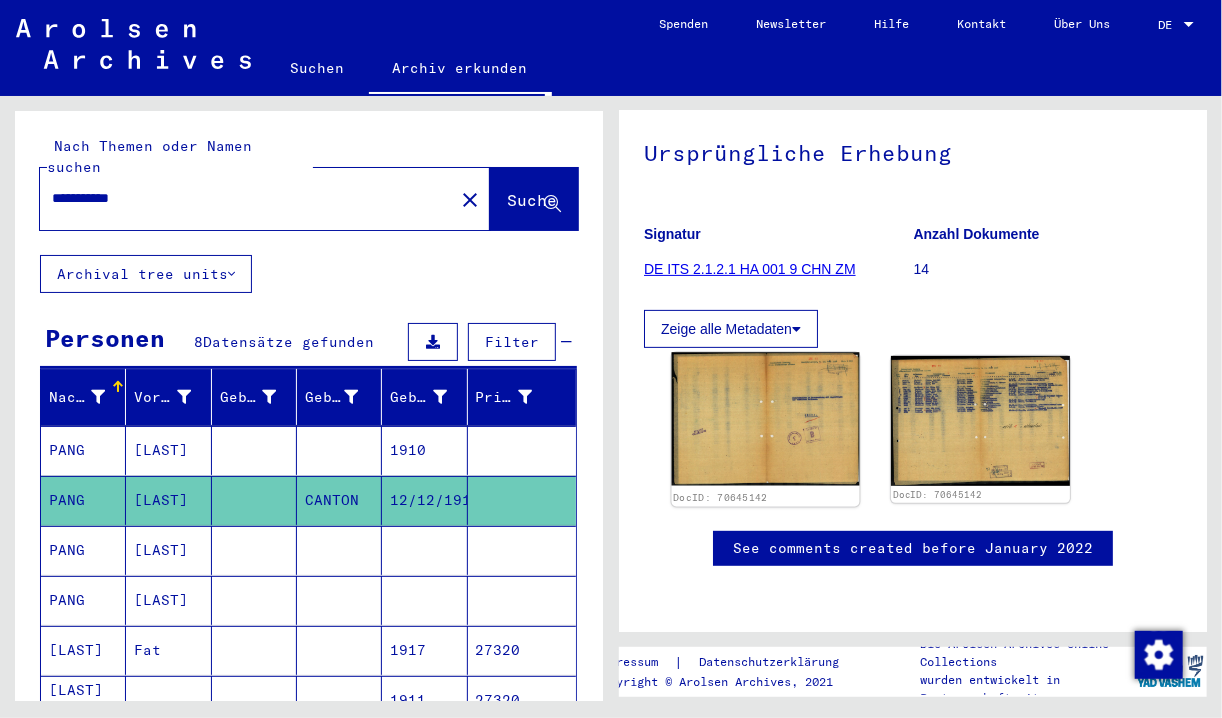 click 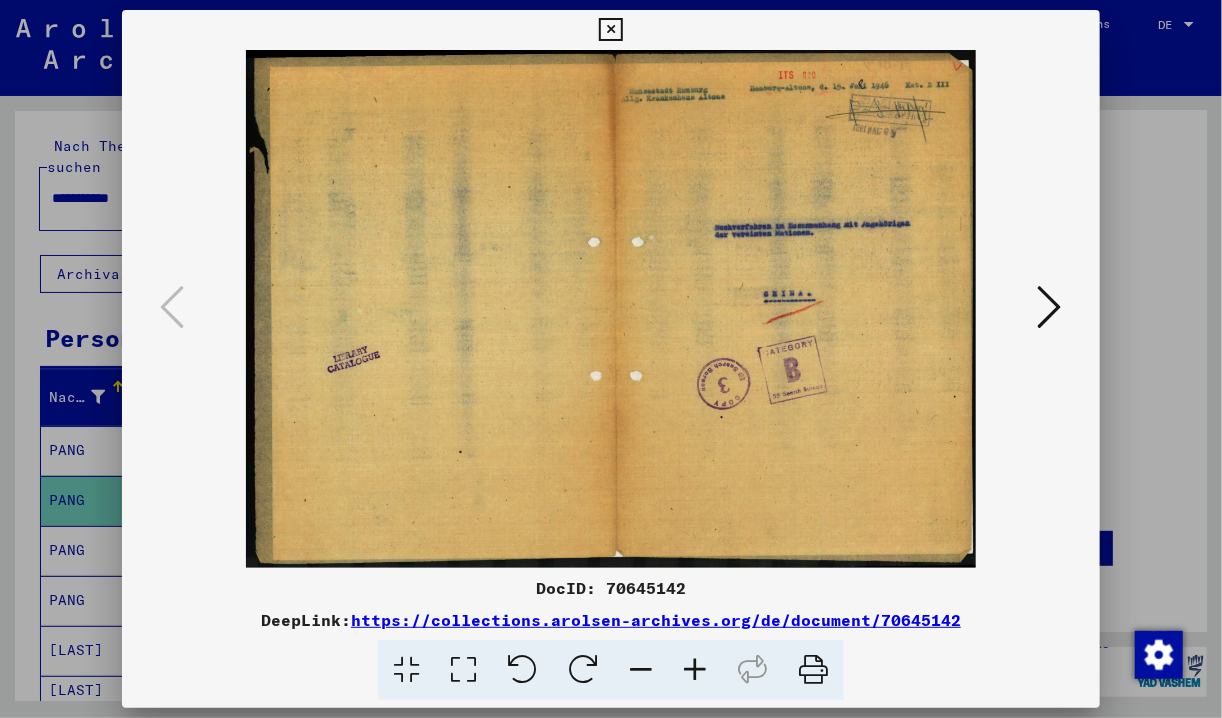 click at bounding box center [1050, 307] 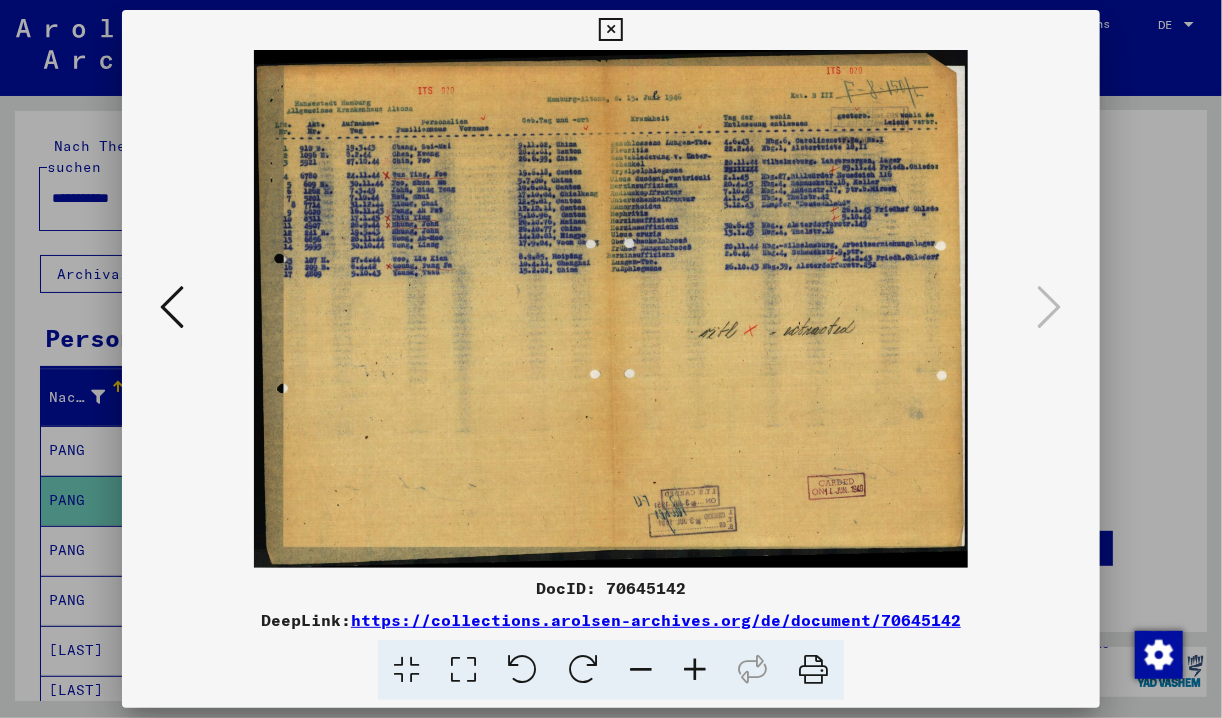click at bounding box center [695, 670] 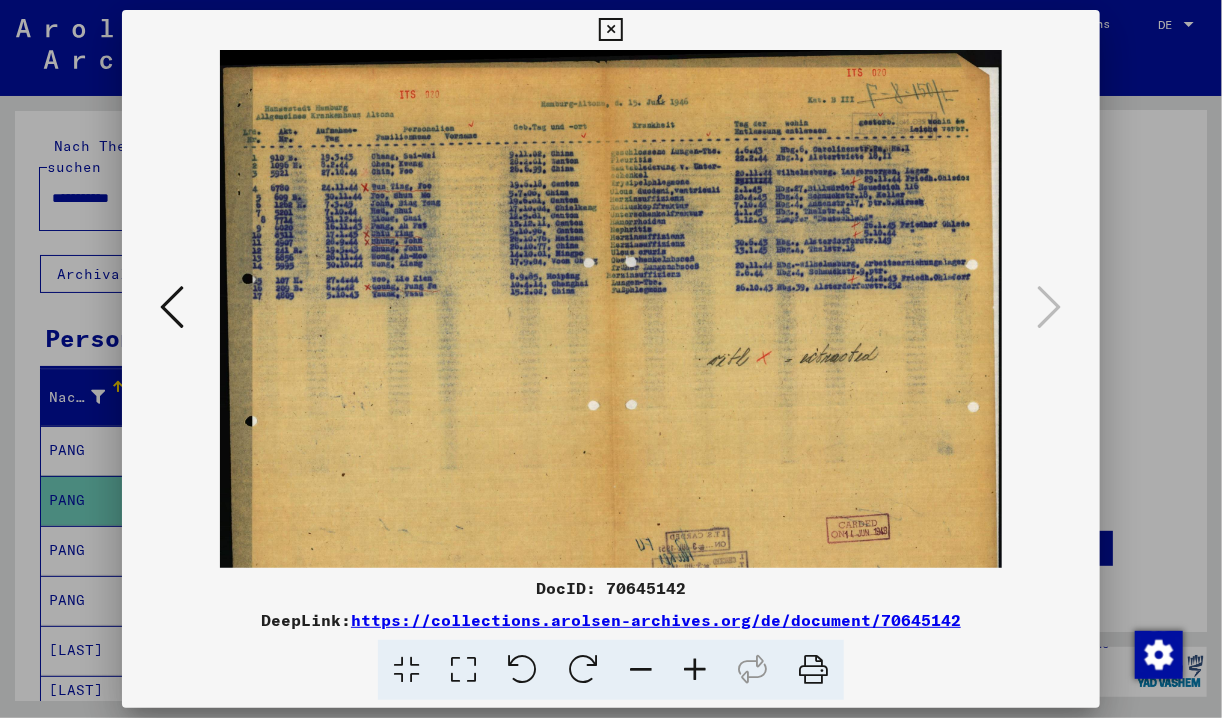 click at bounding box center (695, 670) 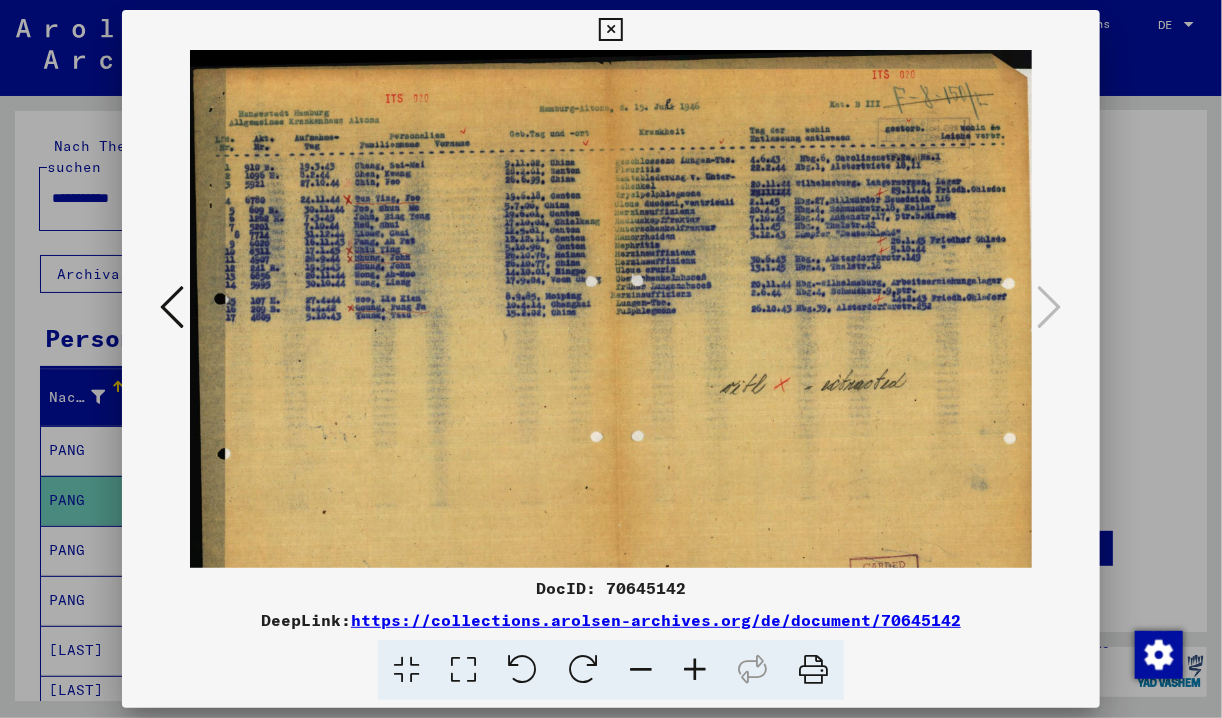 click at bounding box center [695, 670] 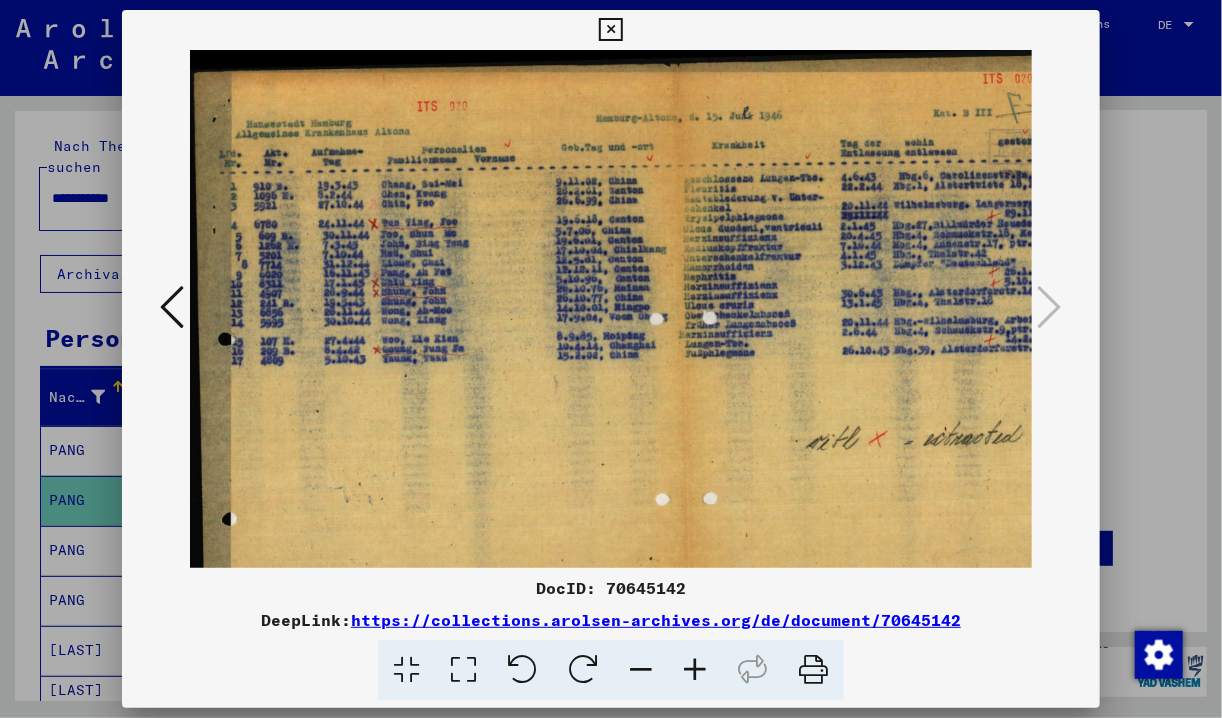 click at bounding box center [695, 670] 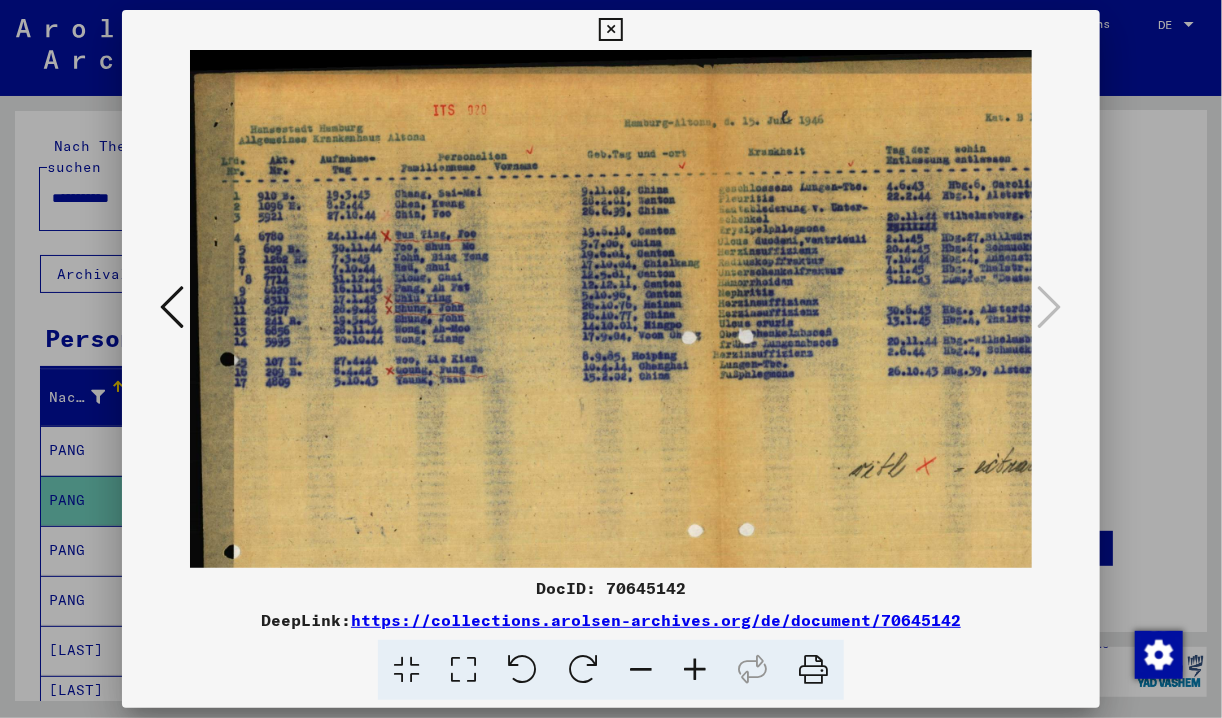 click at bounding box center [695, 670] 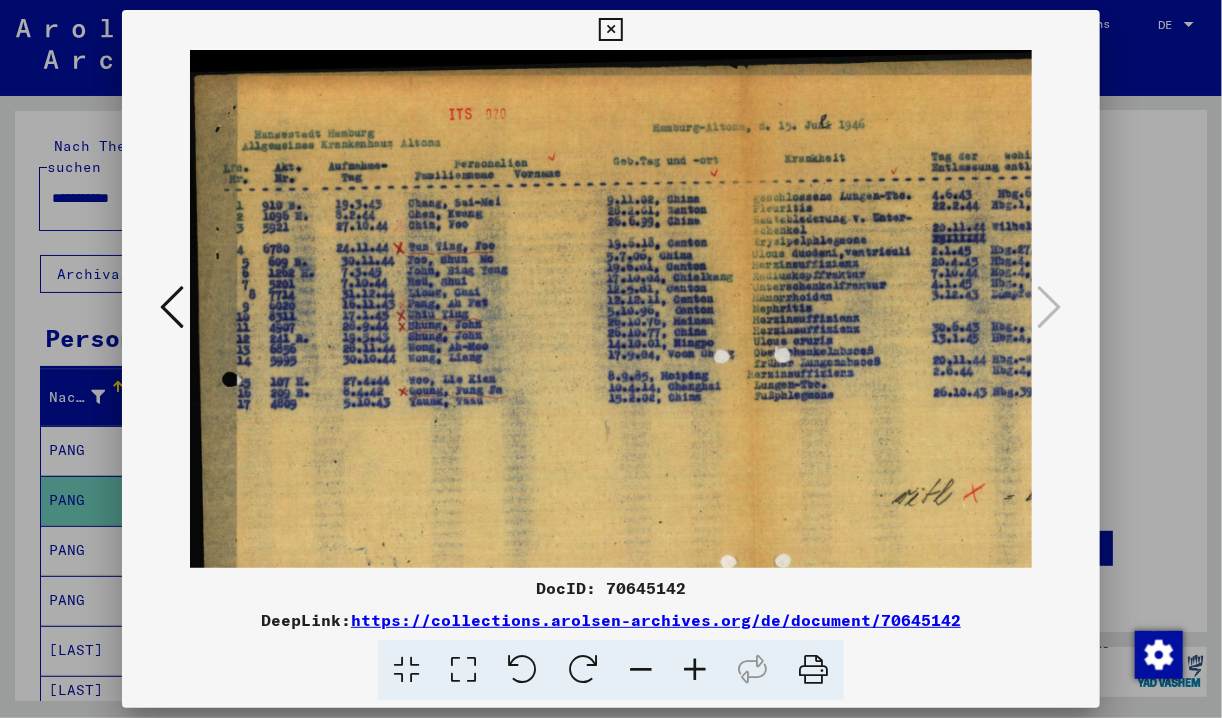 click at bounding box center [695, 670] 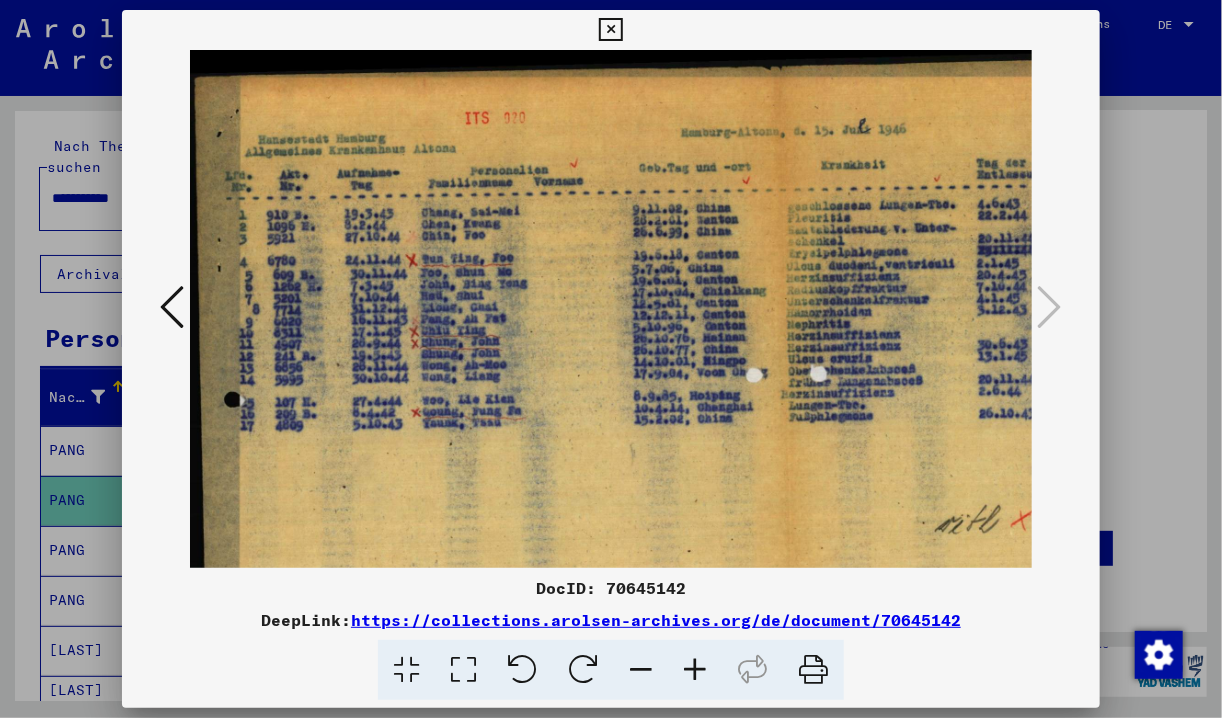 click at bounding box center [695, 670] 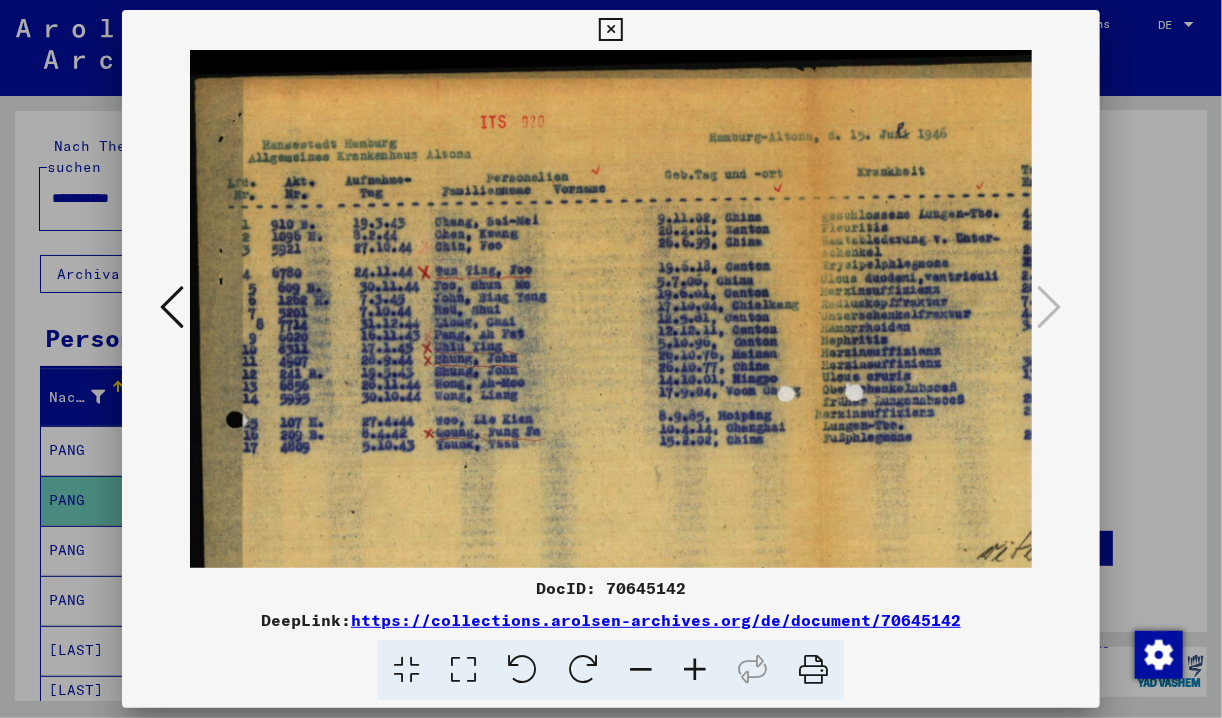 click at bounding box center (695, 670) 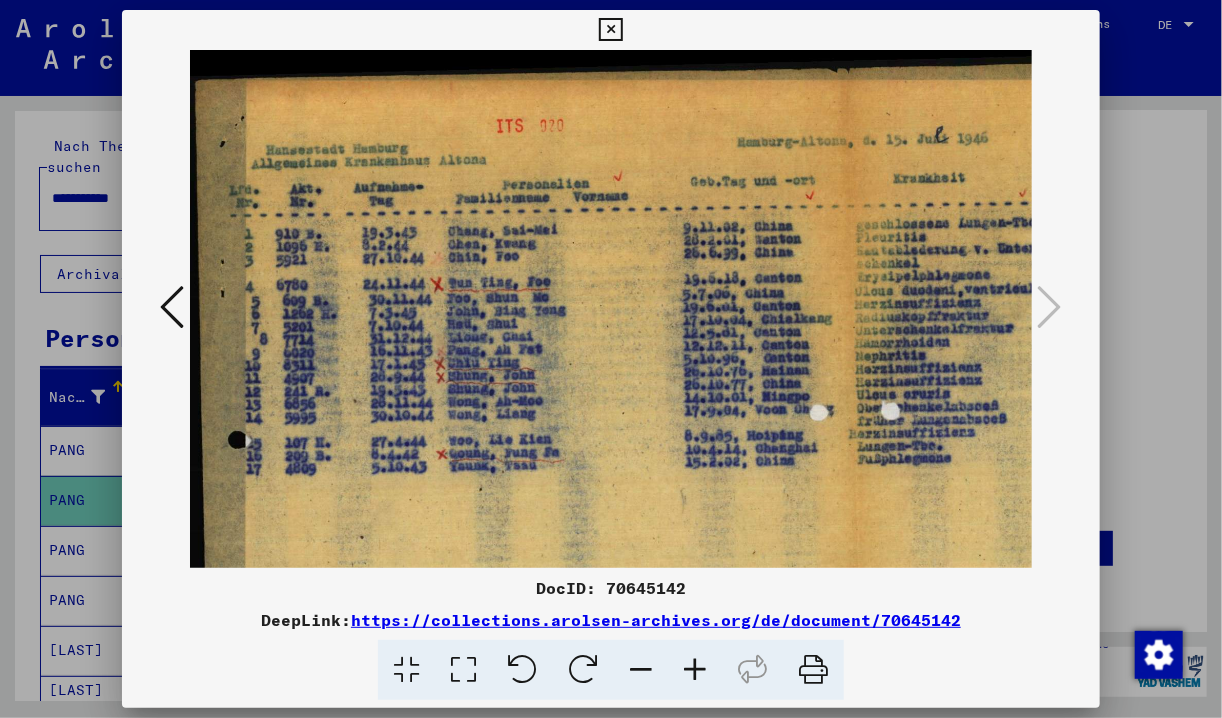 click at bounding box center [611, 359] 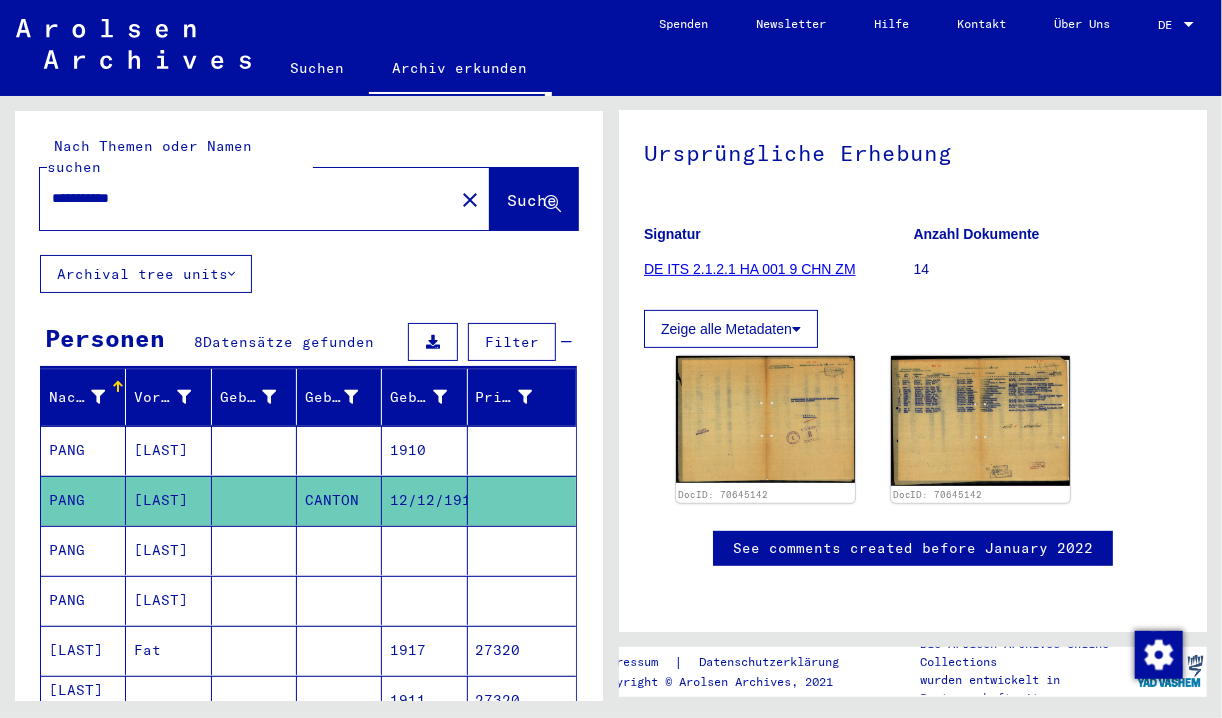 click on "PANG" at bounding box center (83, 600) 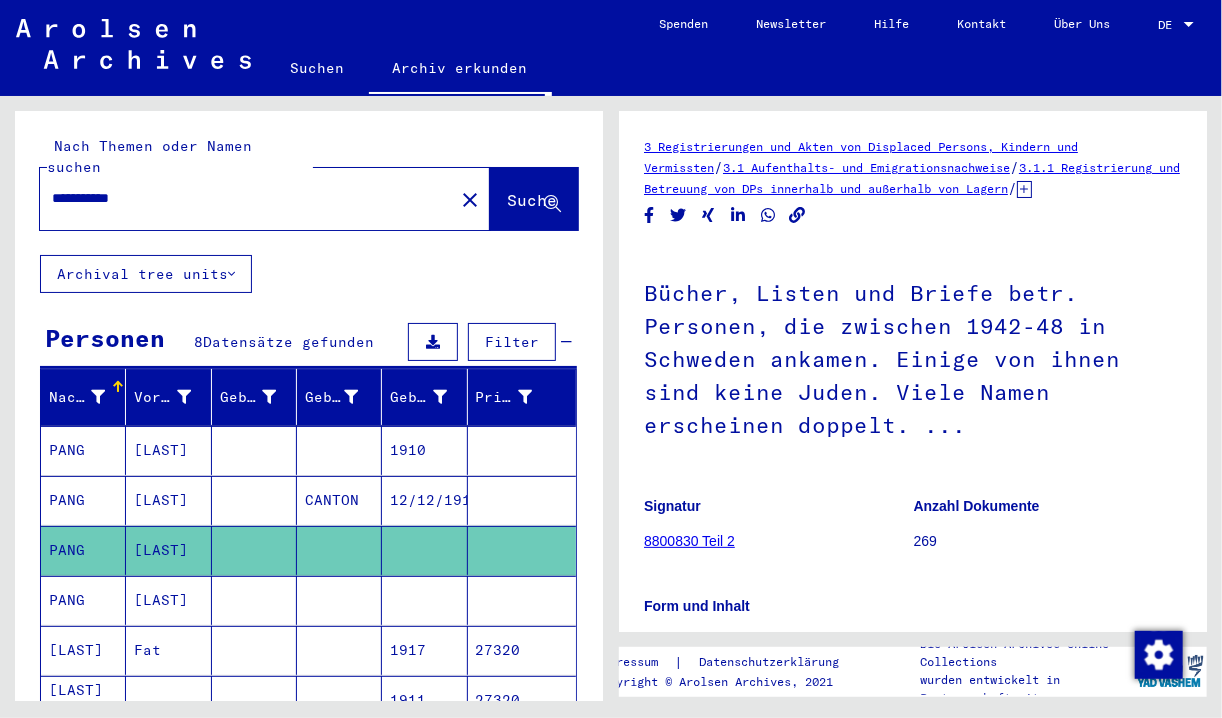 click on "3 Registrierungen und Akten von Displaced Persons, Kindern und Vermissten   /   3.1 Aufenthalts- und Emigrationsnachweise   /   3.1.1 Registrierung und Betreuung von DPs innerhalb und außerhalb von Lagern   /   3.1.1.2 Listenmäßige Erfassung von DPs in DP-Lagern   /   Dokumentenerwerb vor 1955; Erfassung aus Inventurkartei   /  Bücher, Listen und Briefe betr. Personen, die zwischen 1942-48 in Schweden      ankamen. Einige von ihnen sind keine Juden. Viele Namen erscheinen      doppelt.  Signatur 8800830 Teil 2 Anzahl Dokumente 269 Form und Inhalt Bücher, Listen und Briefe betr. Personen, die zwischen 1942-48 in Schweden      ankamen. Einige von ihnen sind keine Juden. Viele Namen erscheinen      doppelt. Albaner, Amerikaner, Argentinier, Österreicher, Belgier, Briten,      Chinesen. Dänen, Franzosen, Deutsche, Zigeuner, Griechen, Italiener,      Luxemburger, Norweger, Palästinenser, Staatenlose, Spanier, Schweizer,      Schweden, Türken, Niederländer, unbekannt, diverse Zeige alle Metadaten" 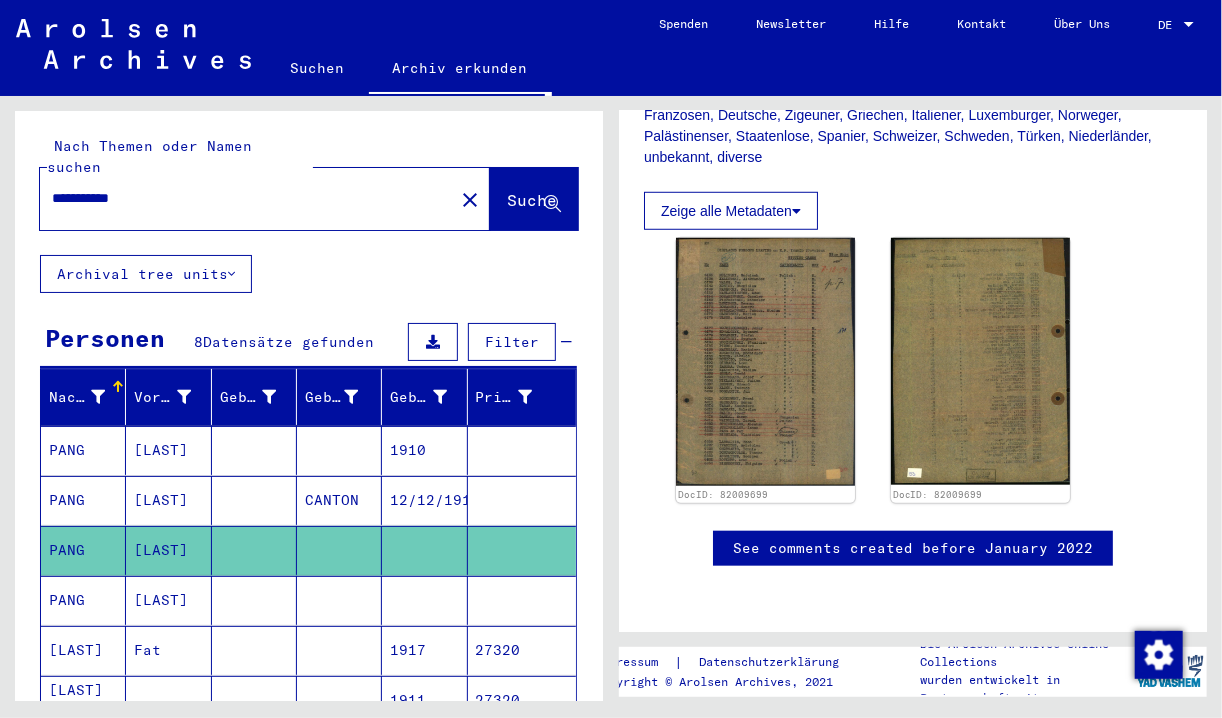 scroll, scrollTop: 616, scrollLeft: 0, axis: vertical 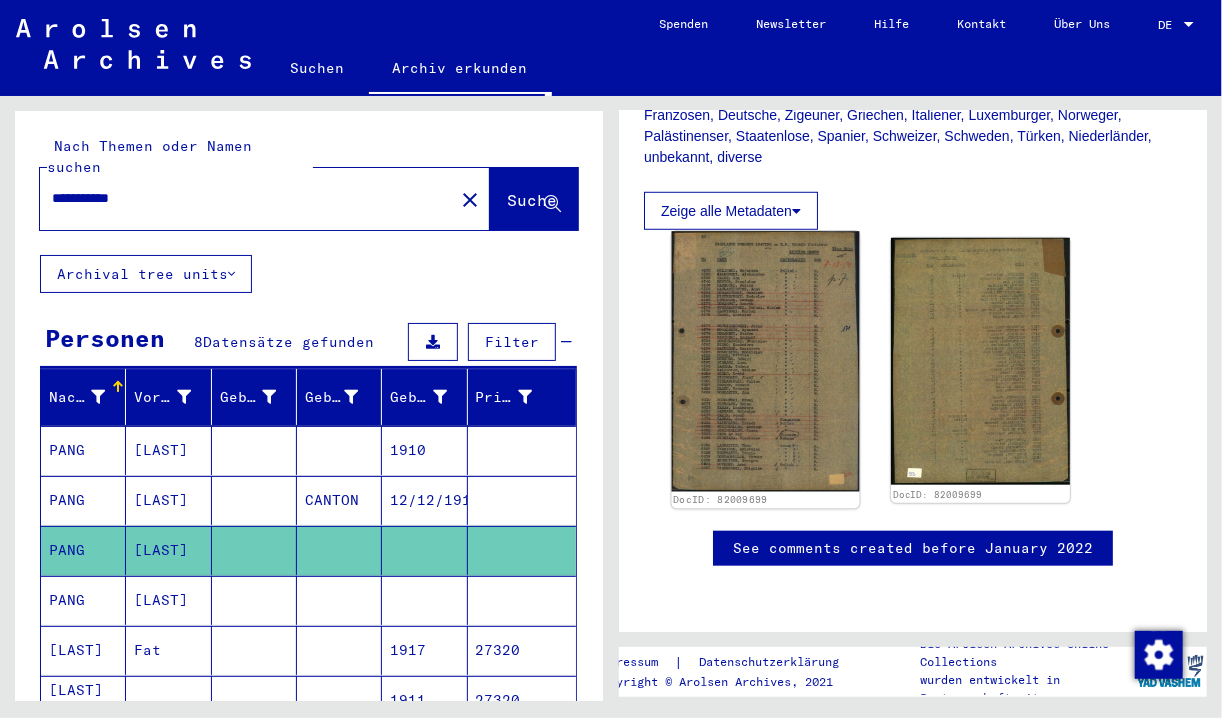 click 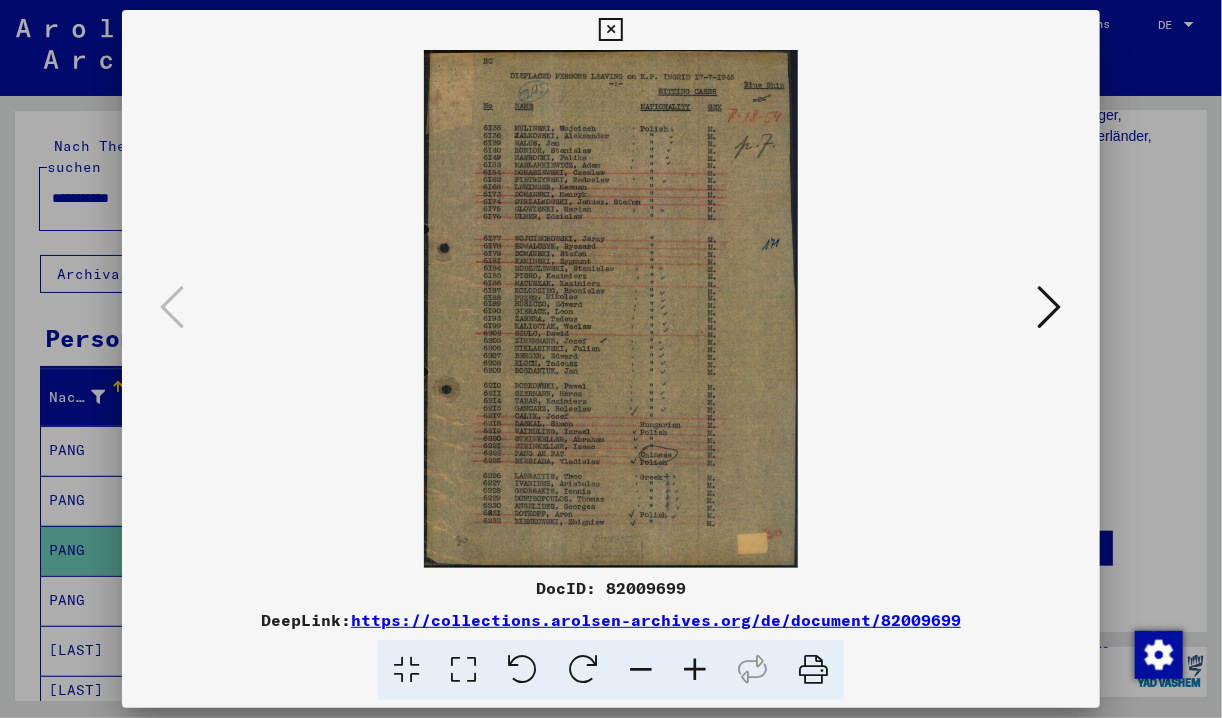 click at bounding box center (695, 670) 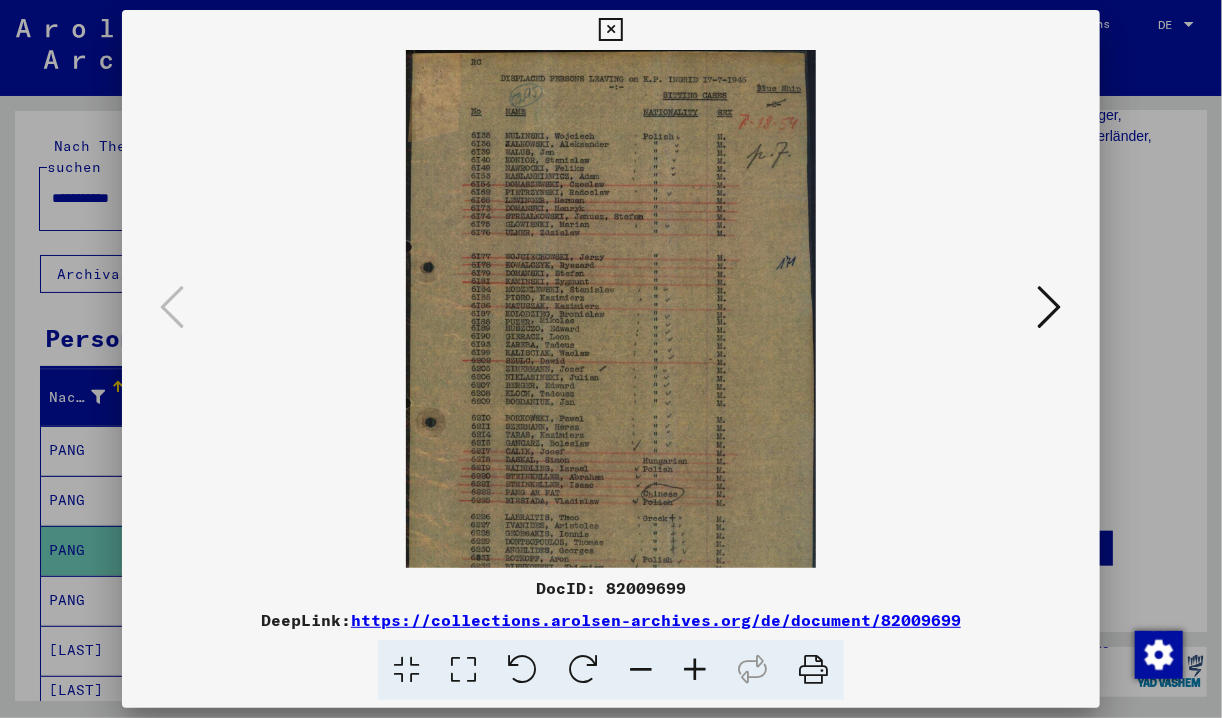 click at bounding box center (695, 670) 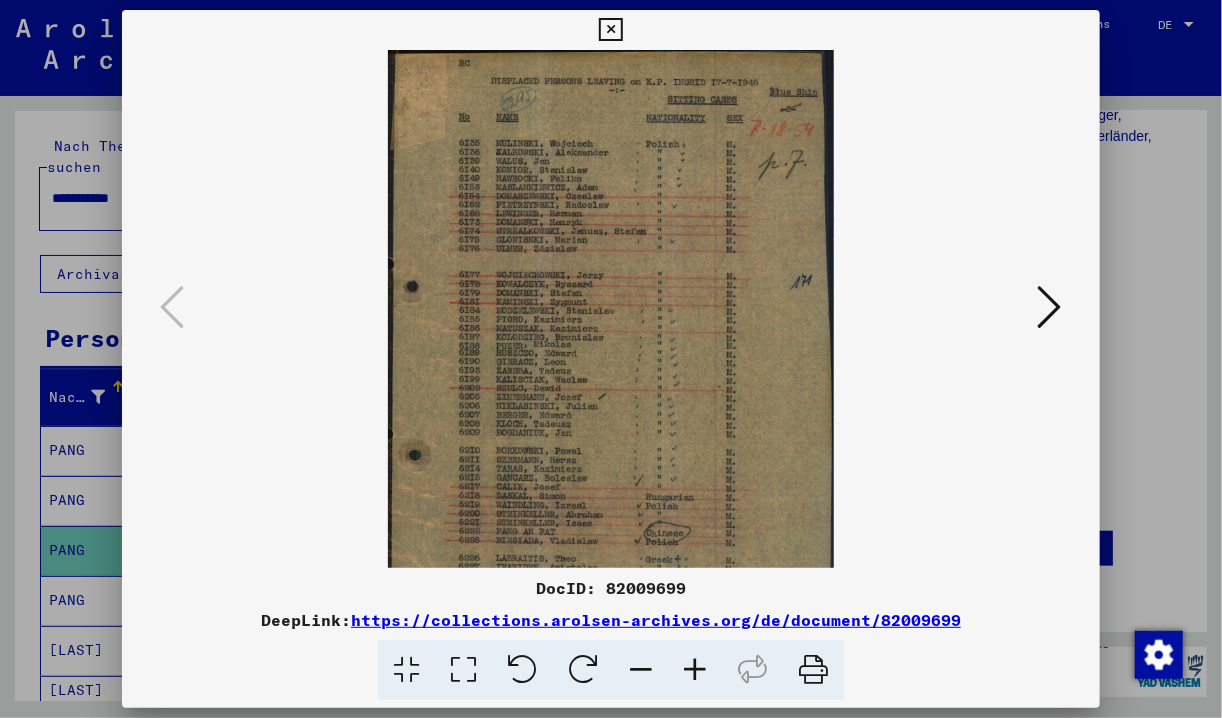 click at bounding box center [695, 670] 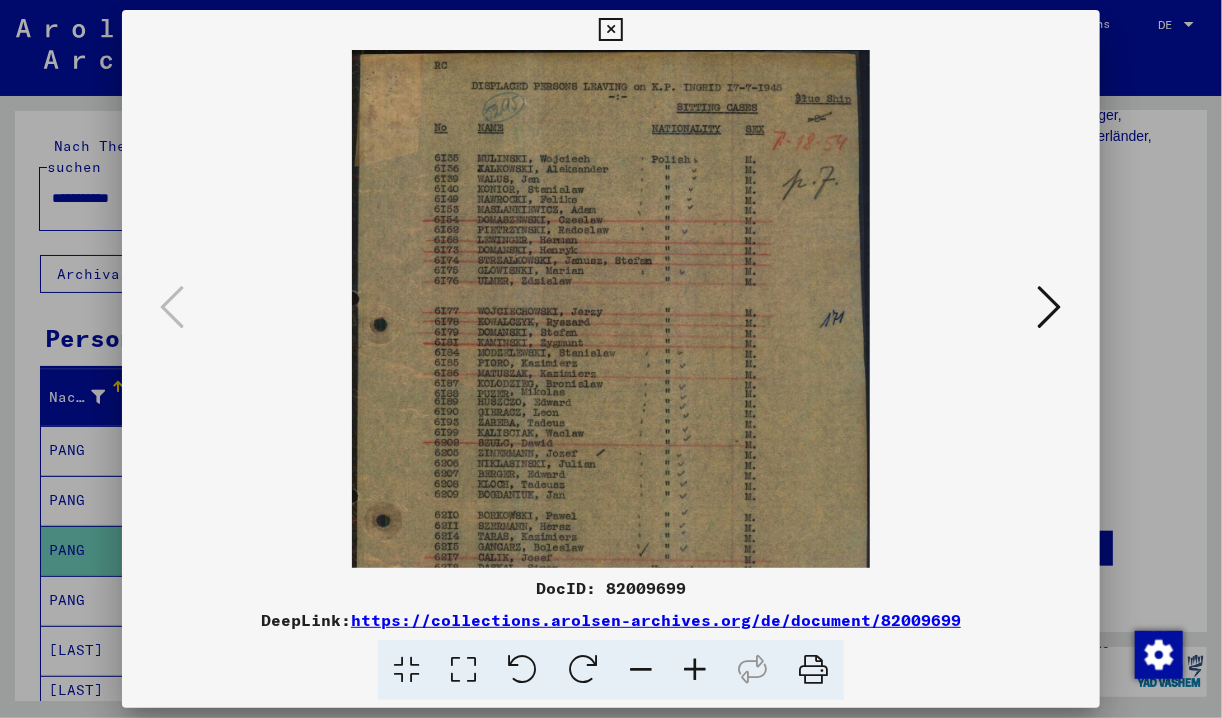 click at bounding box center (695, 670) 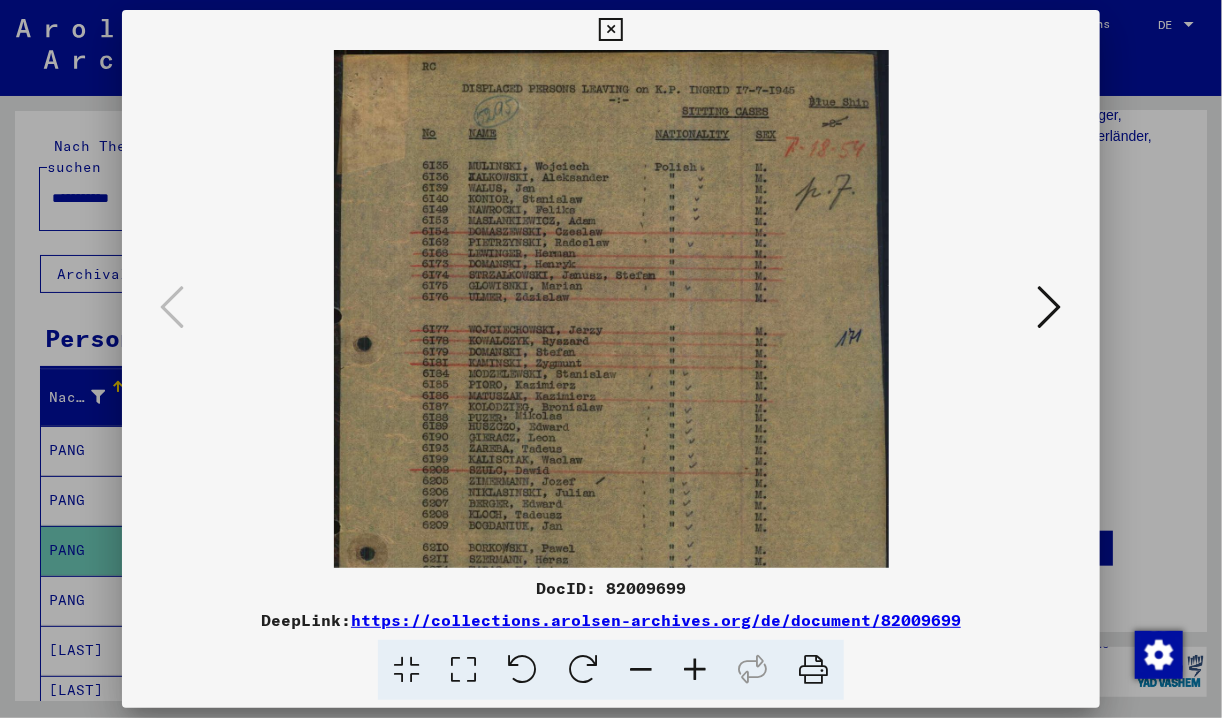 click at bounding box center [695, 670] 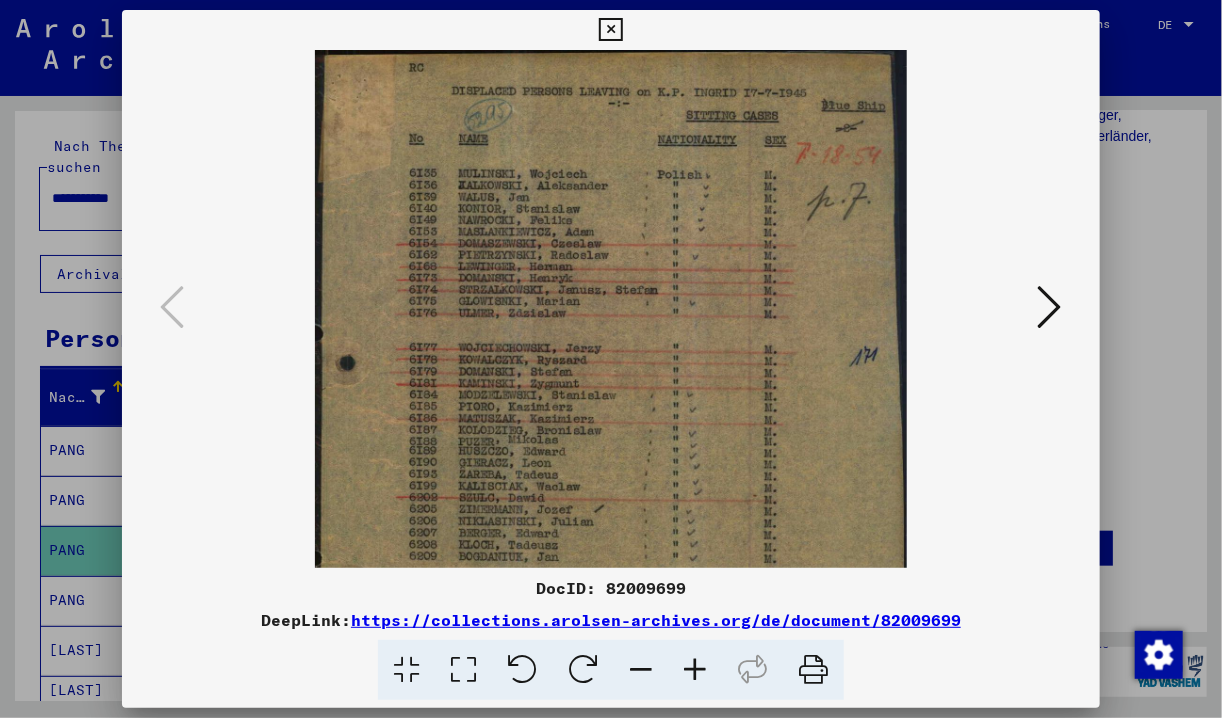 click at bounding box center [695, 670] 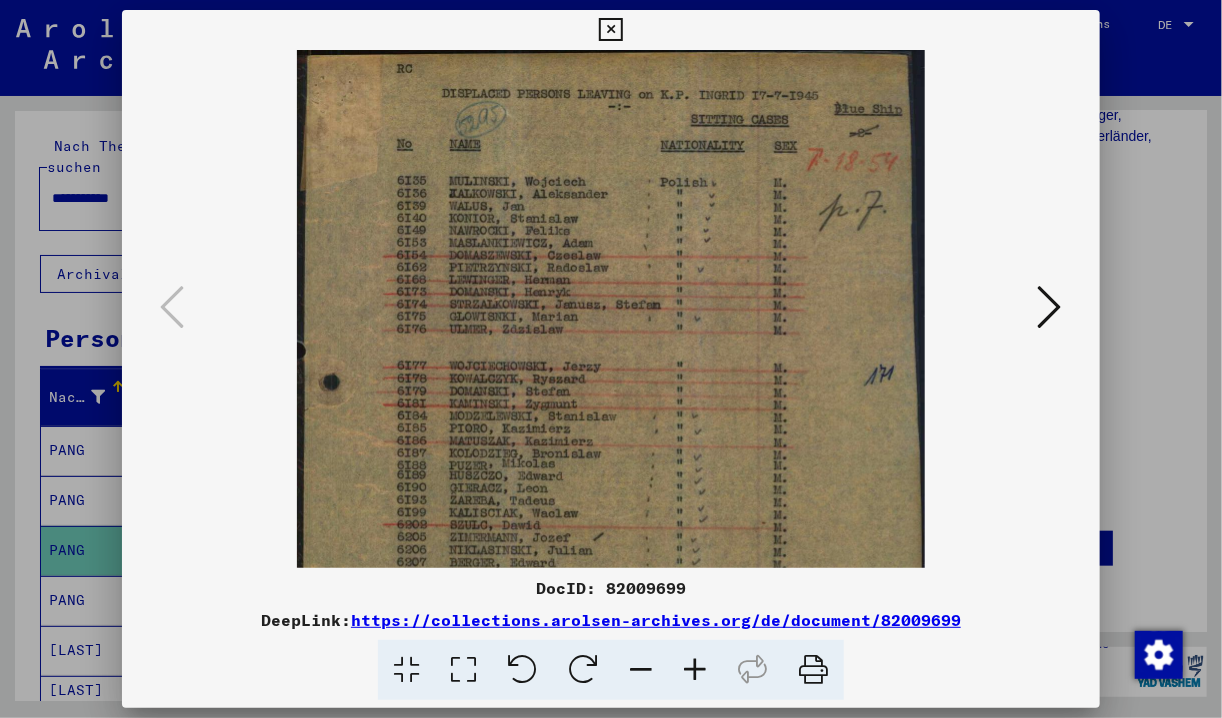click at bounding box center [695, 670] 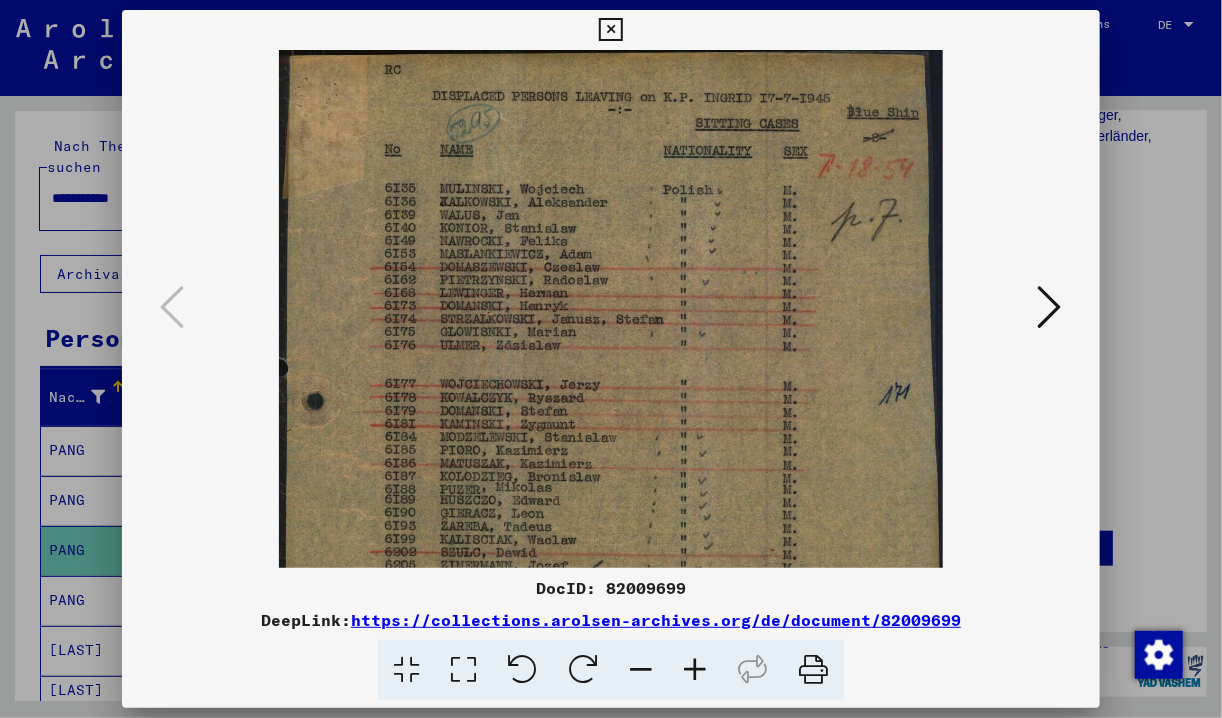 click at bounding box center [695, 670] 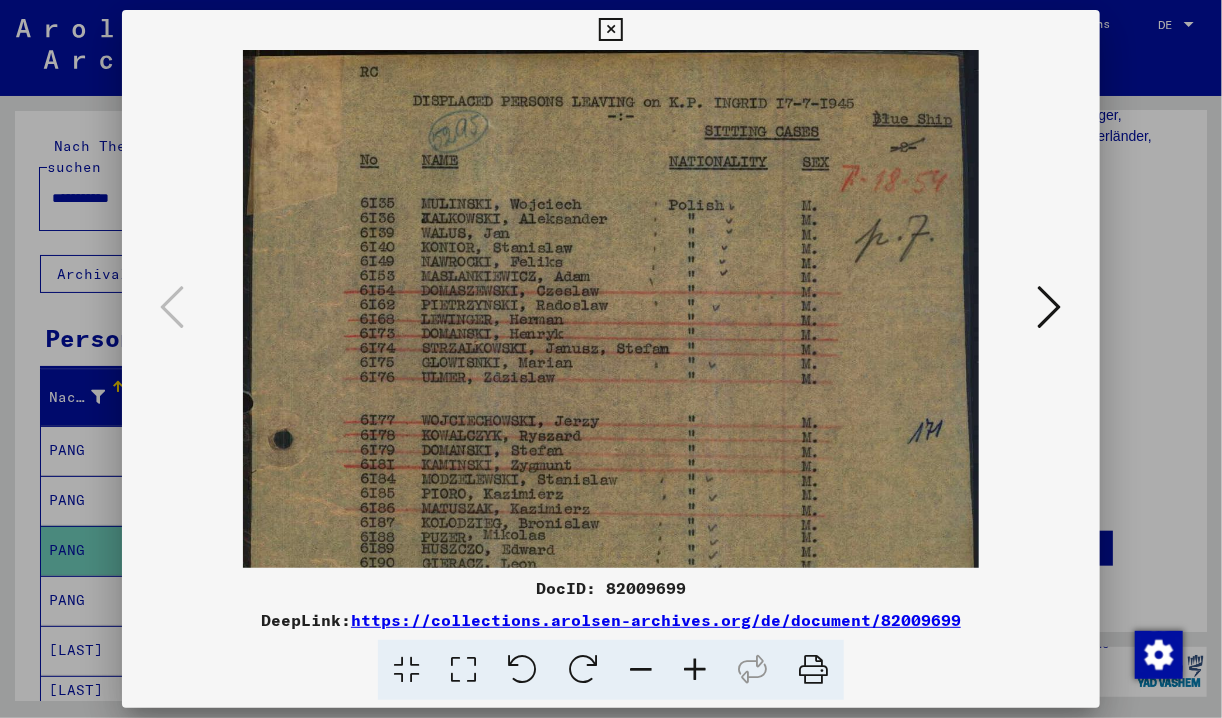 click at bounding box center [695, 670] 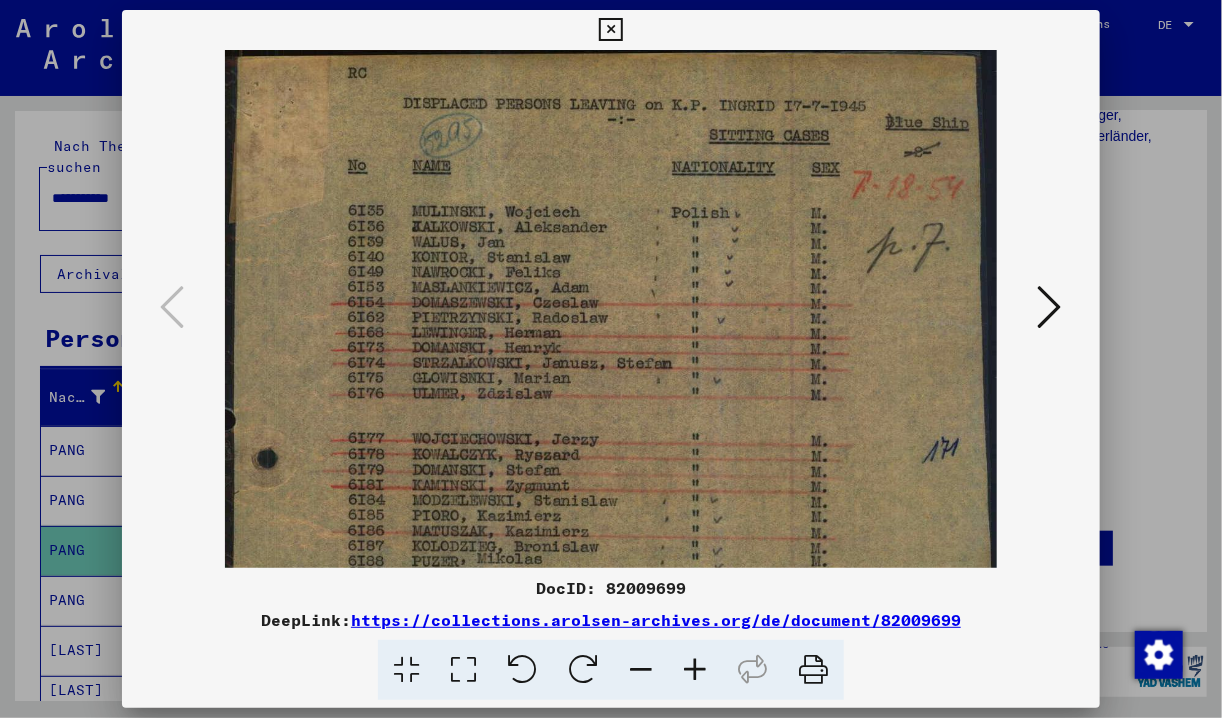 click at bounding box center [695, 670] 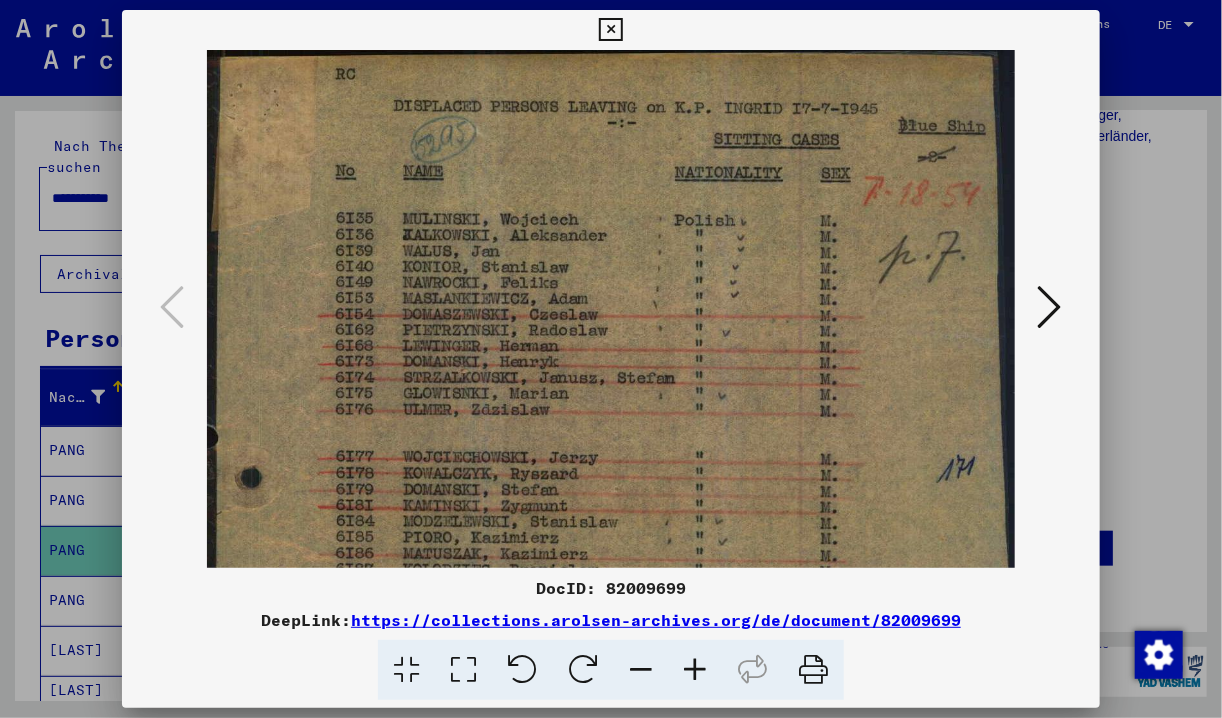 click at bounding box center [695, 670] 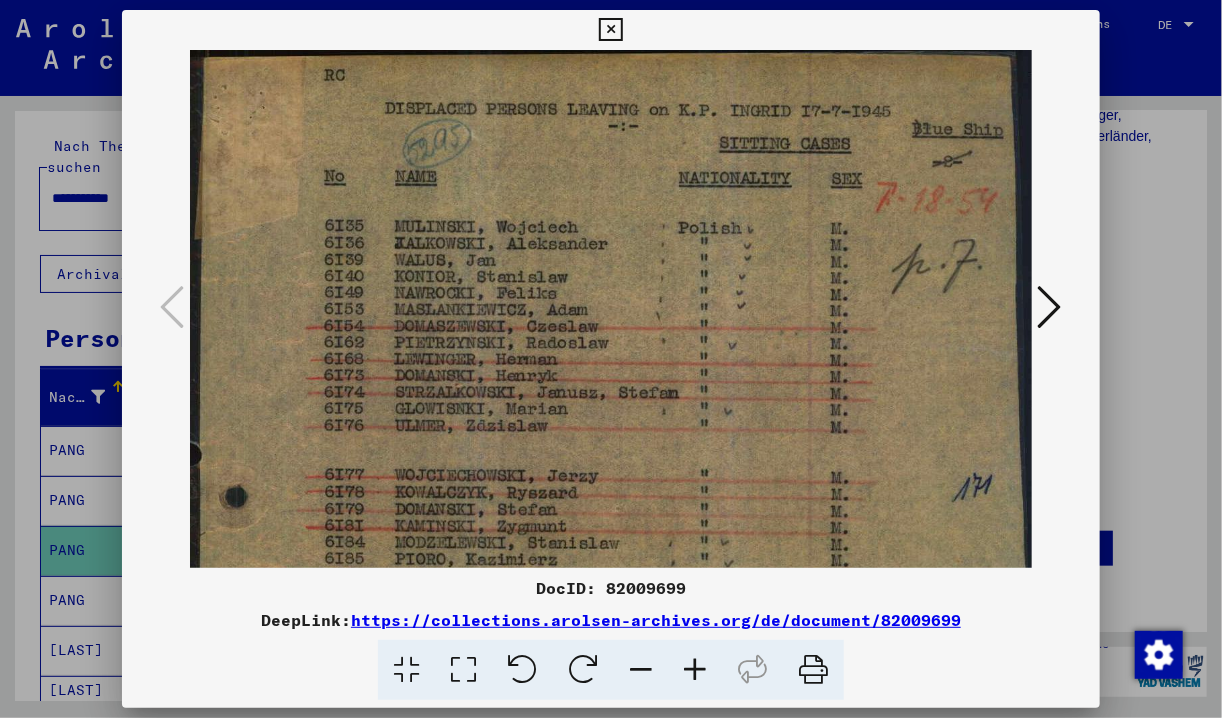 click at bounding box center [695, 670] 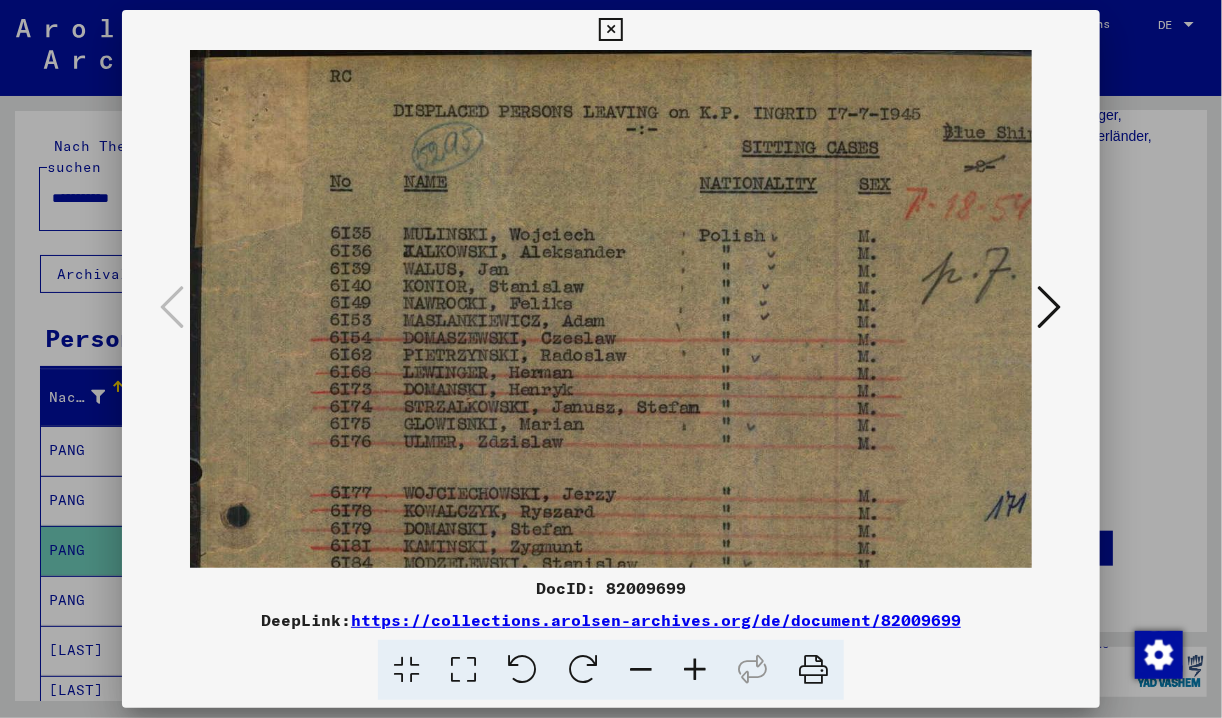 click at bounding box center [695, 670] 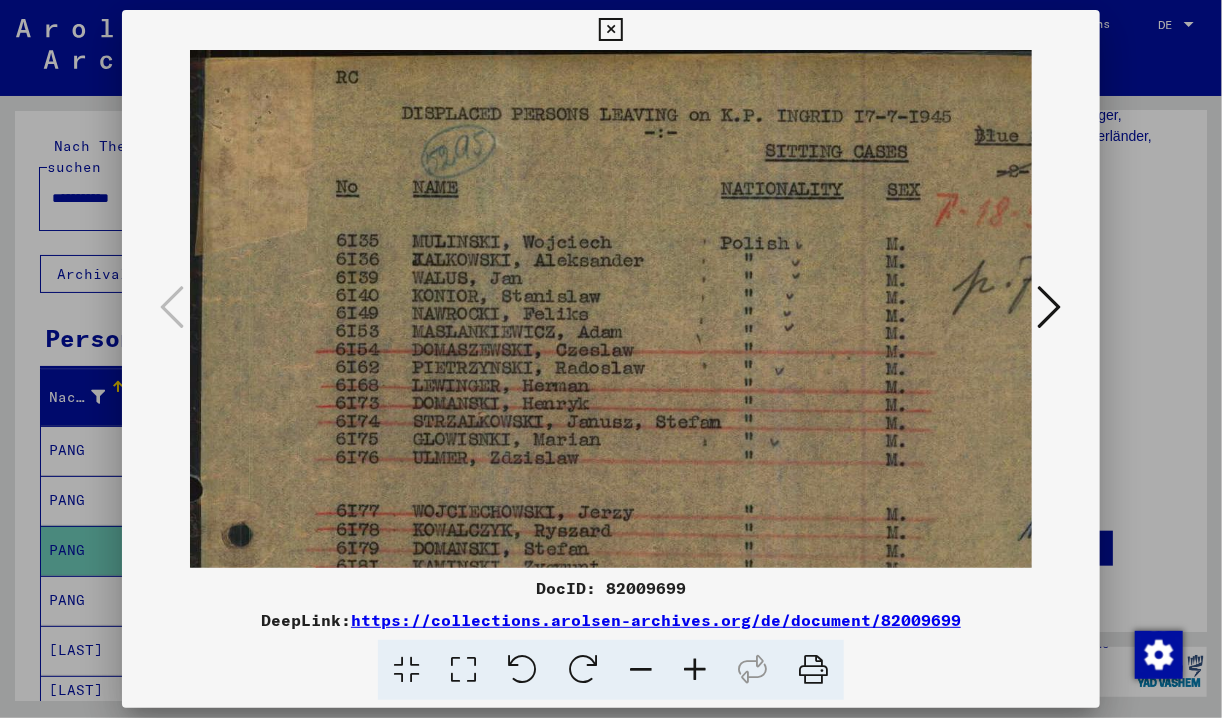 click at bounding box center (648, 684) 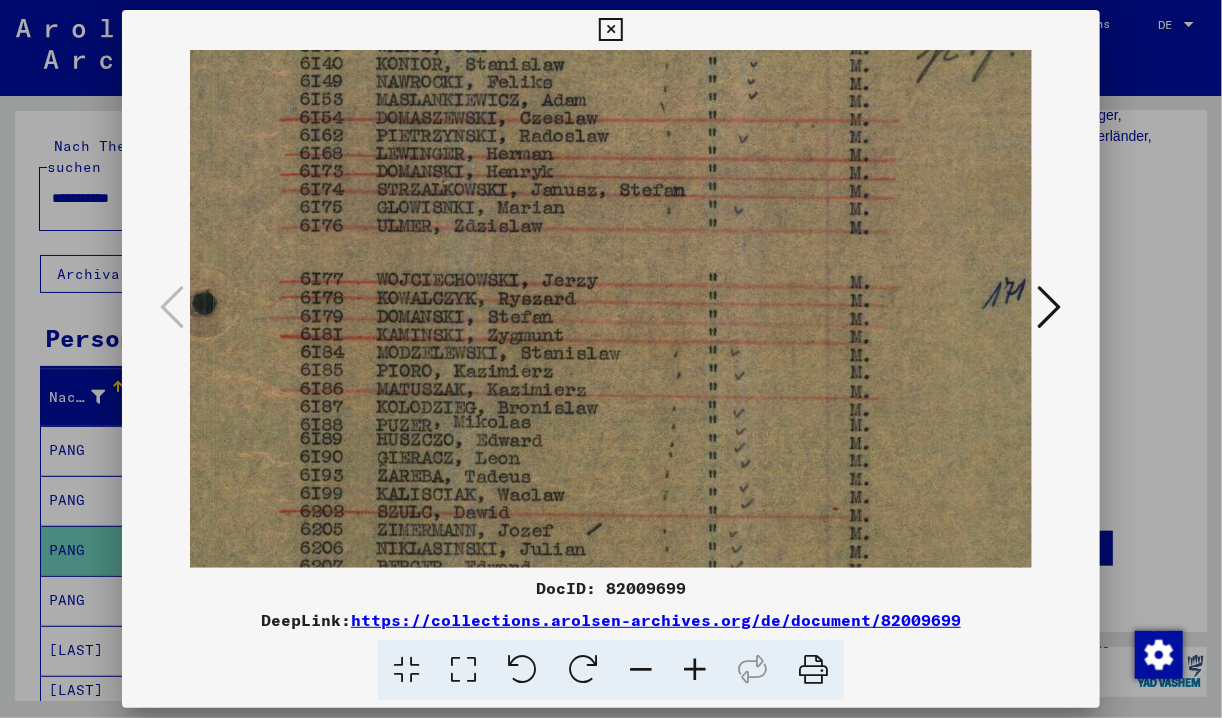 drag, startPoint x: 964, startPoint y: 448, endPoint x: 929, endPoint y: 218, distance: 232.6478 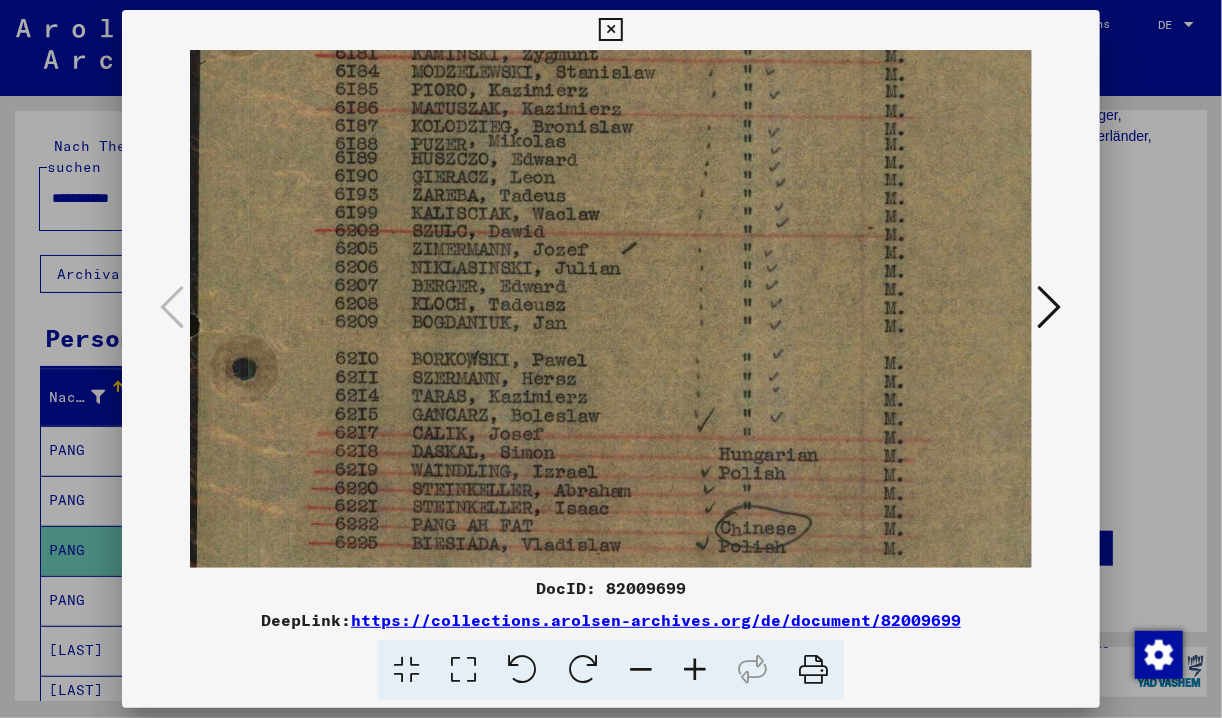 drag, startPoint x: 732, startPoint y: 352, endPoint x: 770, endPoint y: 71, distance: 283.55774 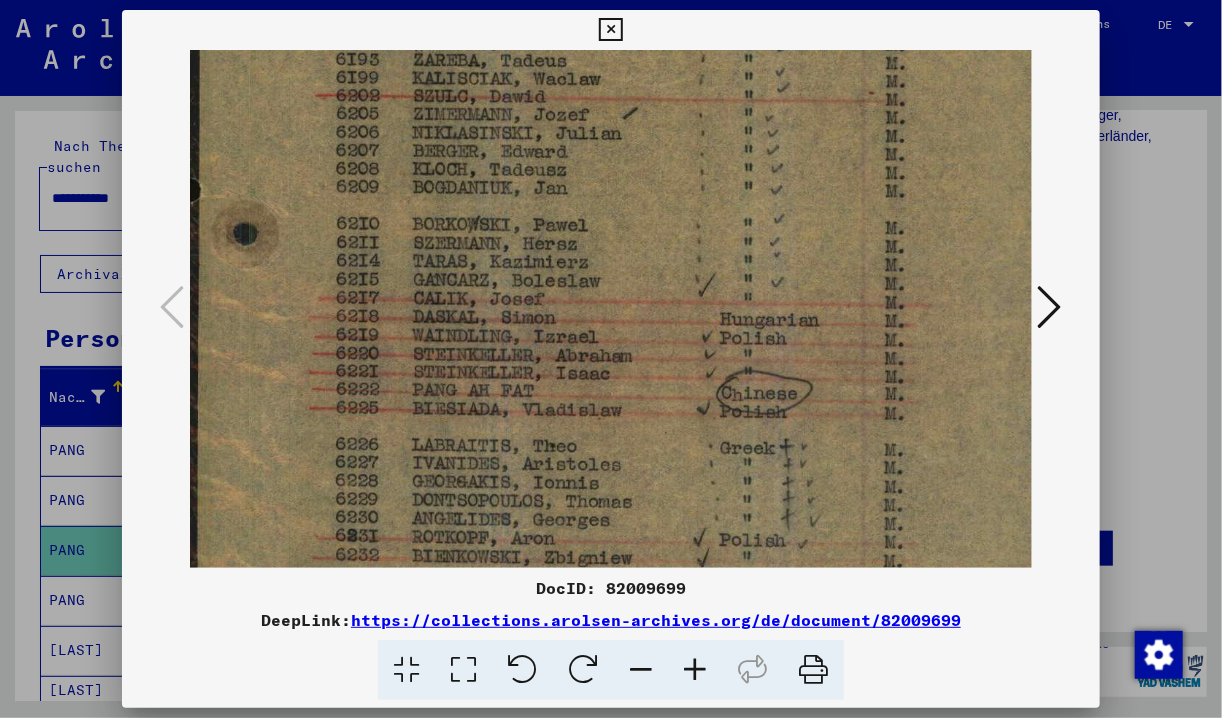 scroll, scrollTop: 643, scrollLeft: 0, axis: vertical 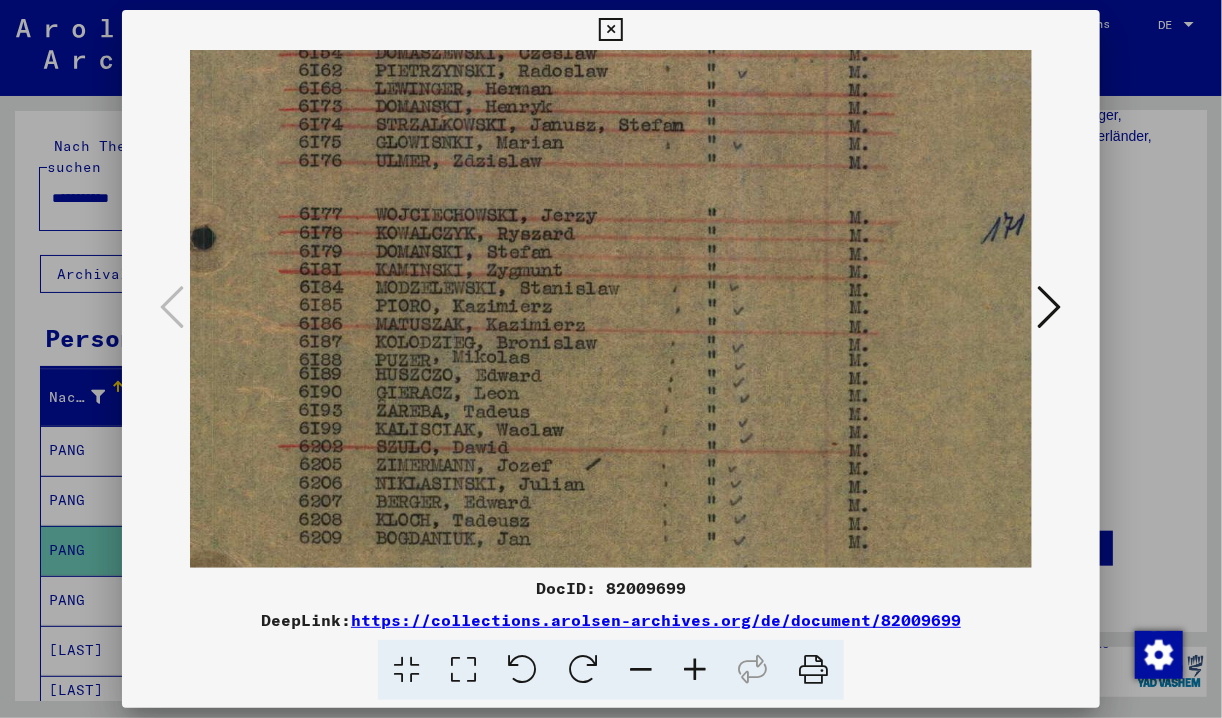 drag, startPoint x: 836, startPoint y: 334, endPoint x: 812, endPoint y: 561, distance: 228.2652 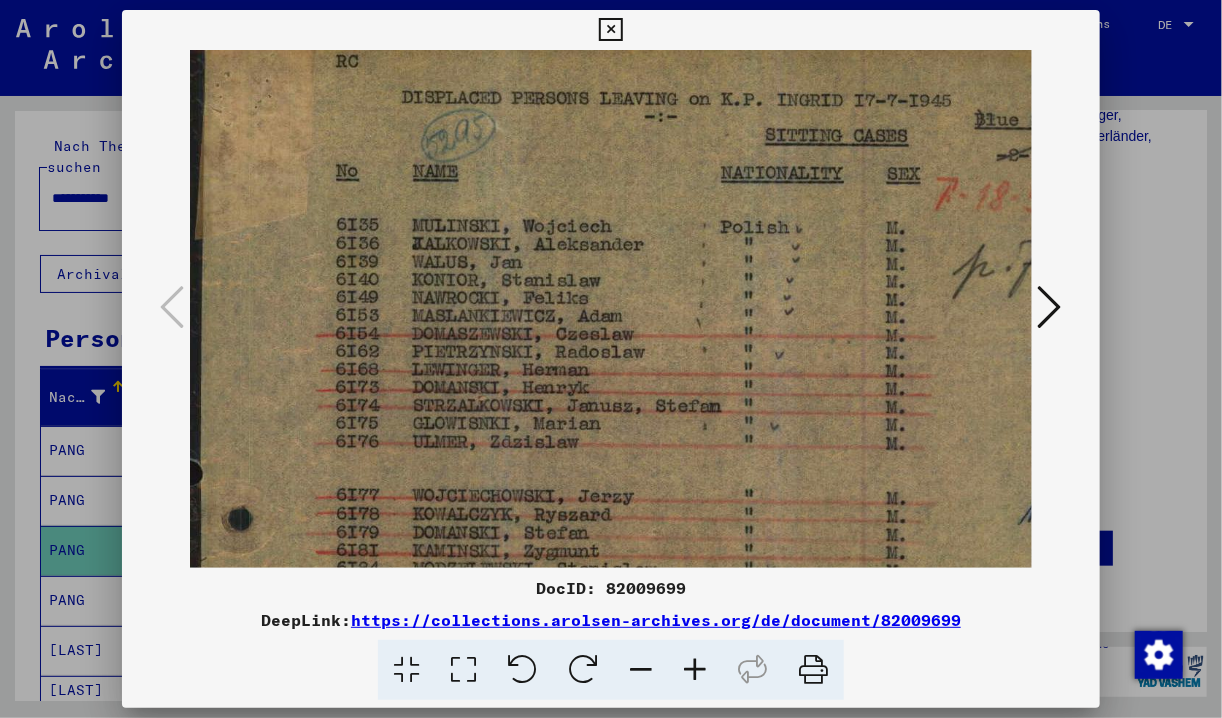 scroll, scrollTop: 2, scrollLeft: 0, axis: vertical 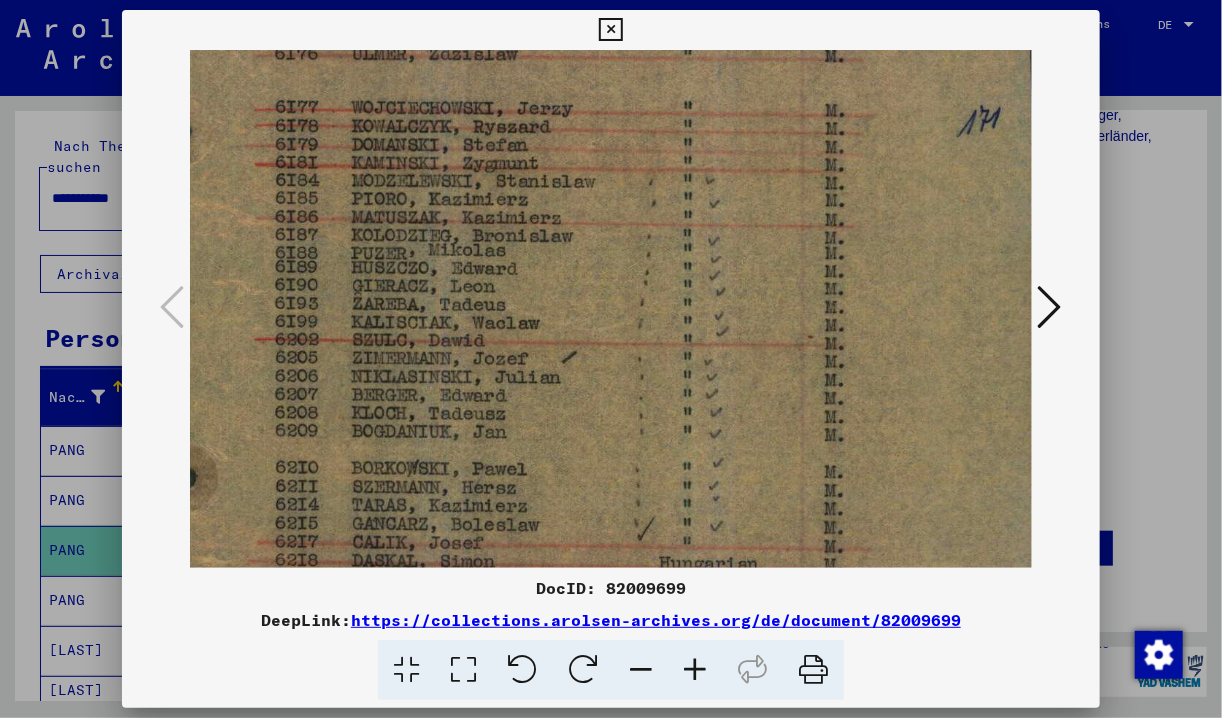 drag, startPoint x: 793, startPoint y: 204, endPoint x: 772, endPoint y: 97, distance: 109.041275 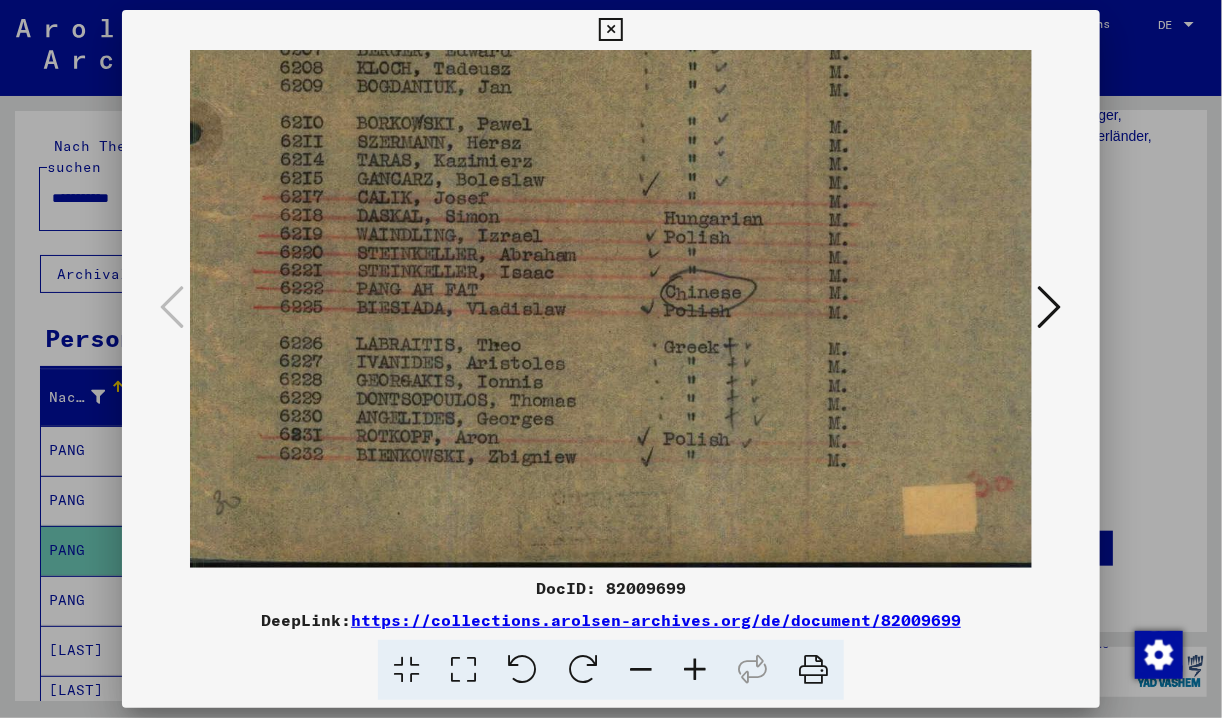 scroll, scrollTop: 748, scrollLeft: 57, axis: both 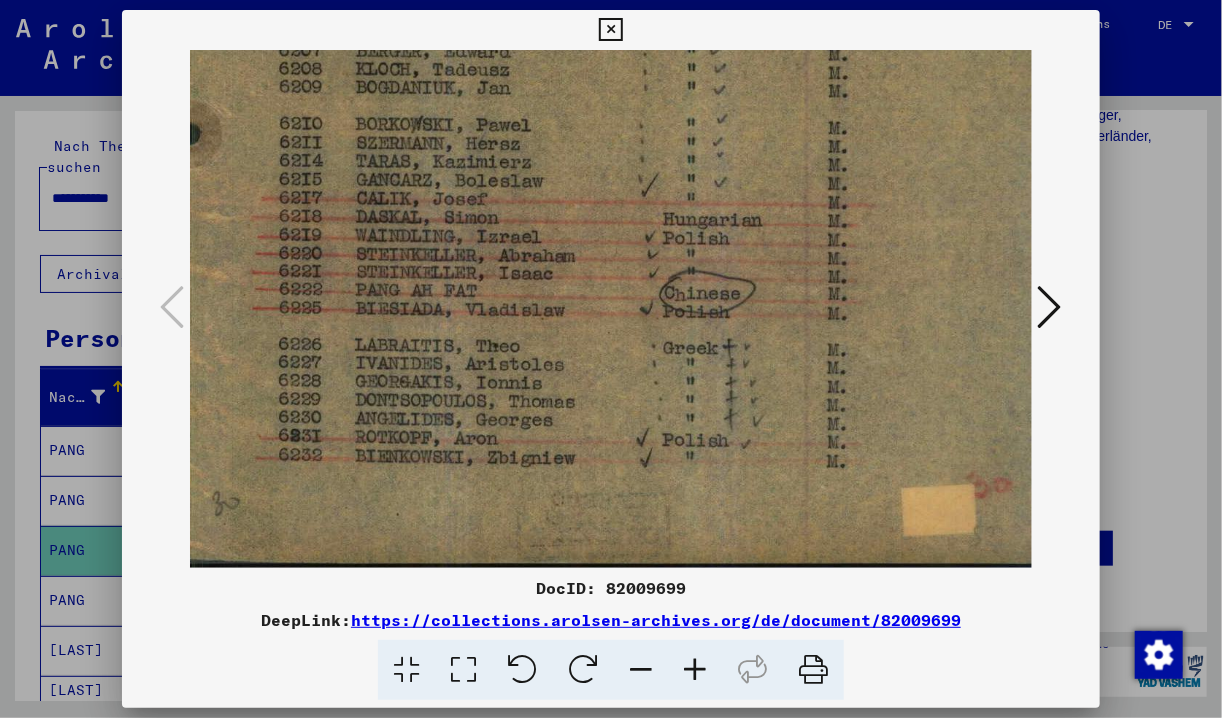 drag, startPoint x: 877, startPoint y: 452, endPoint x: 849, endPoint y: 85, distance: 368.06656 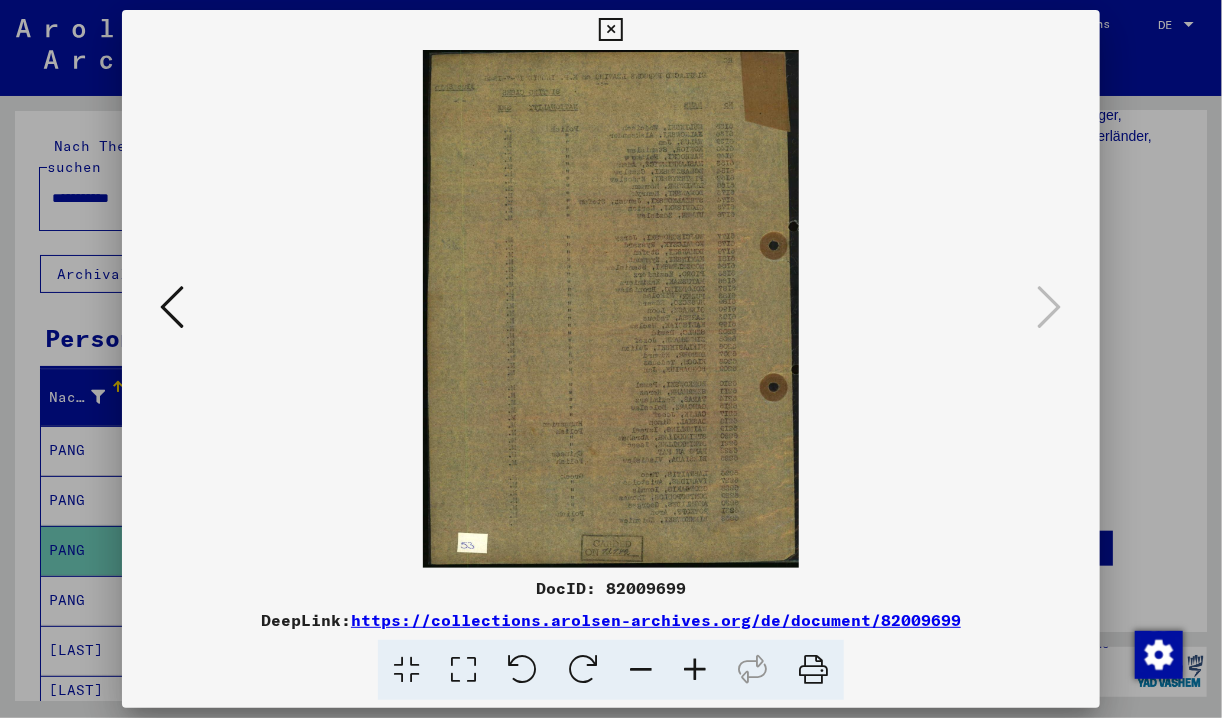 scroll, scrollTop: 0, scrollLeft: 0, axis: both 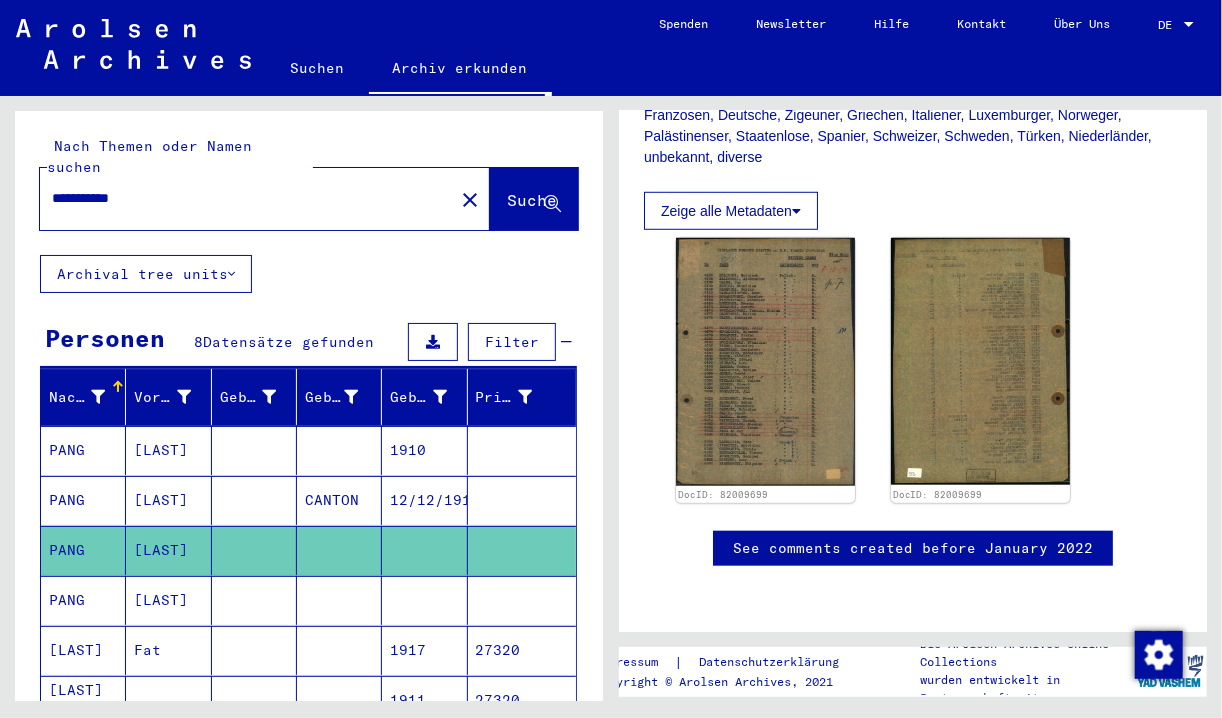 click on "**********" at bounding box center (611, 359) 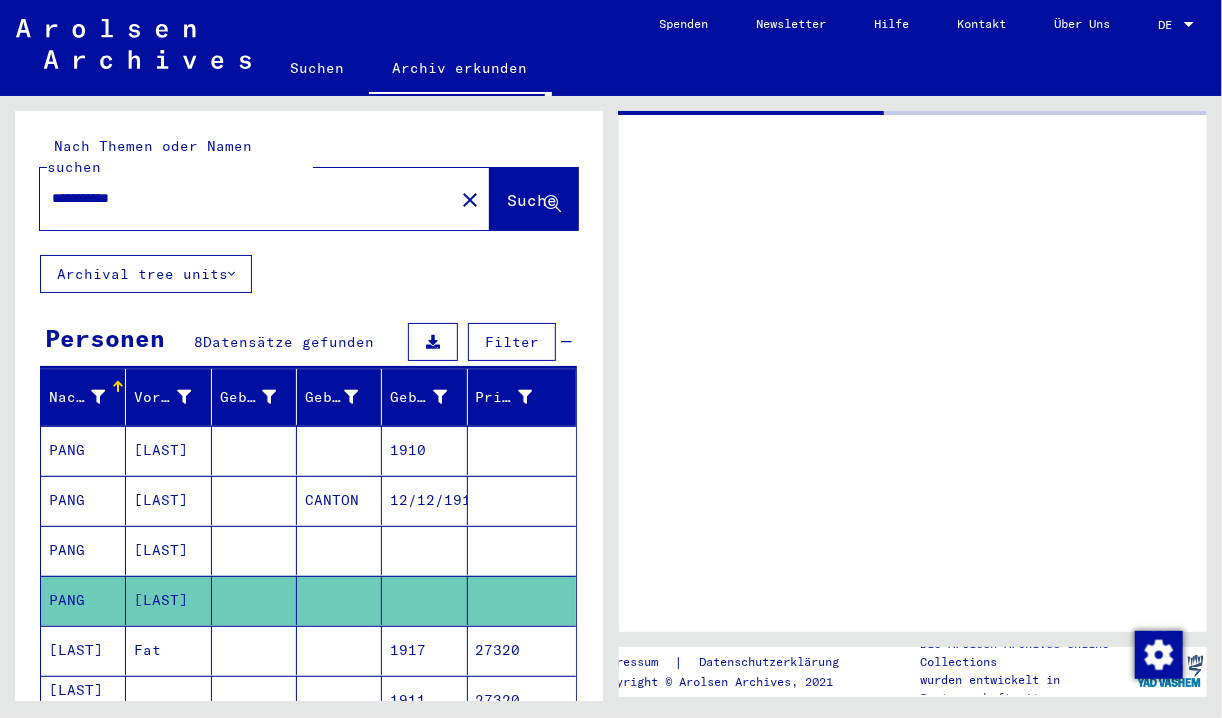 scroll, scrollTop: 0, scrollLeft: 0, axis: both 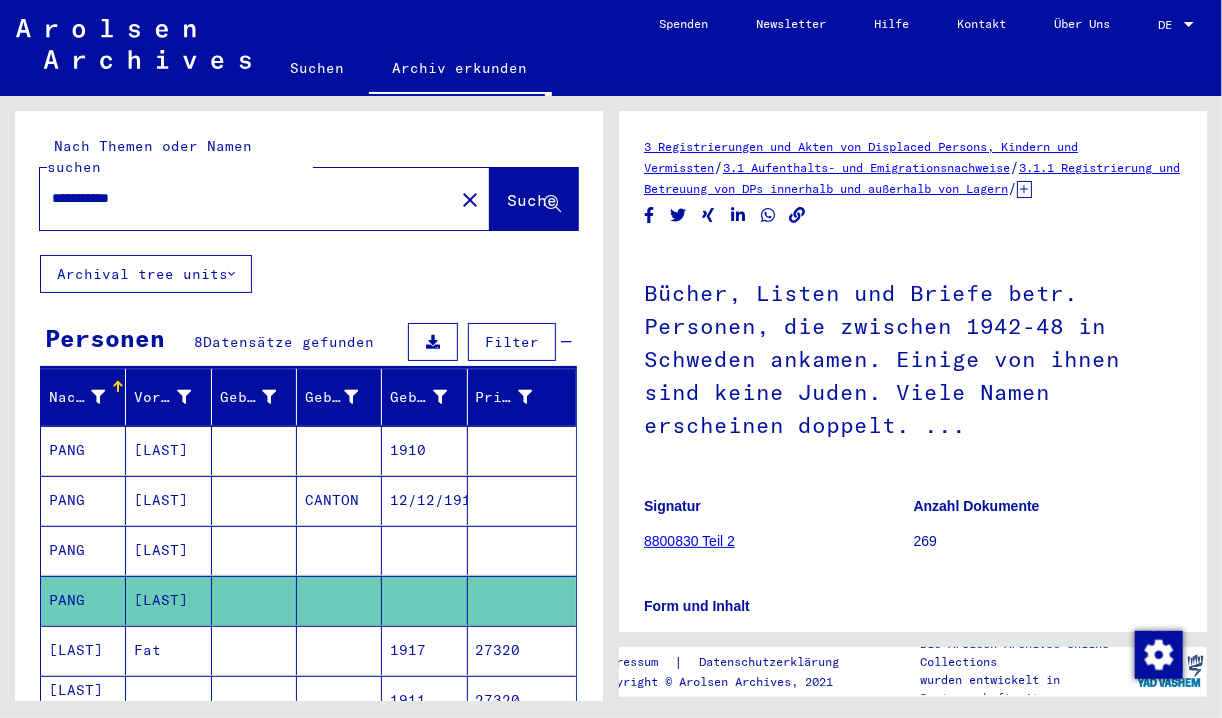 click on "3 Registrierungen und Akten von Displaced Persons, Kindern und Vermissten   /   3.1 Aufenthalts- und Emigrationsnachweise   /   3.1.1 Registrierung und Betreuung von DPs innerhalb und außerhalb von Lagern   /   3.1.1.2 Listenmäßige Erfassung von DPs in DP-Lagern   /   Dokumentenerwerb vor 1955; Erfassung aus Inventurkartei   /  Bücher, Listen und Briefe betr. Personen, die zwischen 1942-48 in Schweden      ankamen. Einige von ihnen sind keine Juden. Viele Namen erscheinen      doppelt.  Signatur 8800830 Teil 2 Anzahl Dokumente 269 Form und Inhalt Bücher, Listen und Briefe betr. Personen, die zwischen 1942-48 in Schweden      ankamen. Einige von ihnen sind keine Juden. Viele Namen erscheinen      doppelt. Albaner, Amerikaner, Argentinier, Österreicher, Belgier, Briten,      Chinesen. Dänen, Franzosen, Deutsche, Zigeuner, Griechen, Italiener,      Luxemburger, Norweger, Palästinenser, Staatenlose, Spanier, Schweizer,      Schweden, Türken, Niederländer, unbekannt, diverse Zeige alle Metadaten" 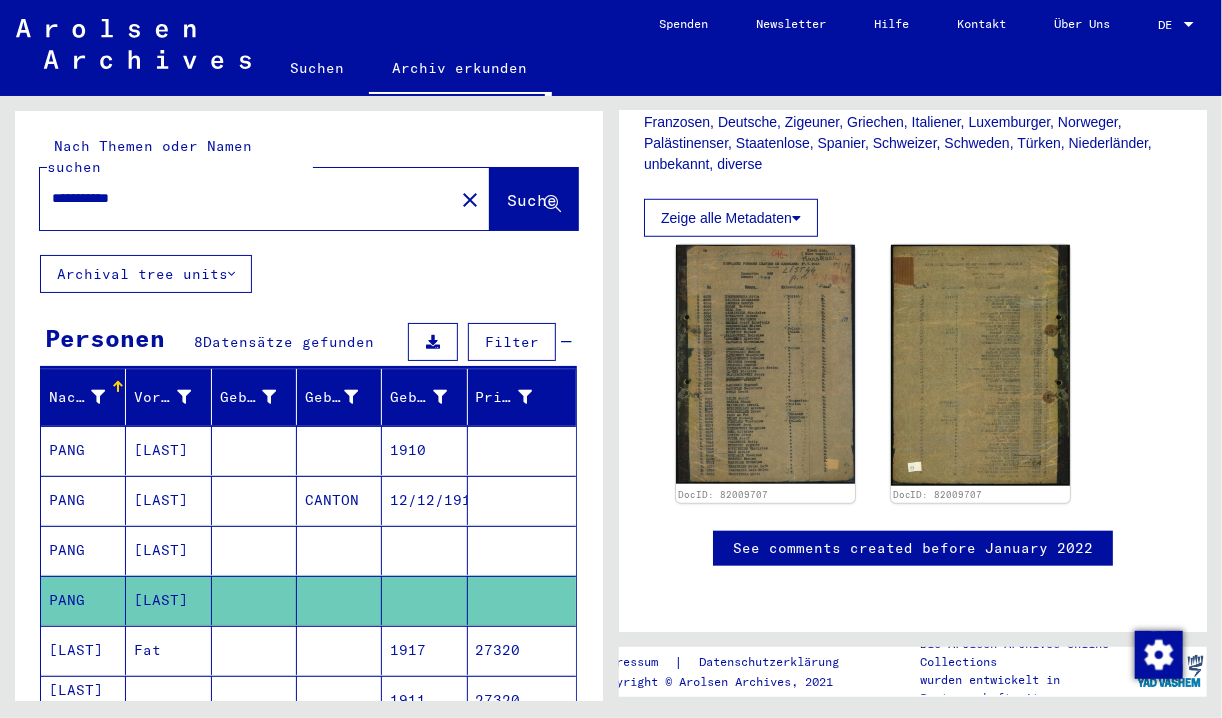 scroll, scrollTop: 967, scrollLeft: 0, axis: vertical 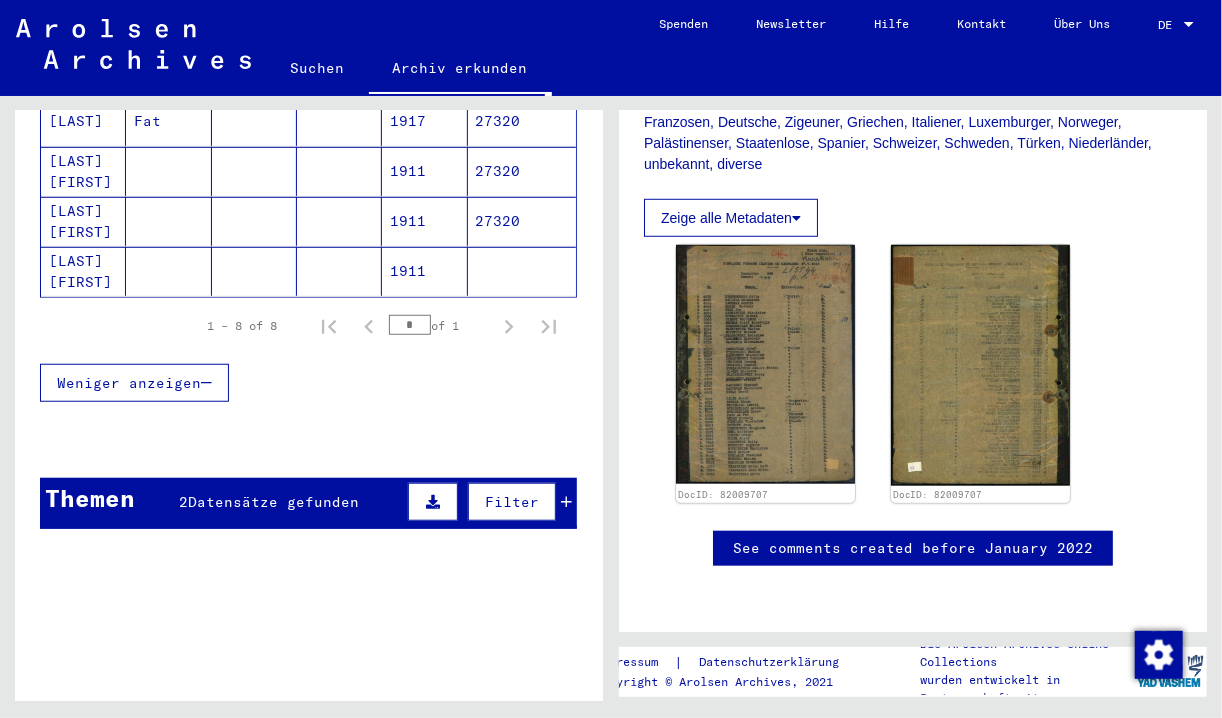 click on "[FIRST] [LAST] [FIRST] [LAST]" 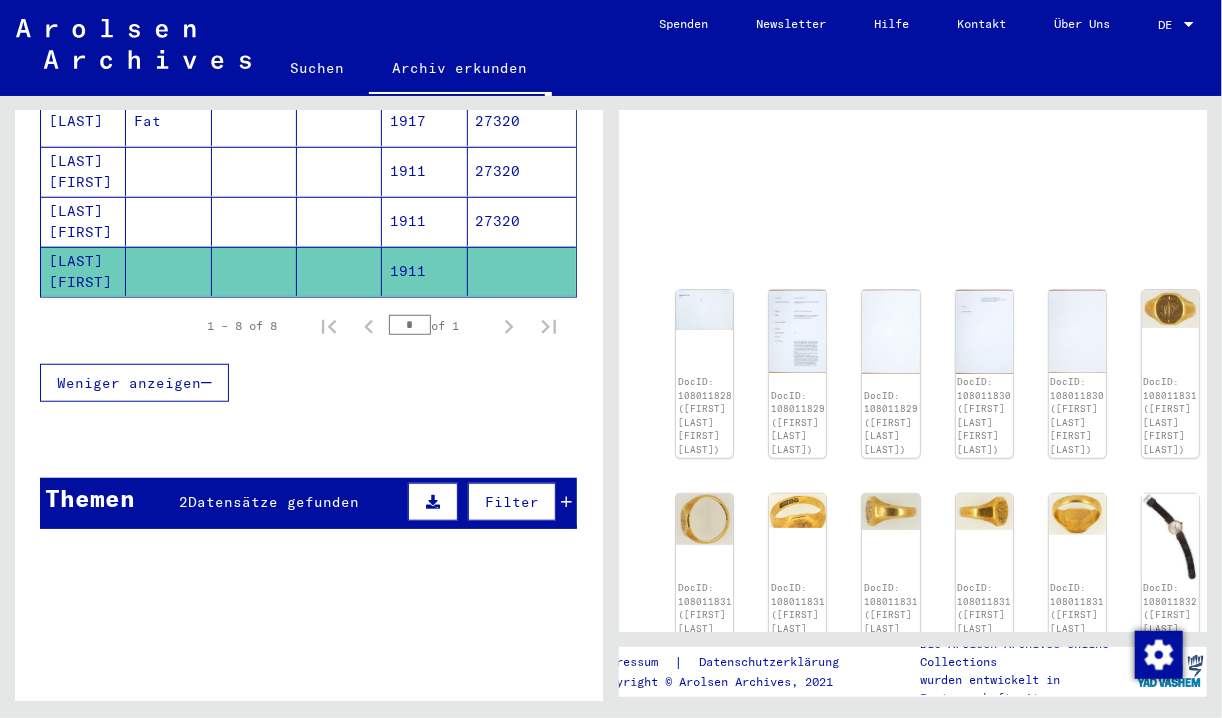 scroll, scrollTop: 60, scrollLeft: 0, axis: vertical 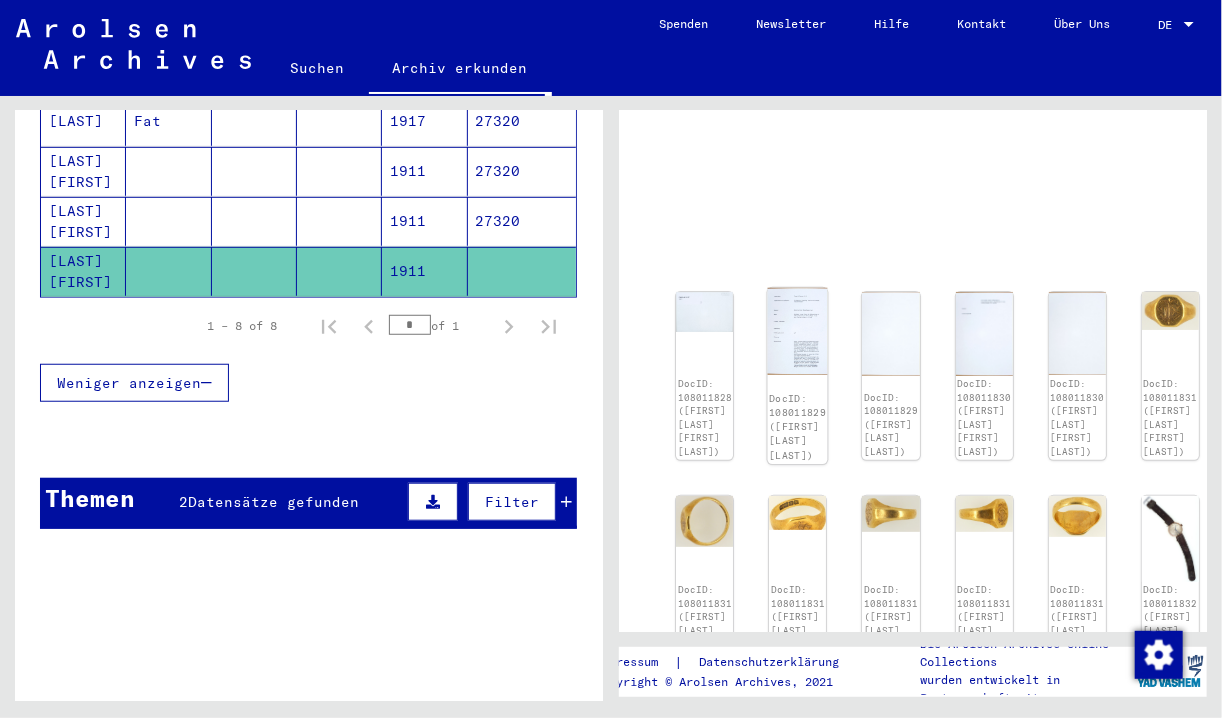 click 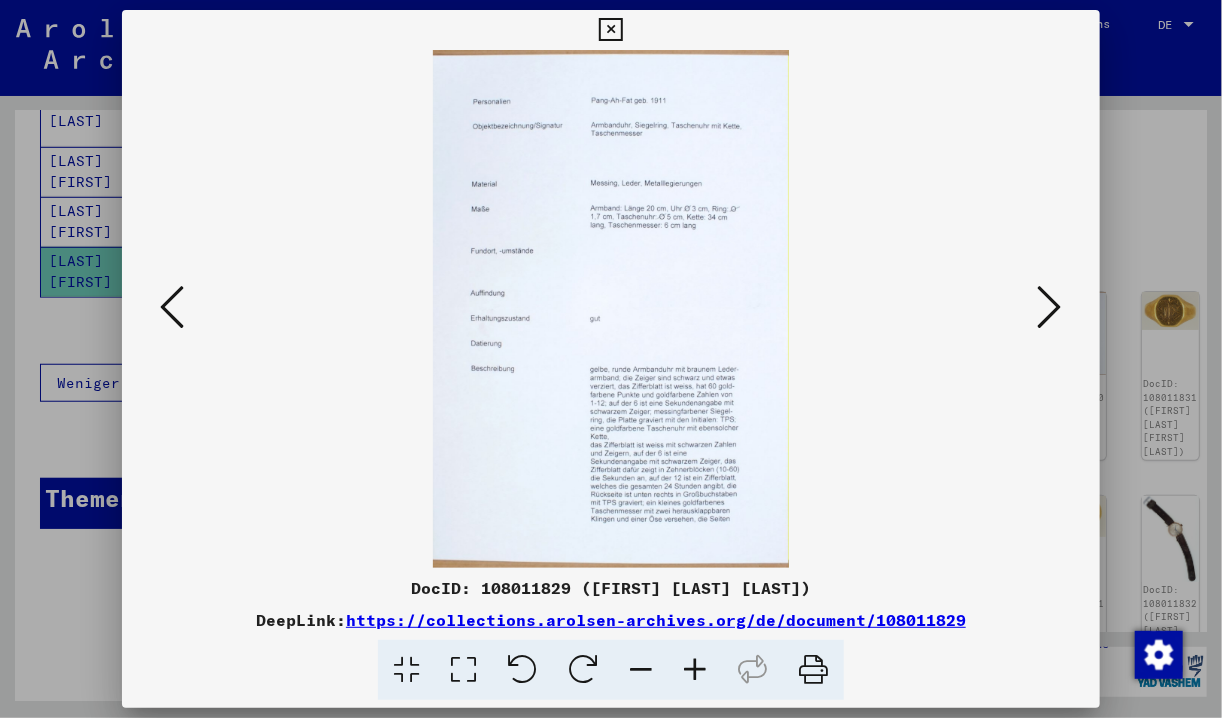 click at bounding box center [695, 670] 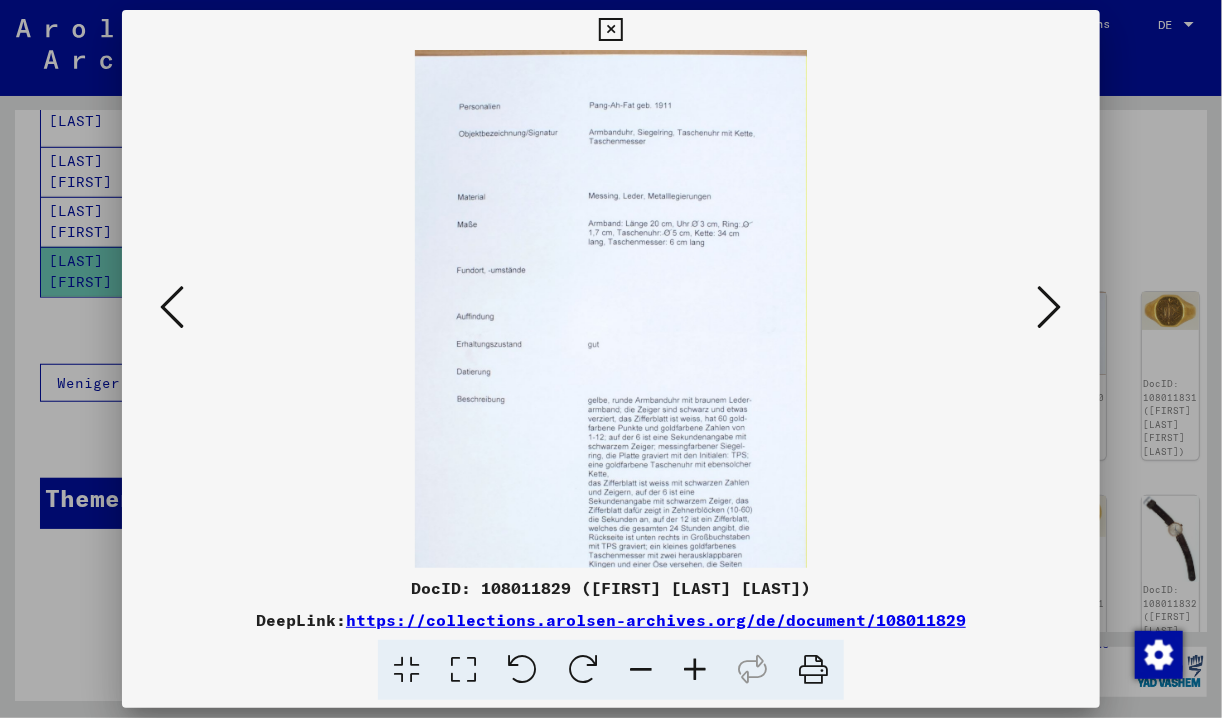 click at bounding box center [695, 670] 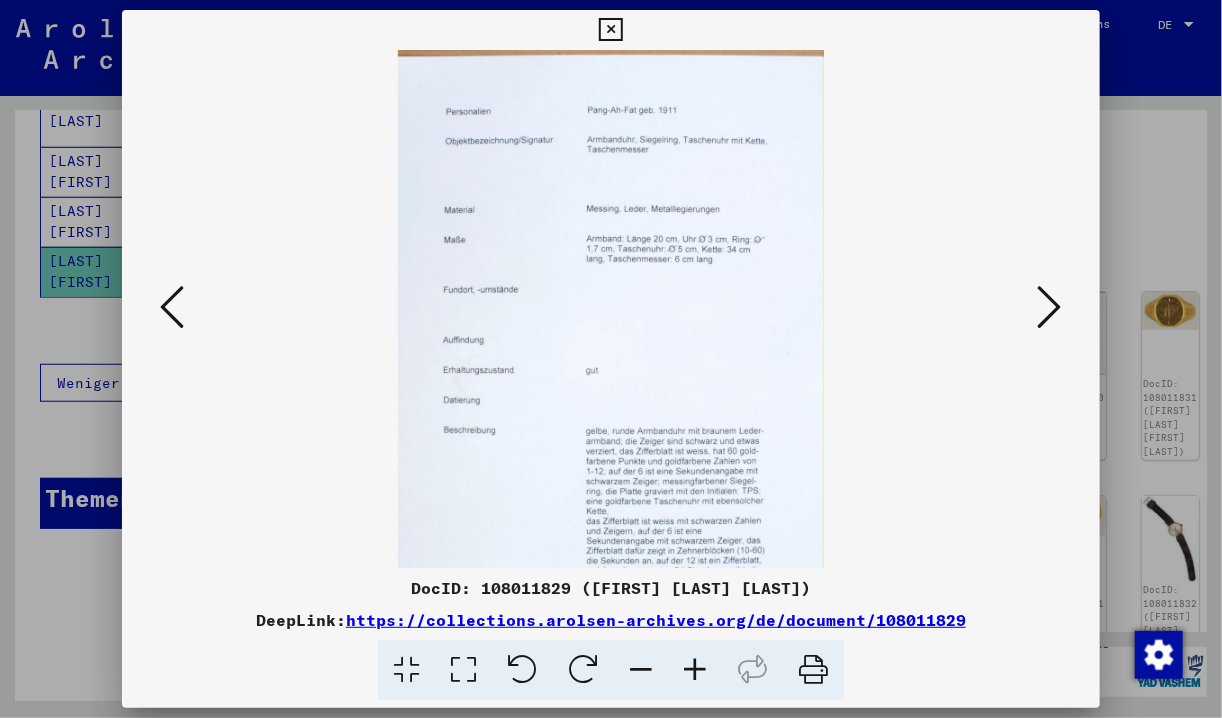 click at bounding box center [695, 670] 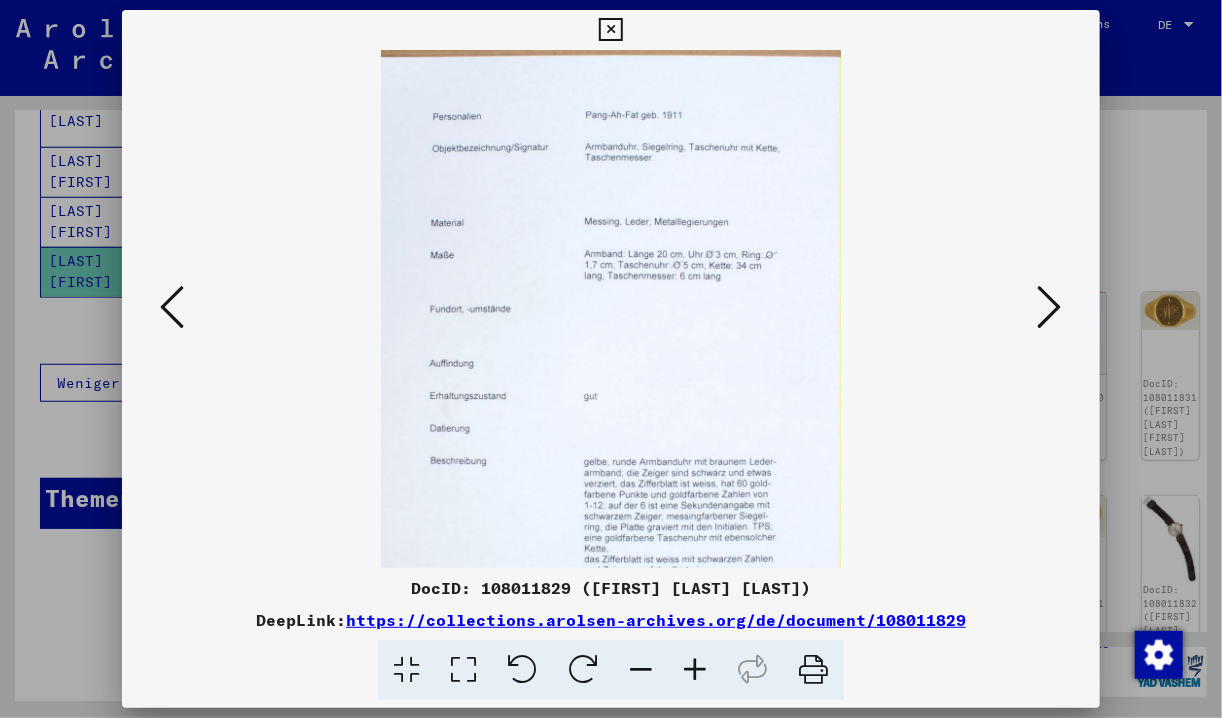 click at bounding box center (695, 670) 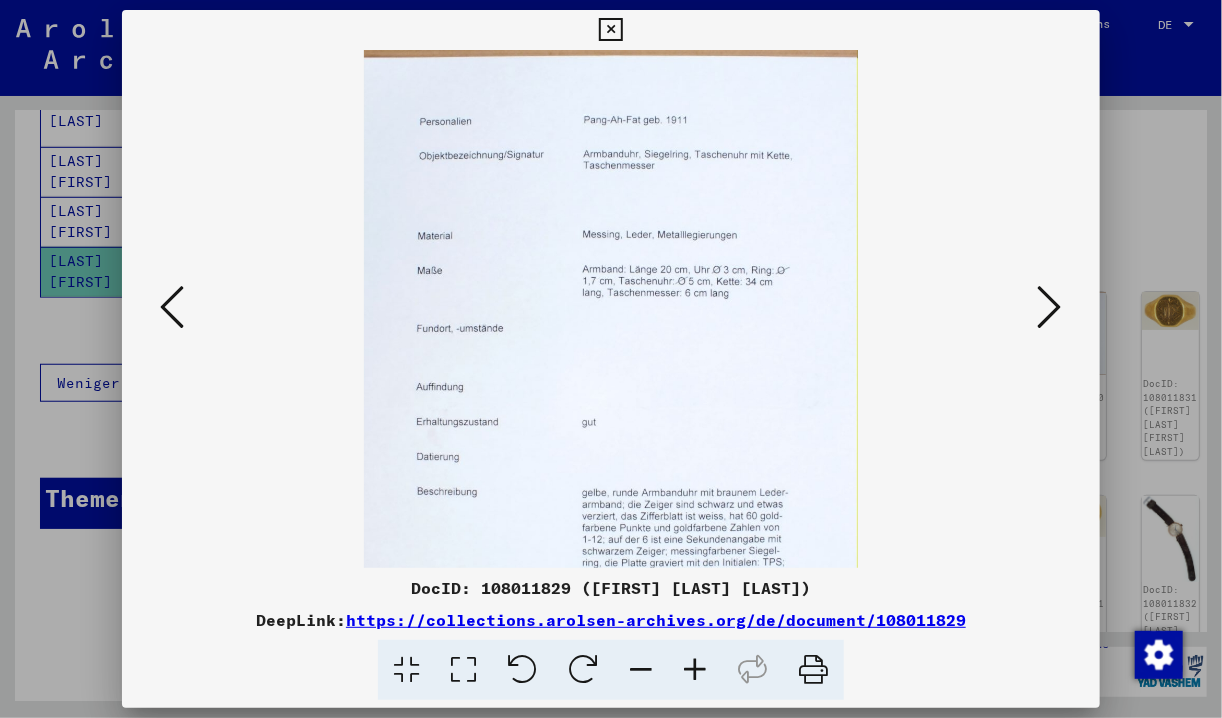 click at bounding box center [695, 670] 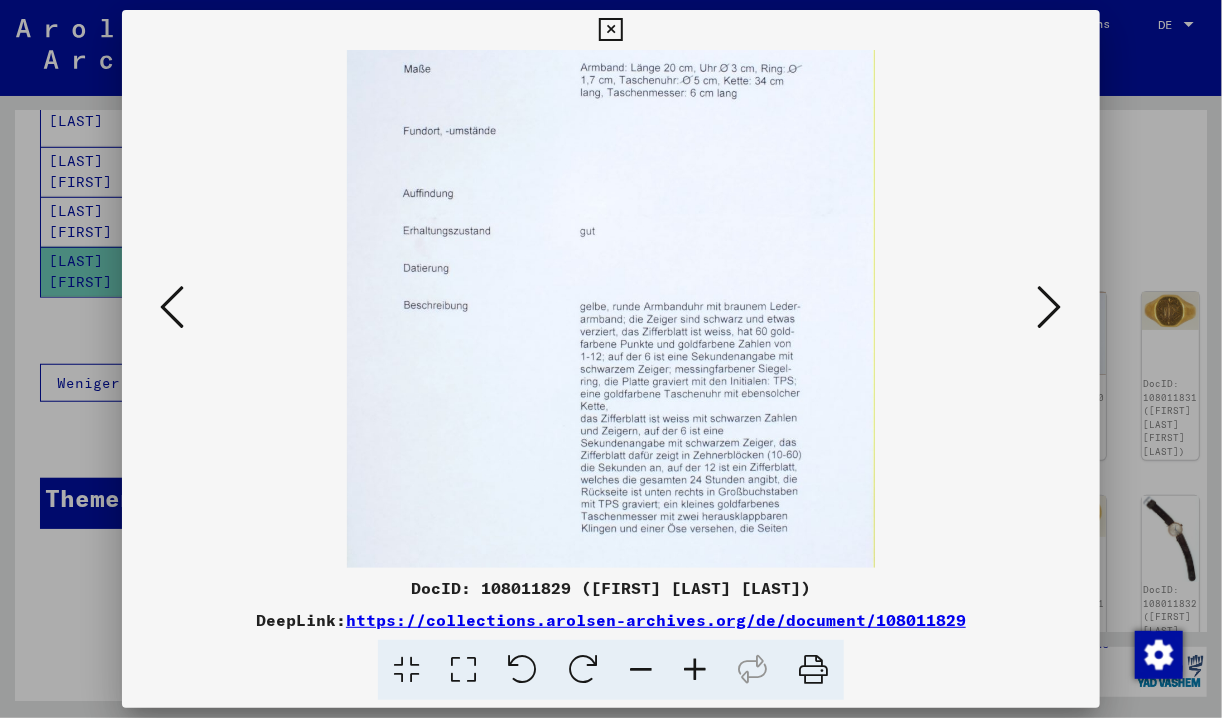 scroll, scrollTop: 249, scrollLeft: 0, axis: vertical 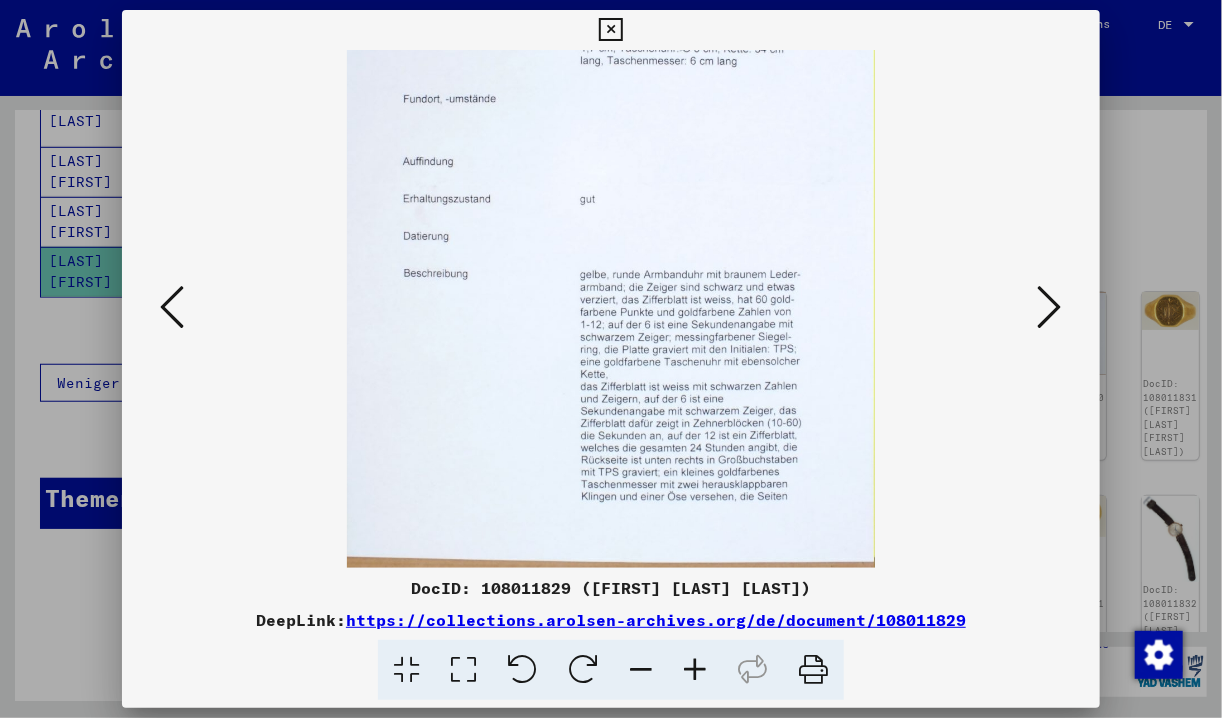 drag, startPoint x: 713, startPoint y: 516, endPoint x: 738, endPoint y: 216, distance: 301.03986 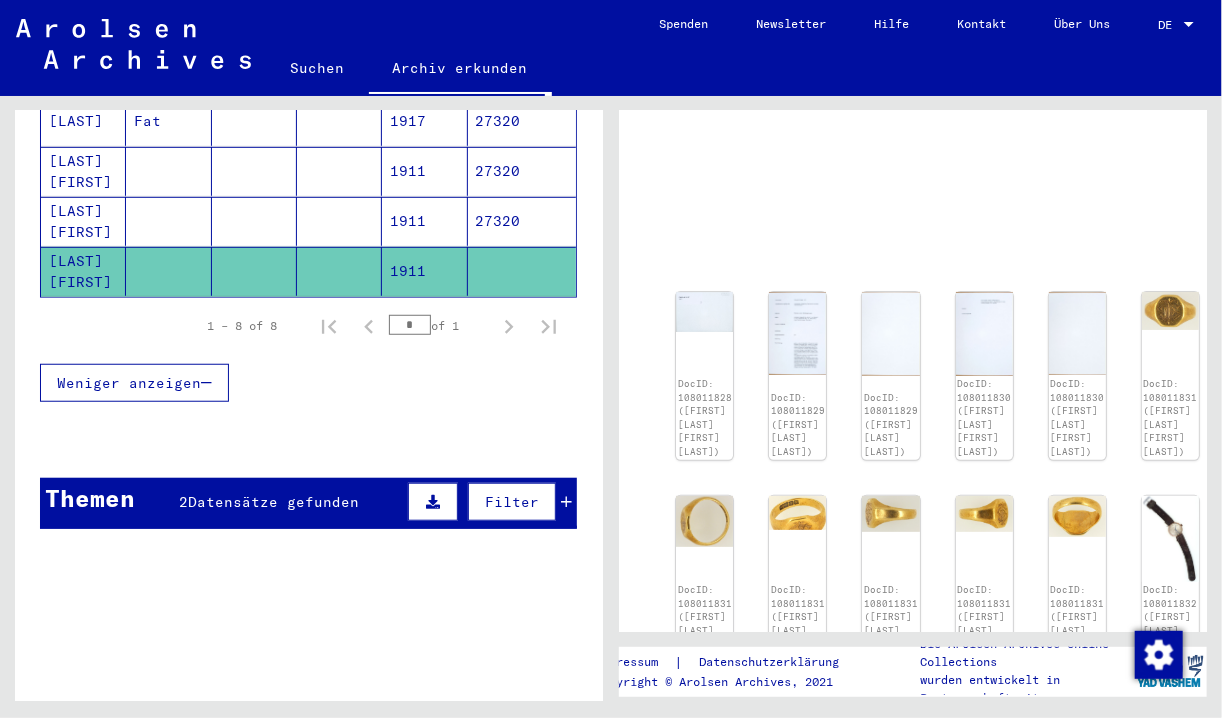 click on "[FIRST] [LAST] [FIRST] [LAST]" at bounding box center [83, 271] 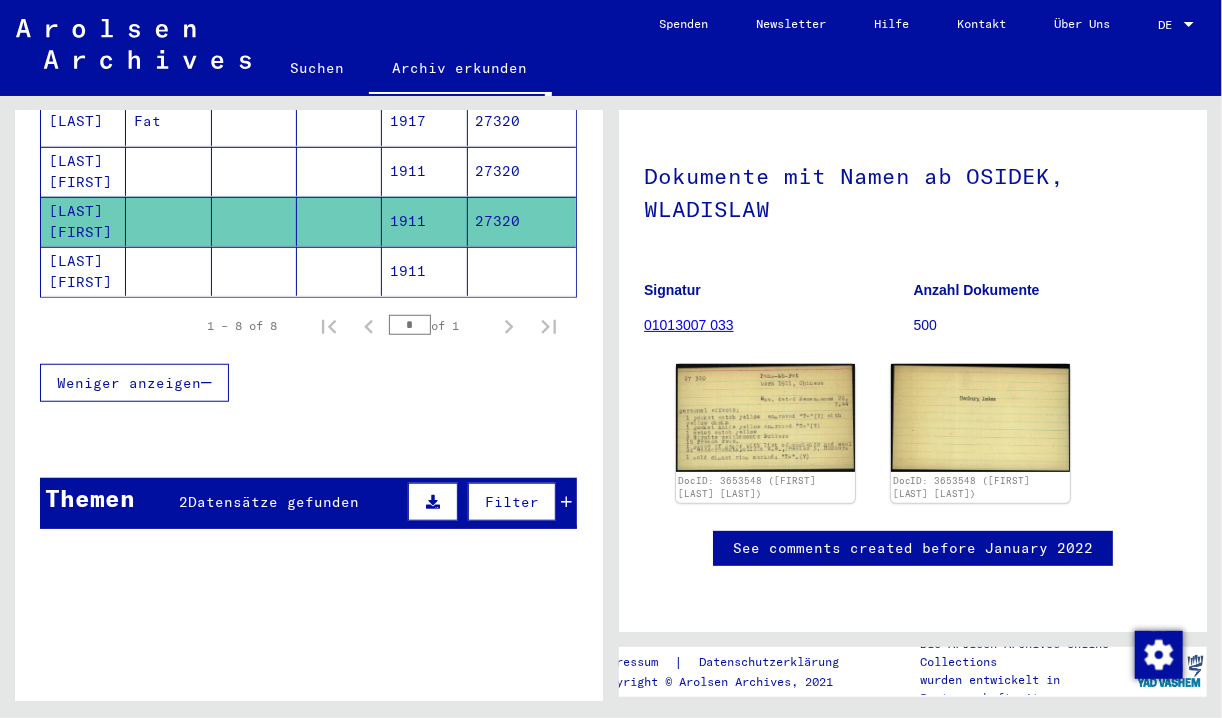 scroll, scrollTop: 226, scrollLeft: 0, axis: vertical 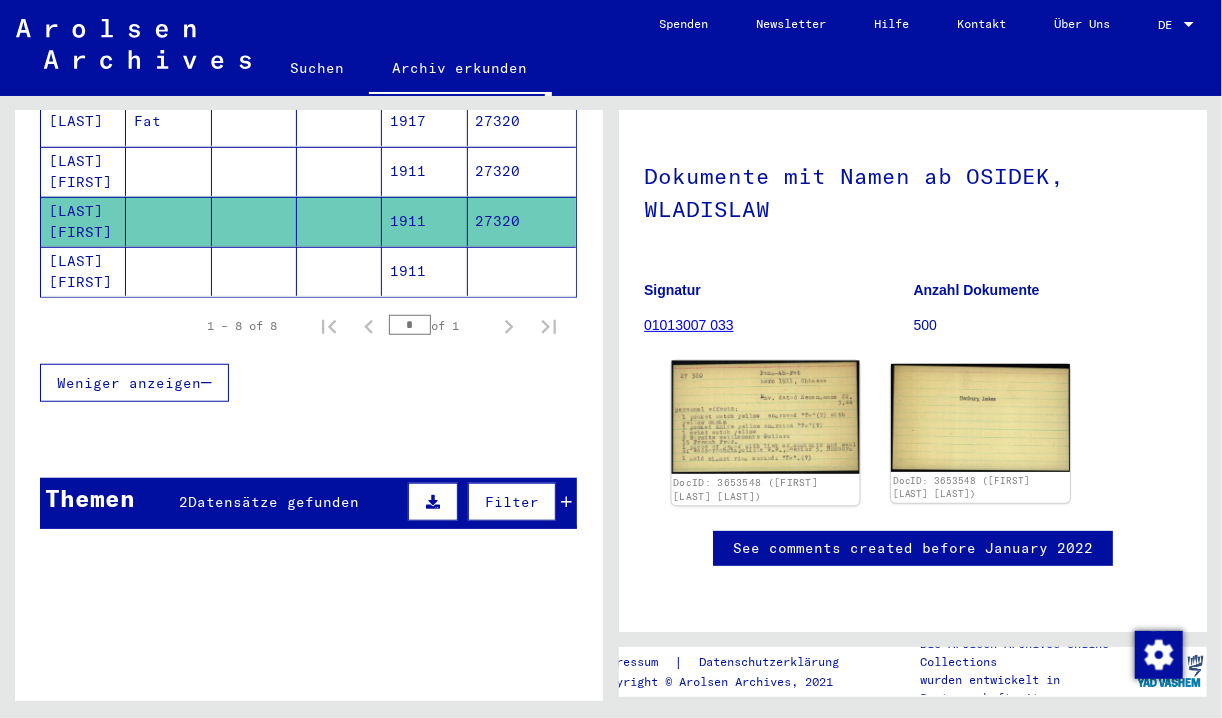 click 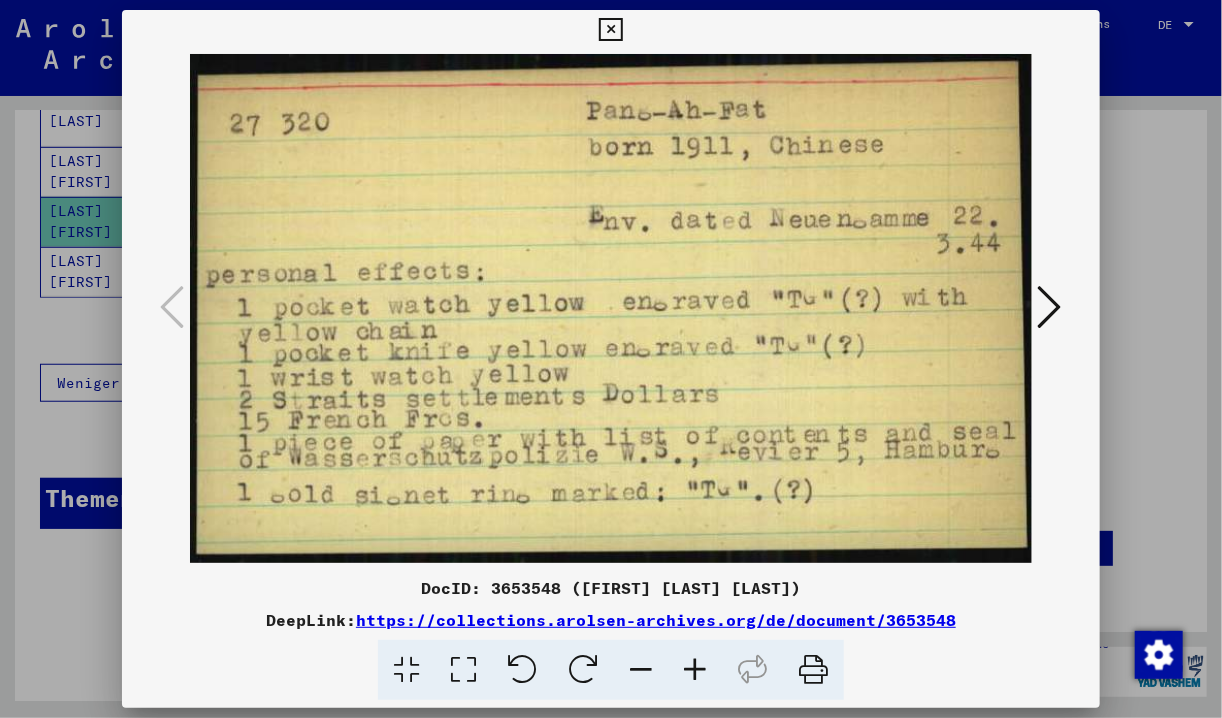 click at bounding box center (1050, 307) 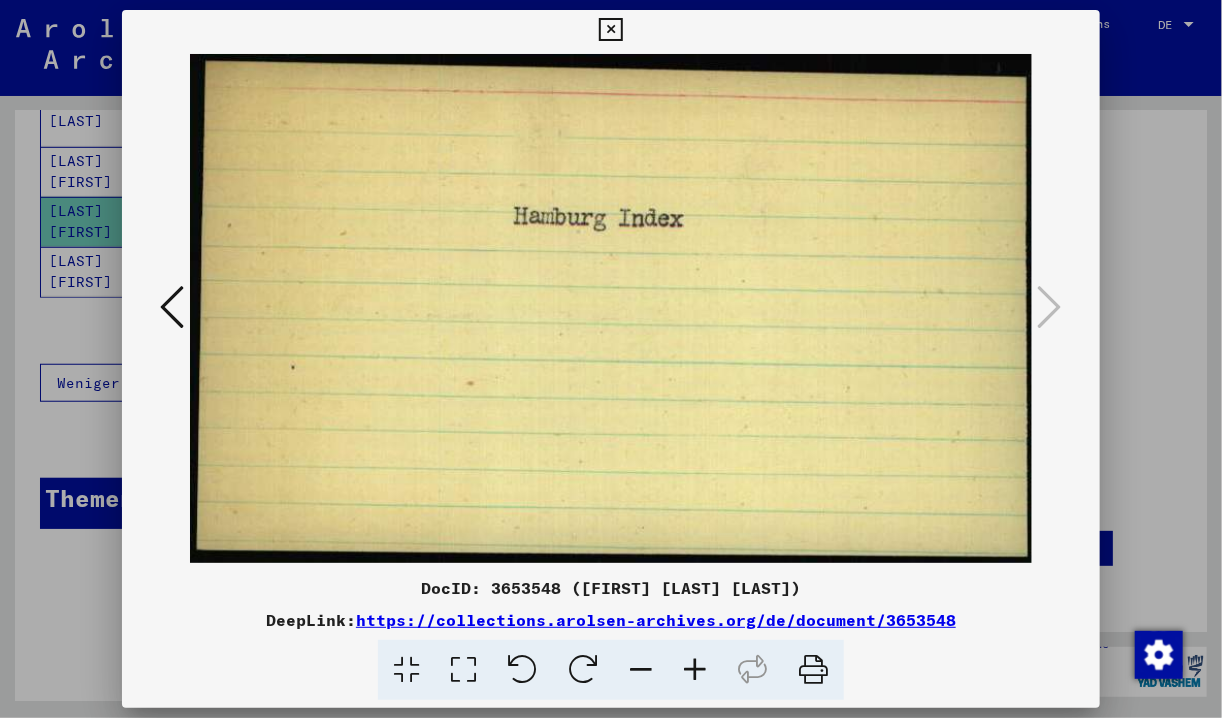 click at bounding box center (611, 359) 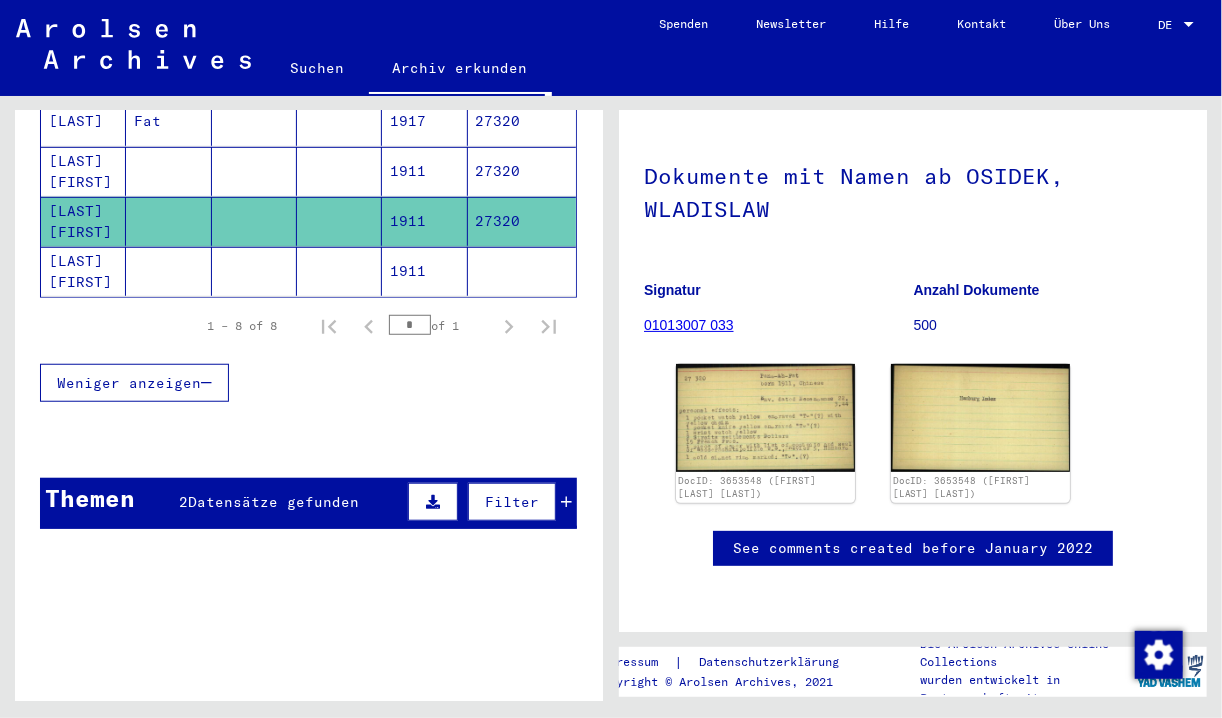 click on "[FIRST] [LAST] [FIRST] [LAST]" at bounding box center [83, 221] 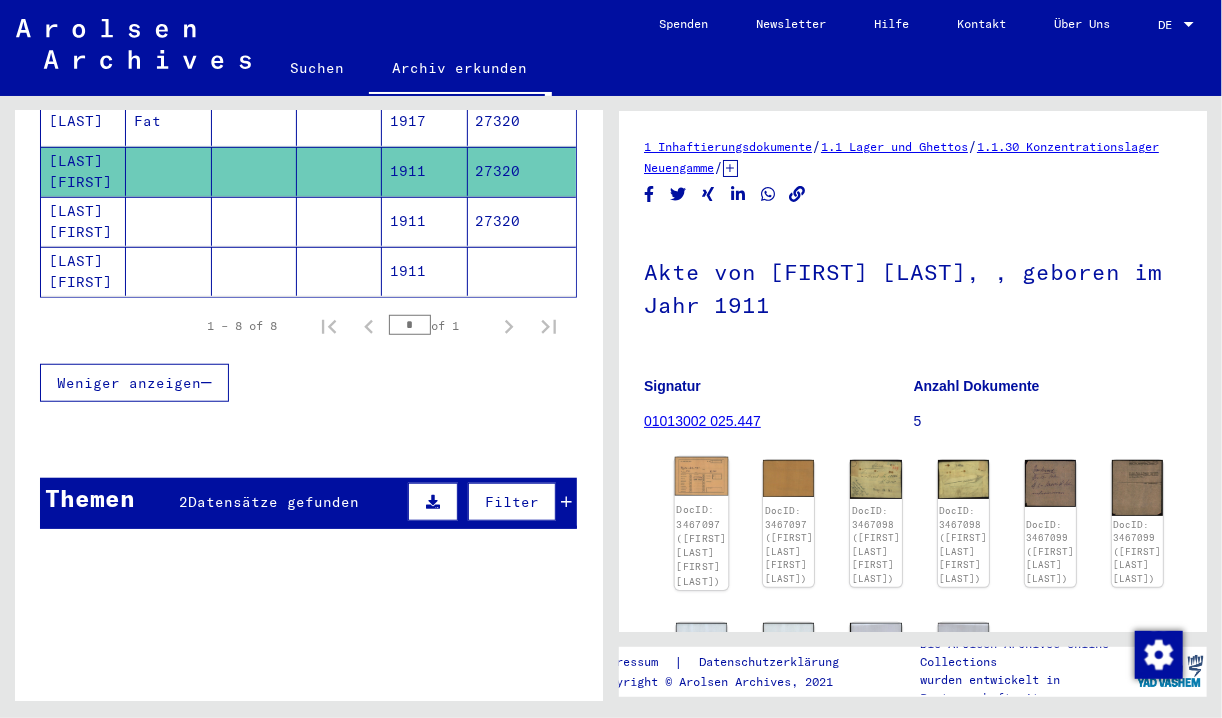 click 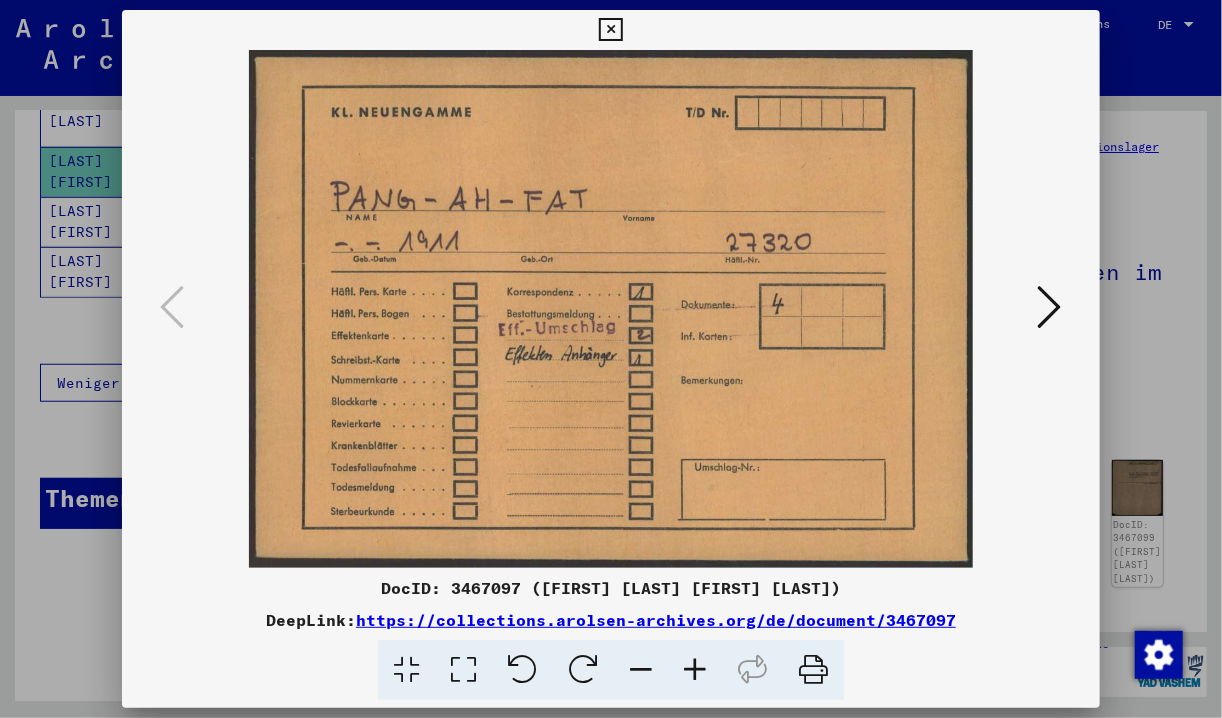 click at bounding box center (1050, 307) 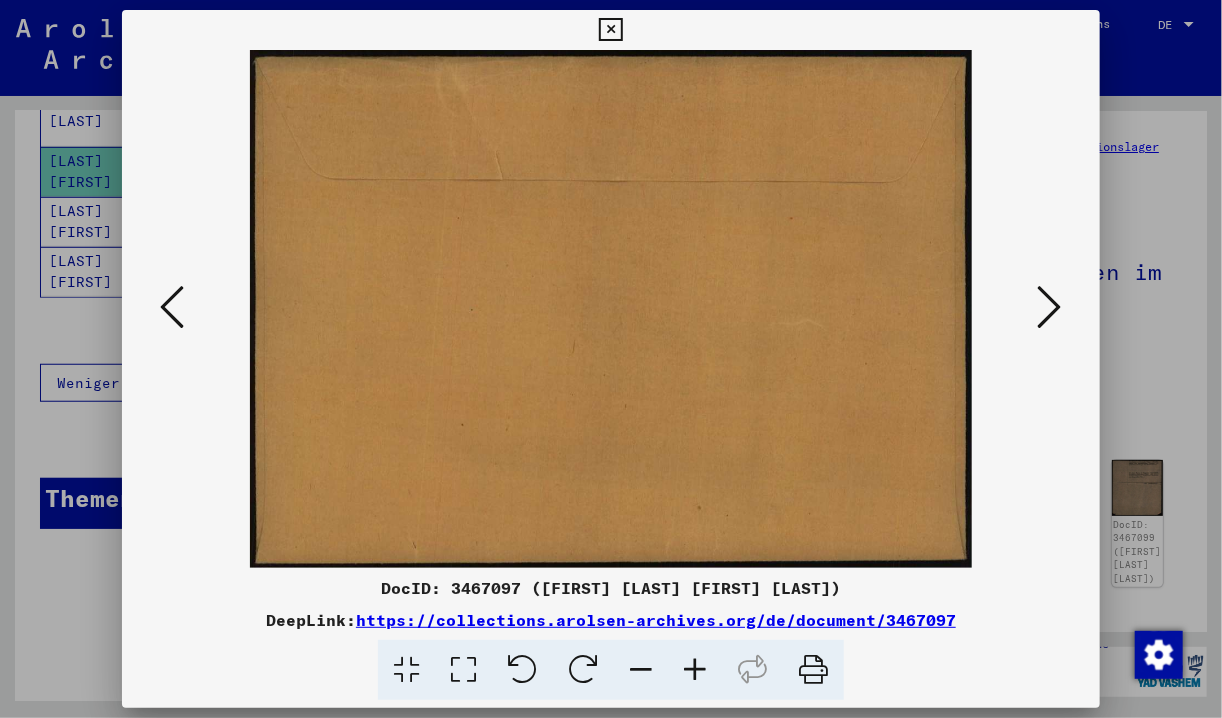 click at bounding box center [1050, 307] 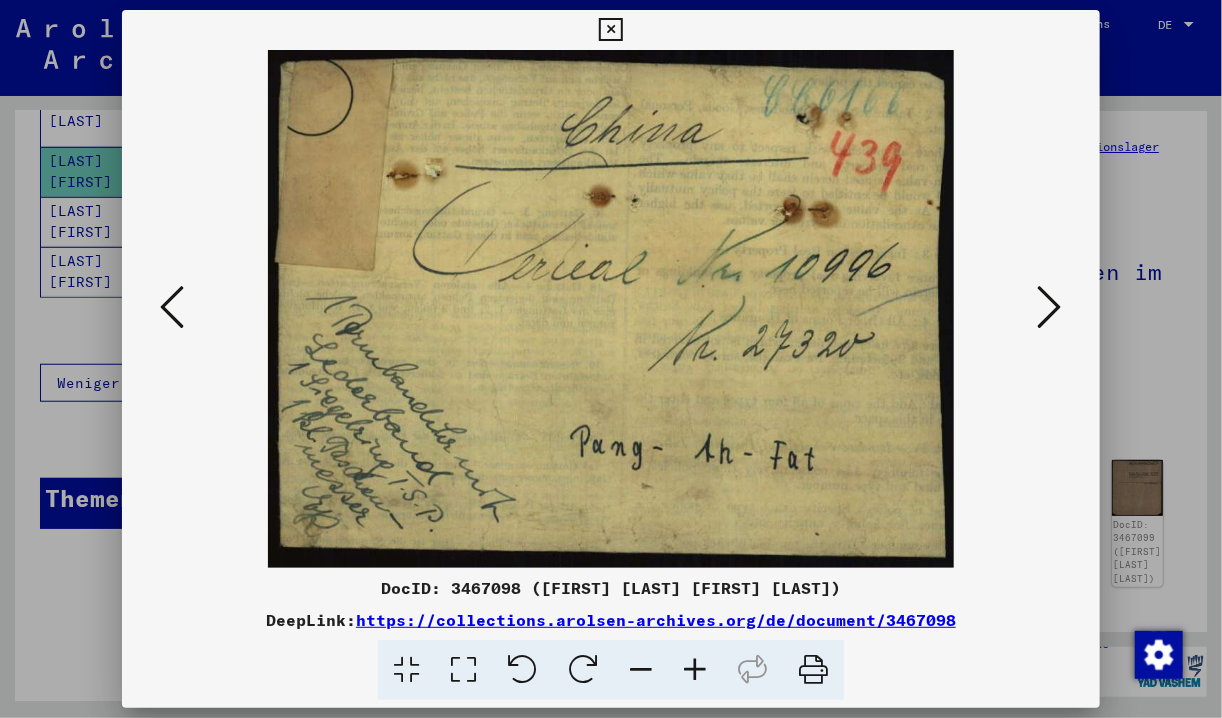 click at bounding box center [1050, 307] 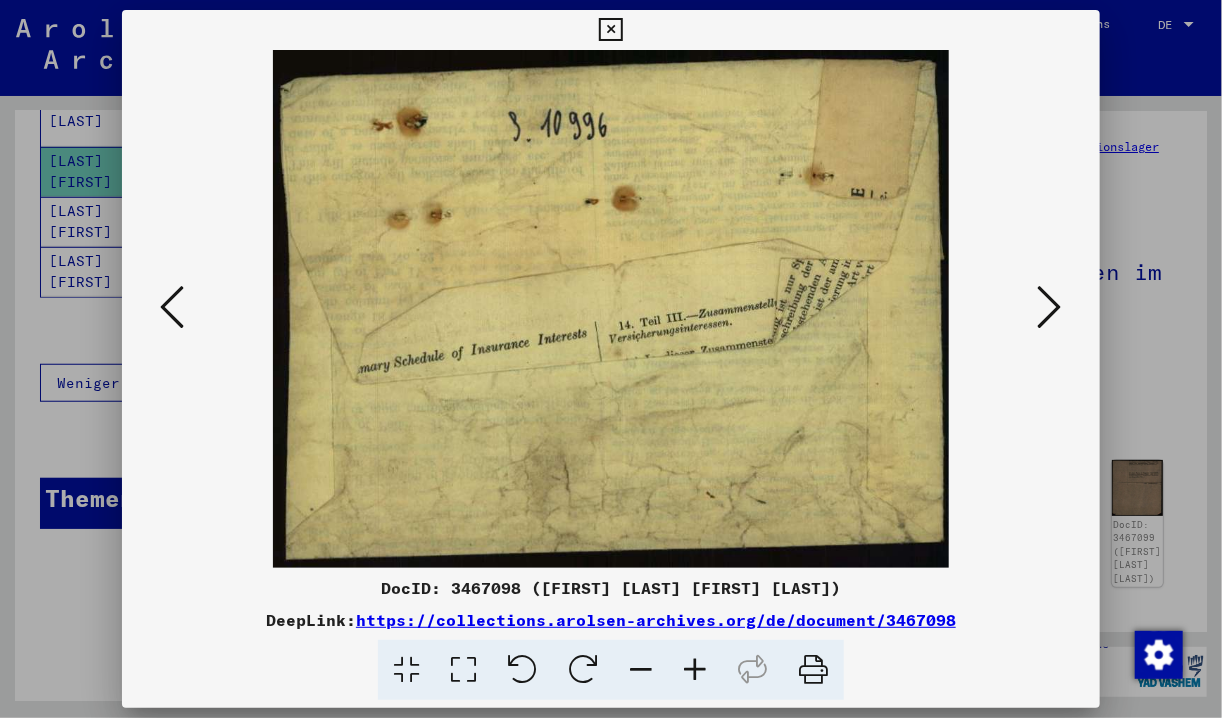 click at bounding box center (1050, 307) 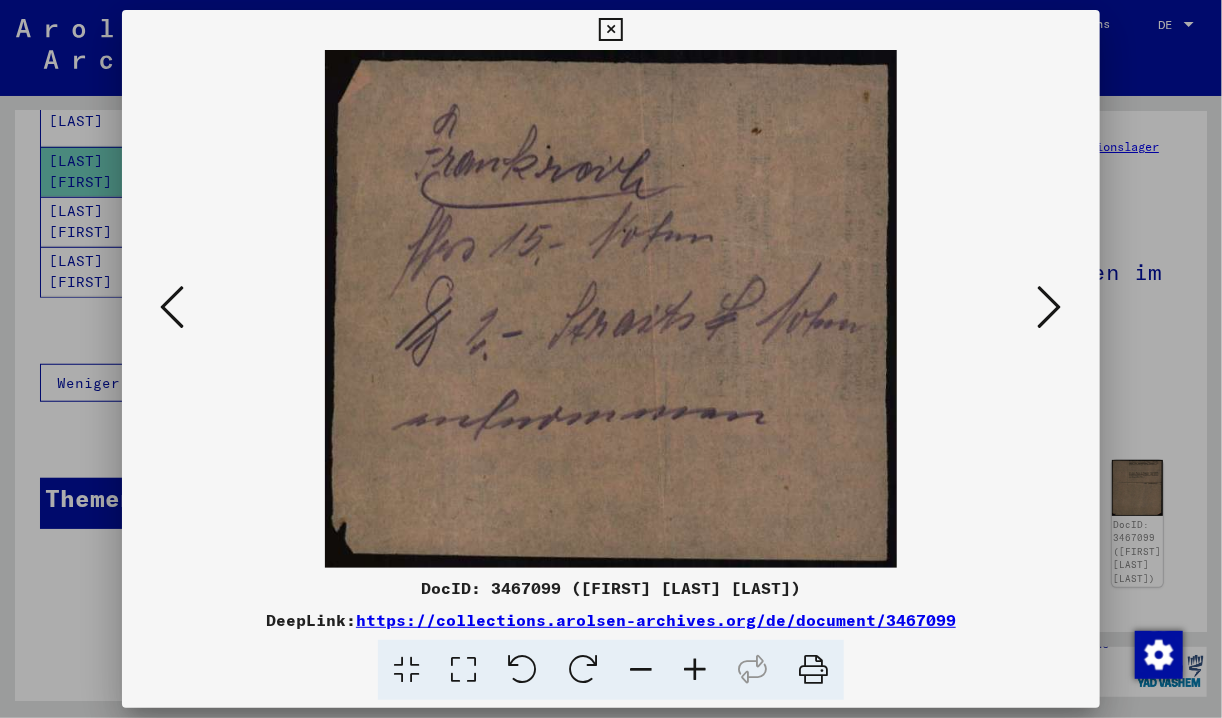 click at bounding box center [1050, 307] 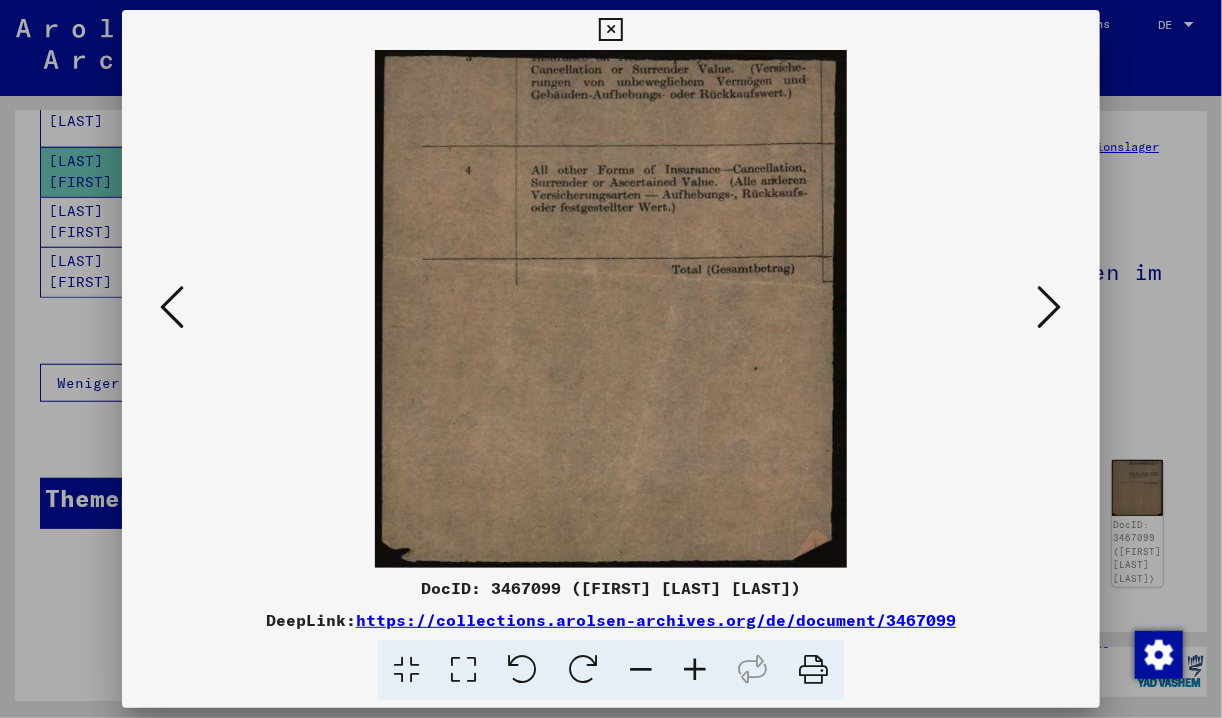 click at bounding box center (1050, 307) 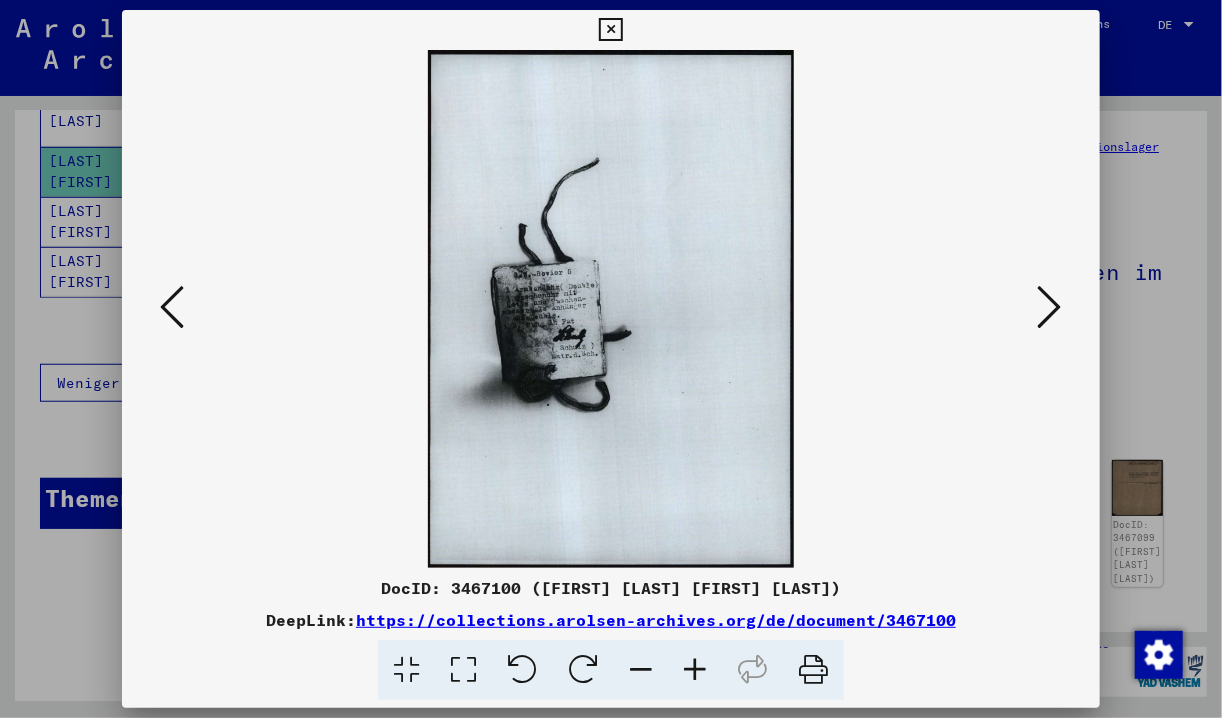 click at bounding box center (1050, 307) 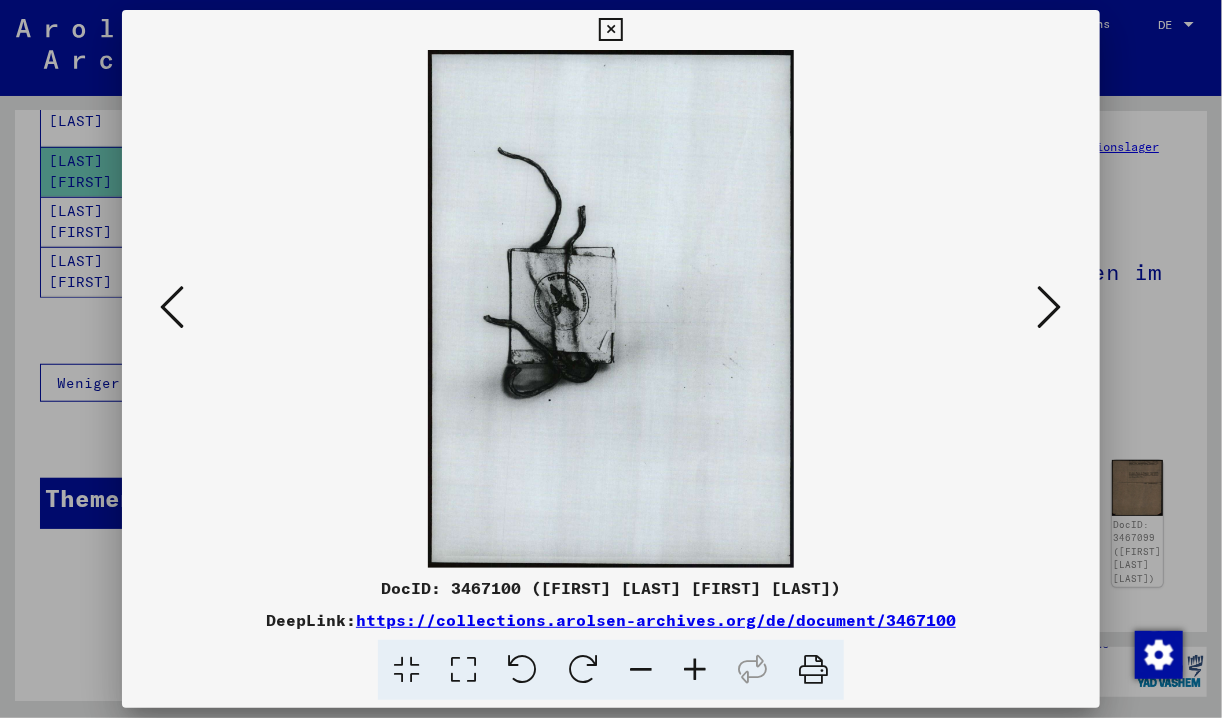click at bounding box center (1050, 307) 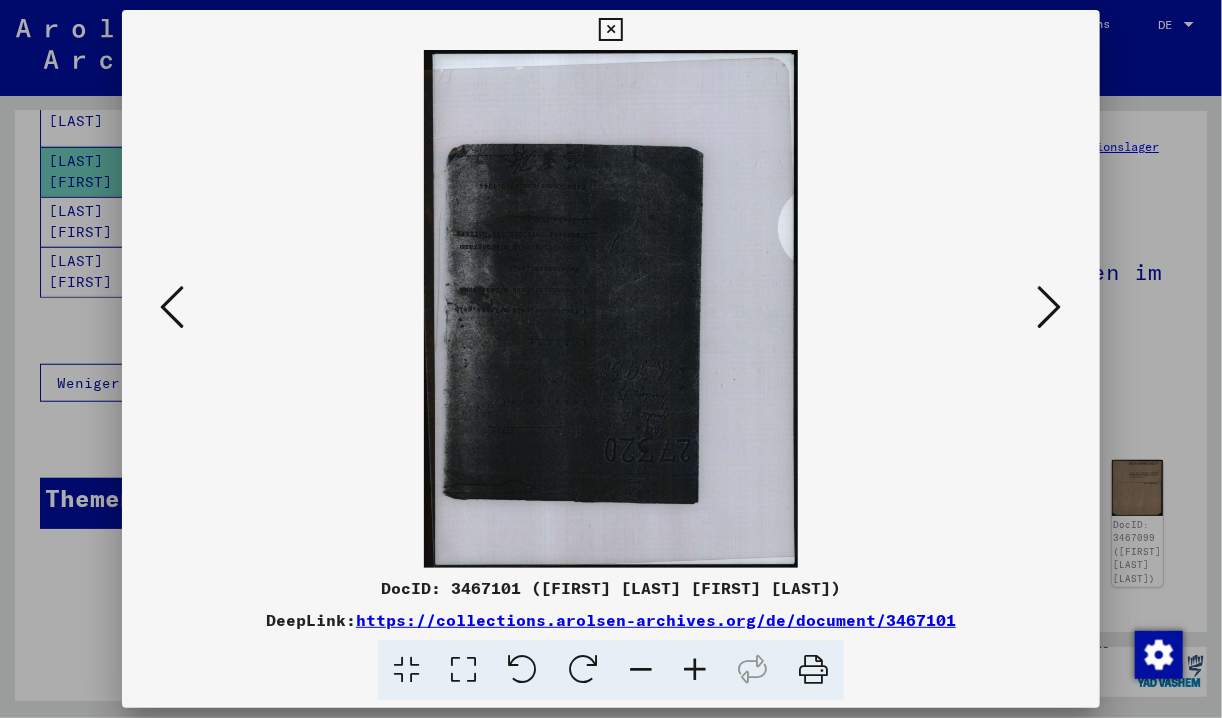 click at bounding box center (1050, 307) 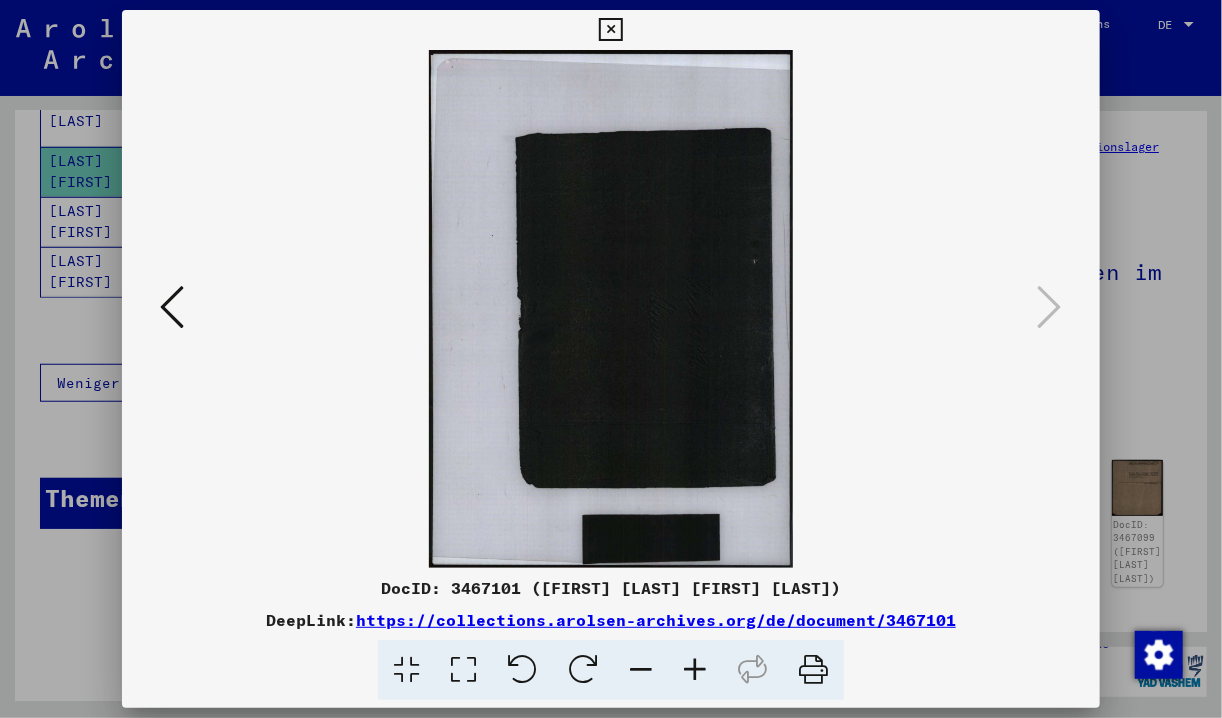 click at bounding box center [611, 359] 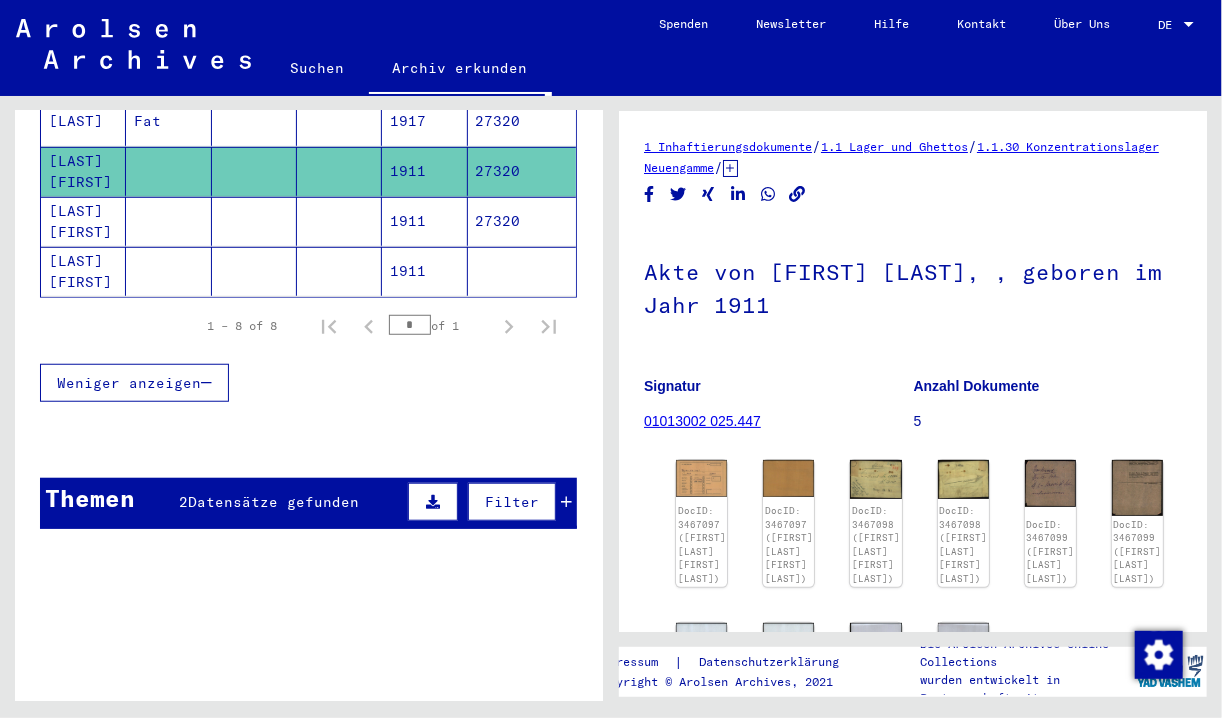 scroll, scrollTop: 0, scrollLeft: 0, axis: both 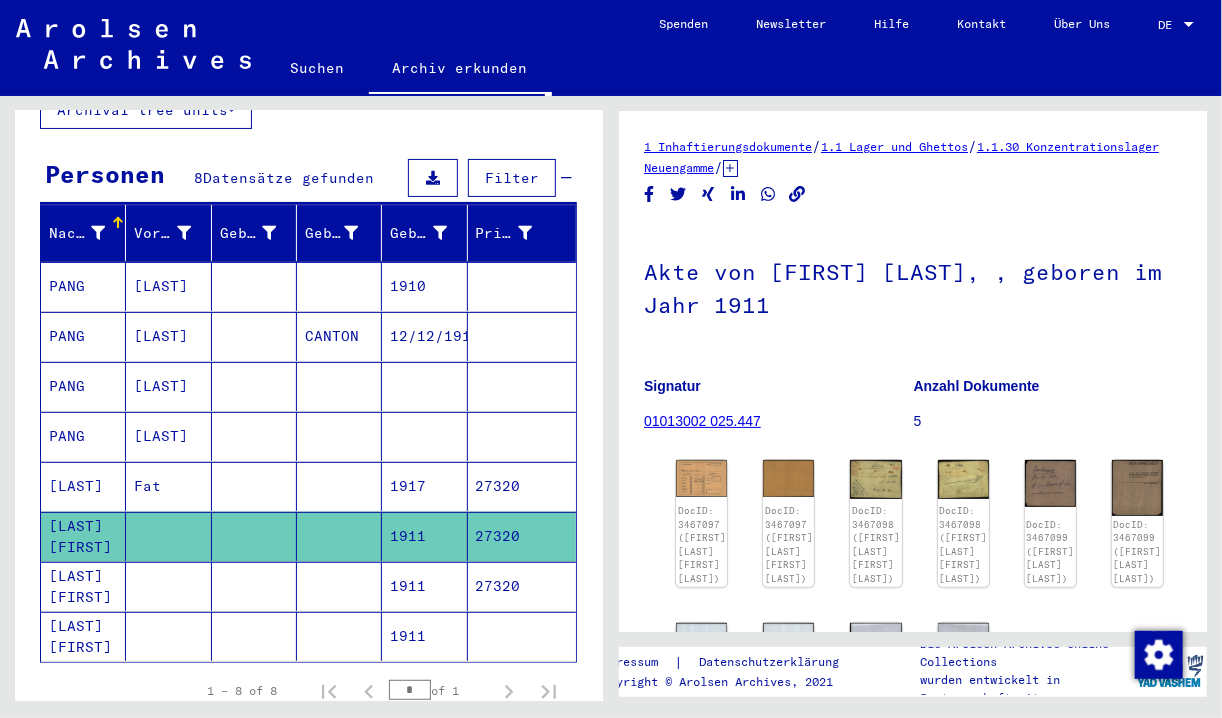 click on "[LAST]" at bounding box center (83, 536) 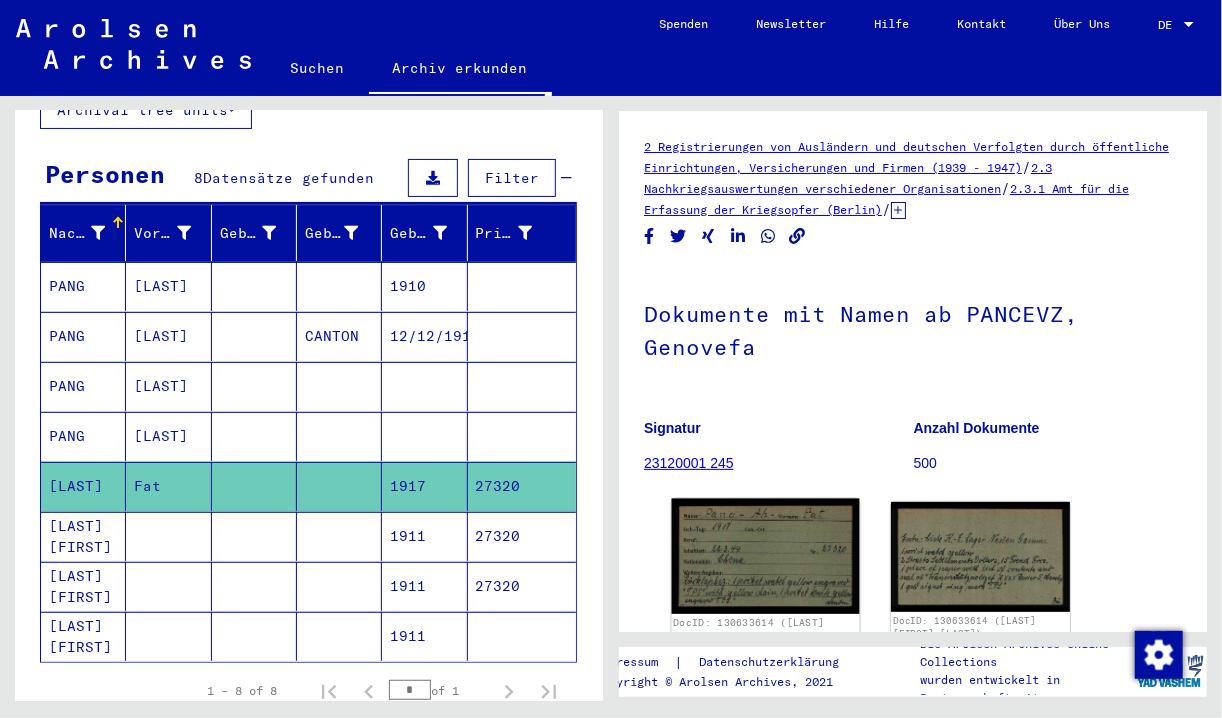 click 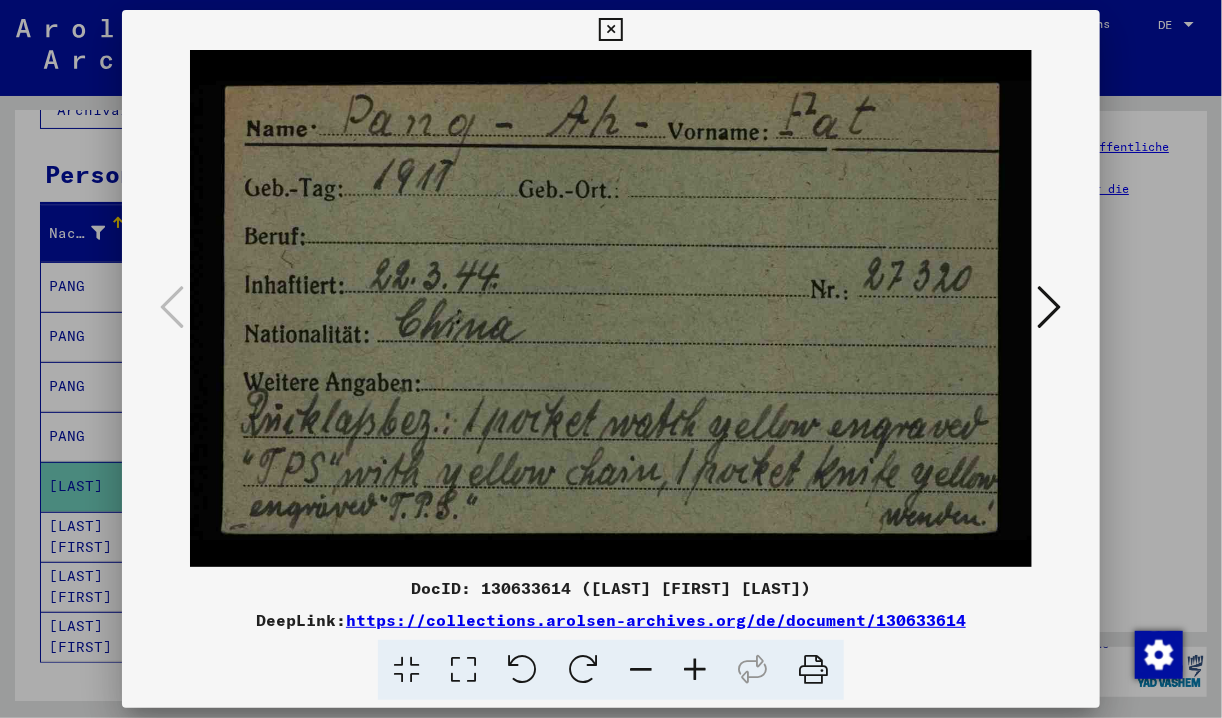 click at bounding box center [1050, 307] 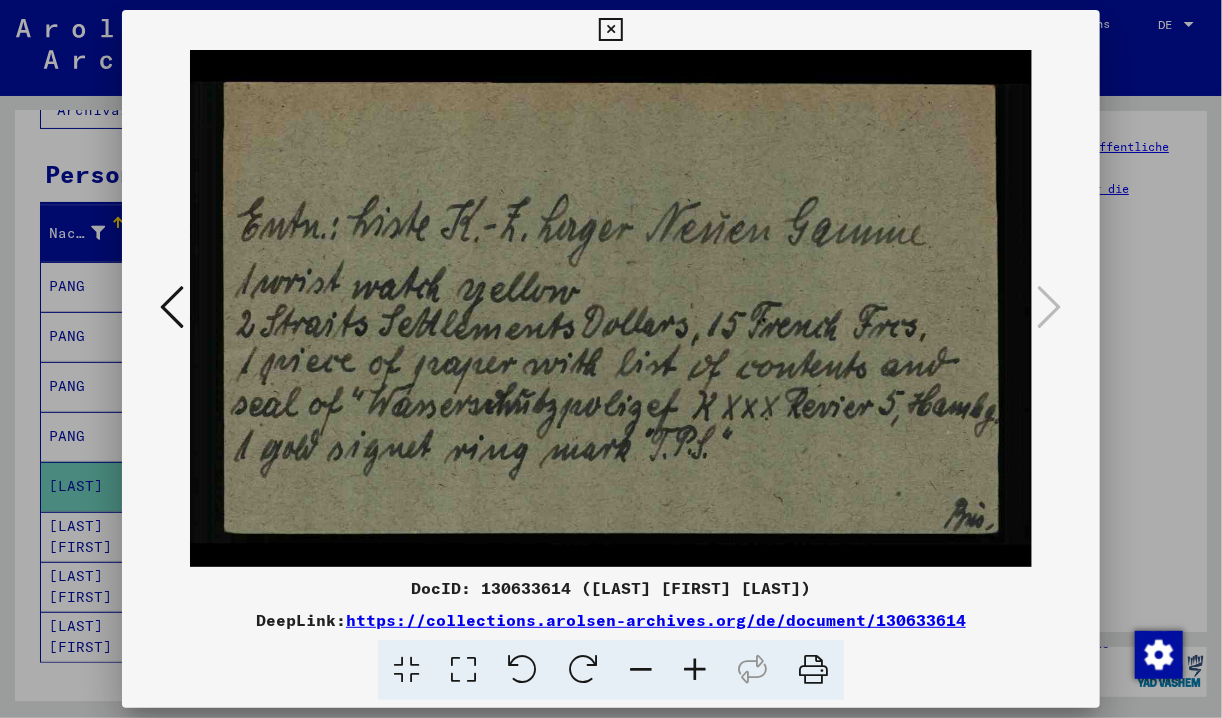 click at bounding box center (611, 359) 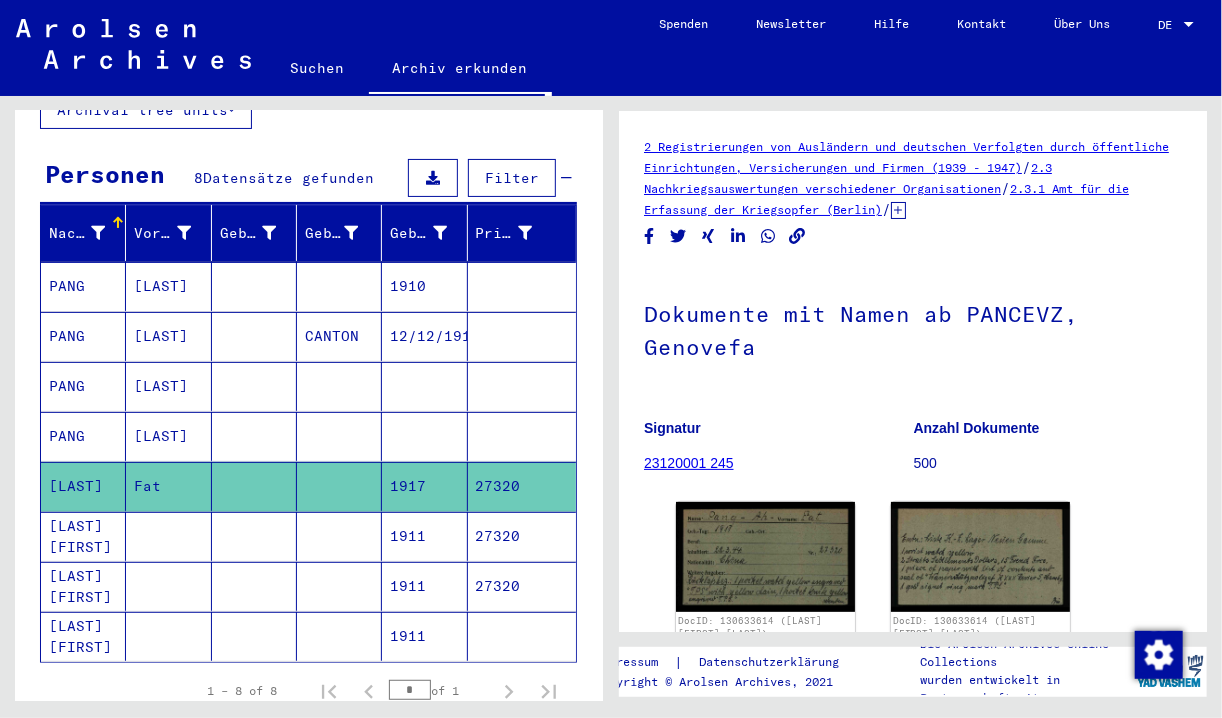 click on "PANG" at bounding box center (83, 486) 